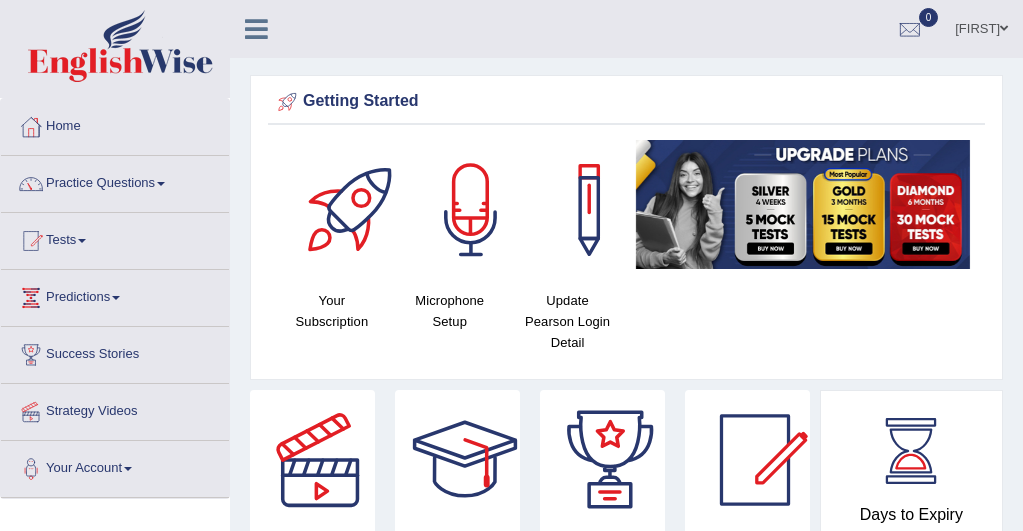 scroll, scrollTop: 0, scrollLeft: 0, axis: both 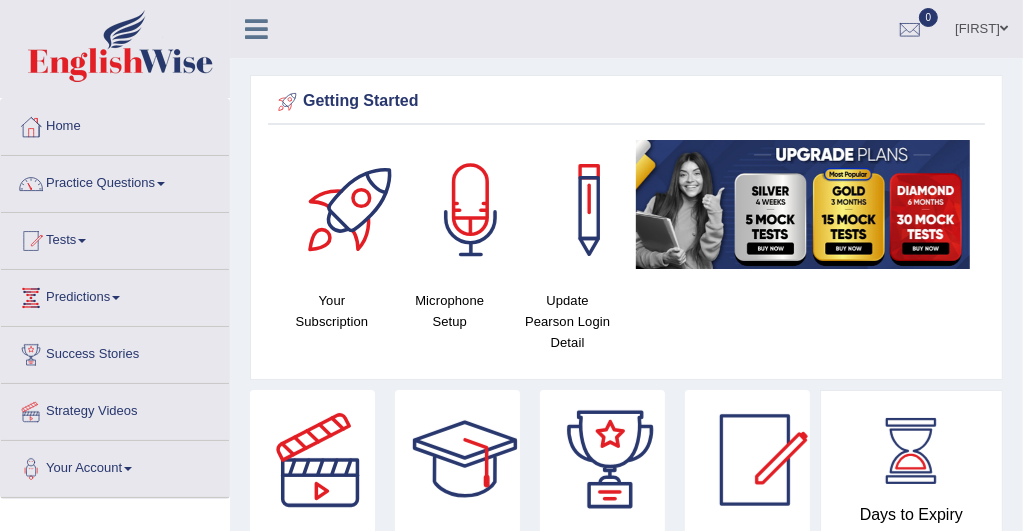 click on "Practice Questions" at bounding box center (115, 181) 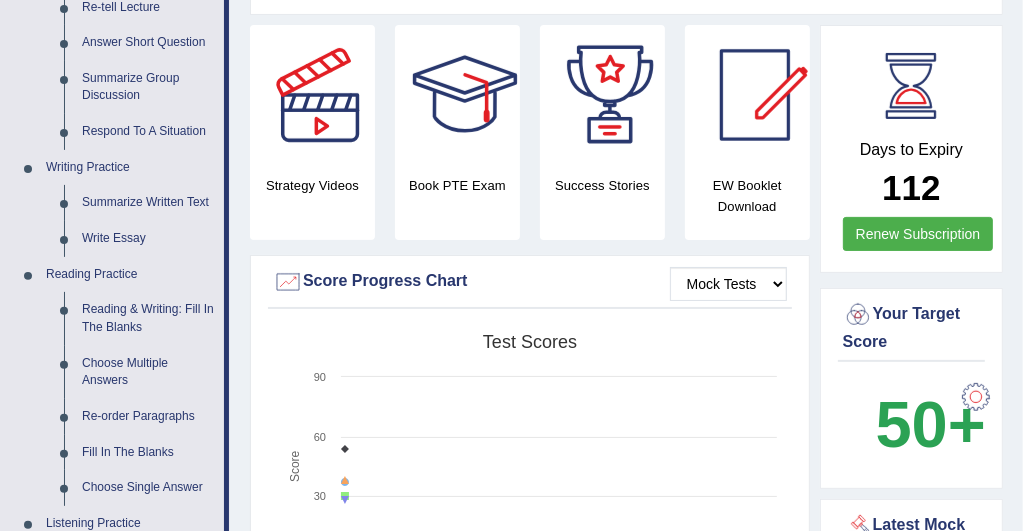 scroll, scrollTop: 400, scrollLeft: 0, axis: vertical 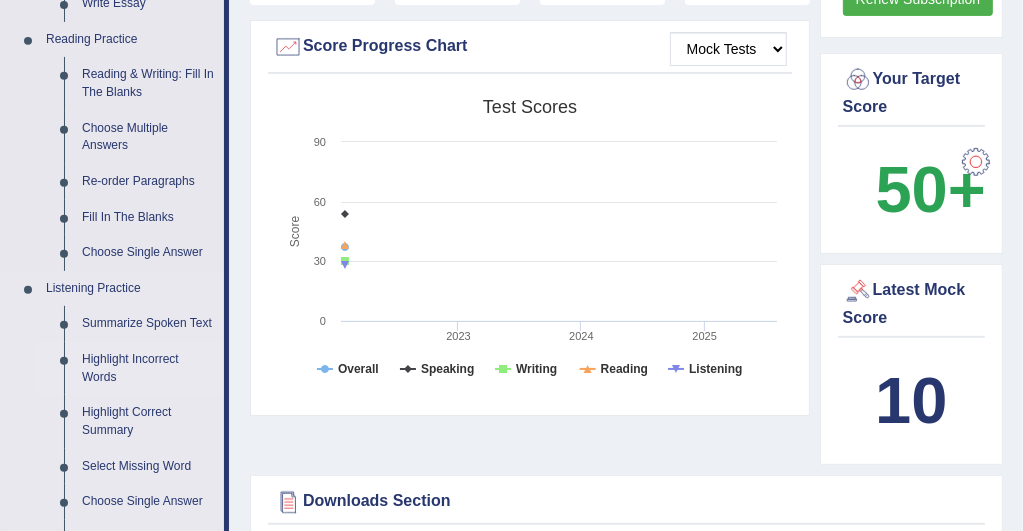 click on "Highlight Incorrect Words" at bounding box center (148, 368) 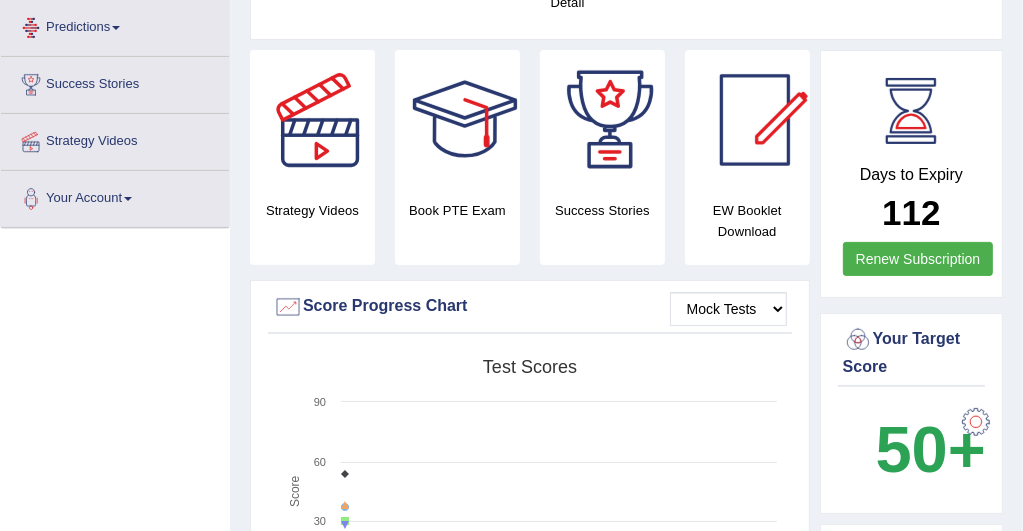 scroll, scrollTop: 385, scrollLeft: 0, axis: vertical 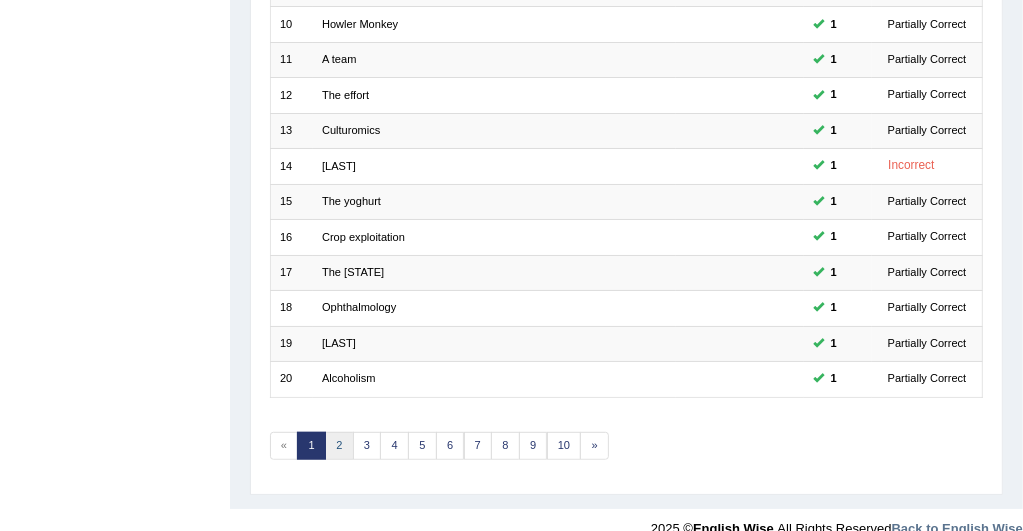 click on "2" at bounding box center [339, 446] 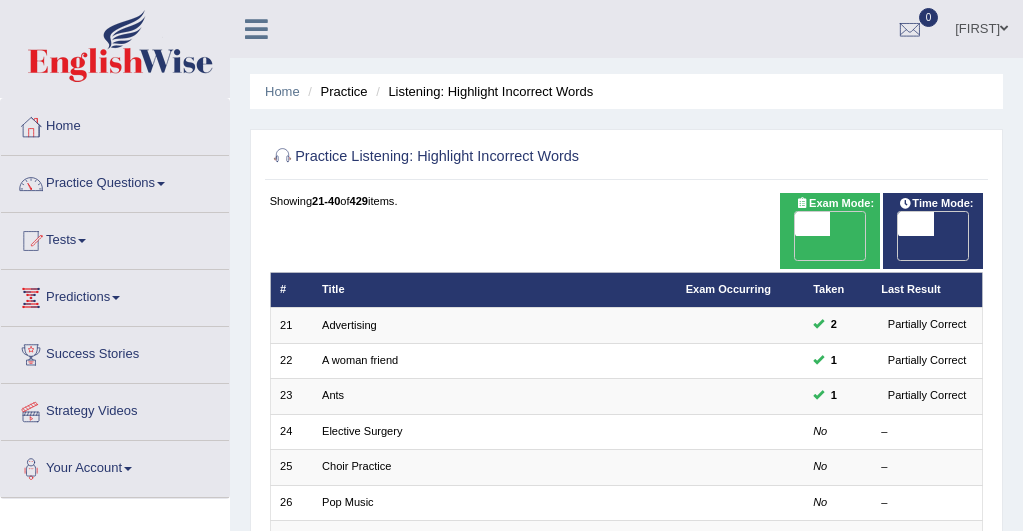 scroll, scrollTop: 0, scrollLeft: 0, axis: both 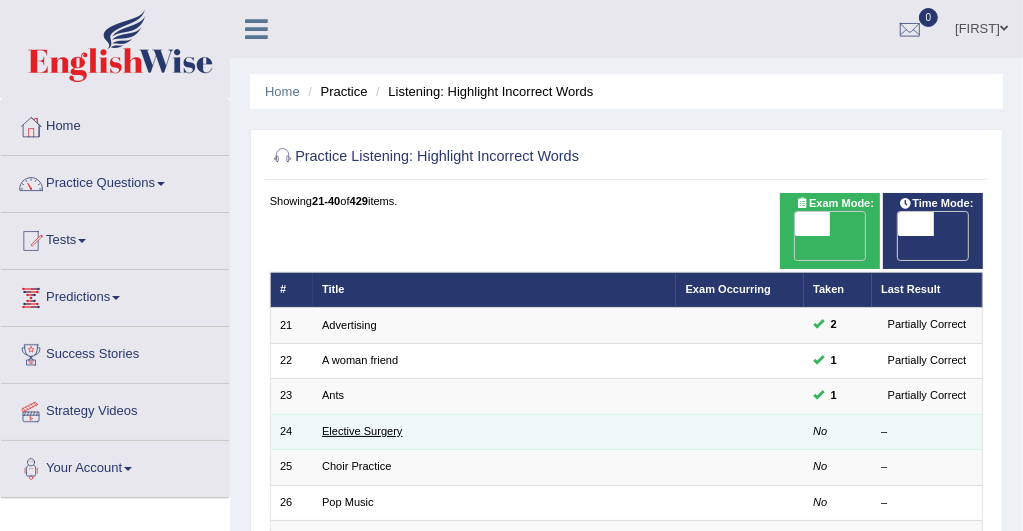 click on "Elective Surgery" at bounding box center (362, 431) 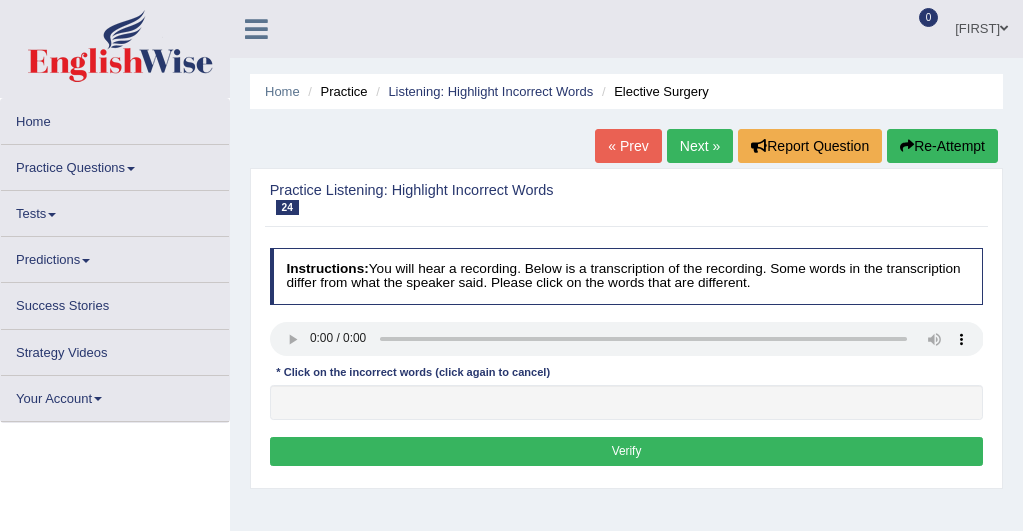 scroll, scrollTop: 0, scrollLeft: 0, axis: both 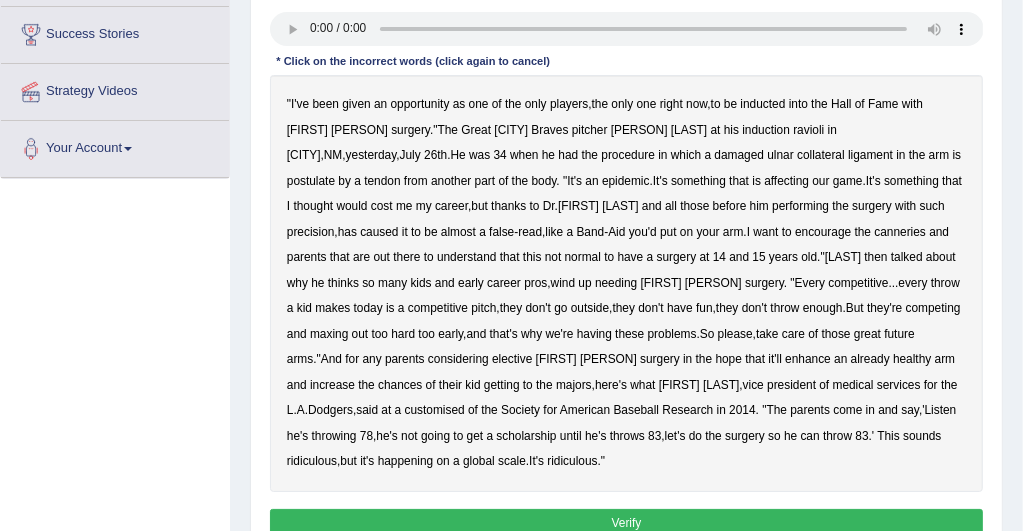 click on "Instructions:  You will hear a recording. Below is a transcription of the recording. Some words in the transcription differ from what the speaker said. Please click on the words that are different.
Transcript: * Click on the incorrect words (click again to cancel) " I've   been   given   an   opportunity   as   one   of   the   only   players ,  the   only   one   right   now ,  to   be   inducted   into   the   Hall   of   Fame   with   Tommy   John   surgery ."  The   Great   Atlanta   Braves   pitcher   John   Smoltz   at   his   induction   ravioli   in   Cooperstown ,  NM ,  yesterday ,  July   26th .  He   was   34   when   he   had   the   procedure   in   which   a   damaged   ulnar   collateral   ligament   in   the   arm   is   postulate   by   a   tendon   from   another   part   of   the   body . " It's   an   epidemic .  It's   something   that   is   affecting   our   game .  It's   something   that   I   thought   would   cost   me   my   career ,  but   thanks   to   Dr .  James" at bounding box center (626, 240) 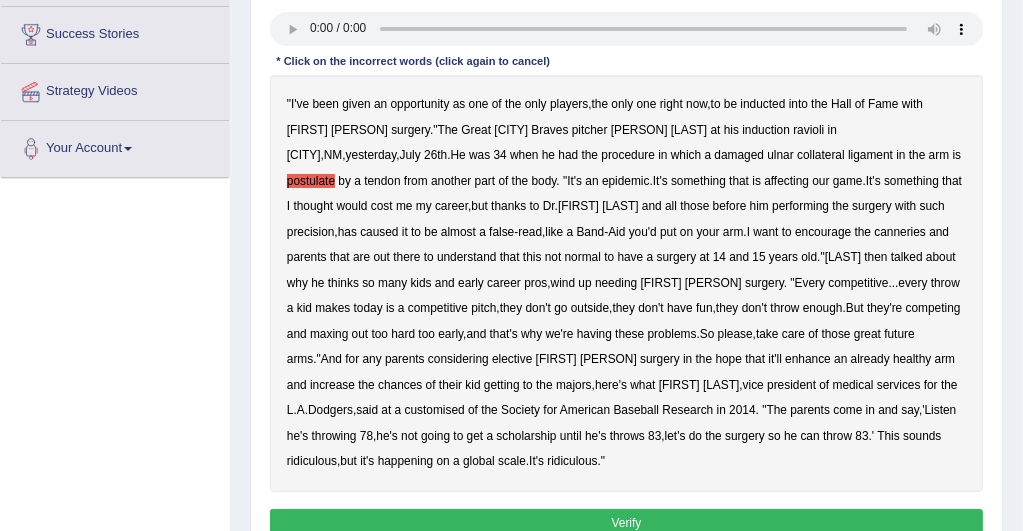 click on "canneries" at bounding box center [900, 232] 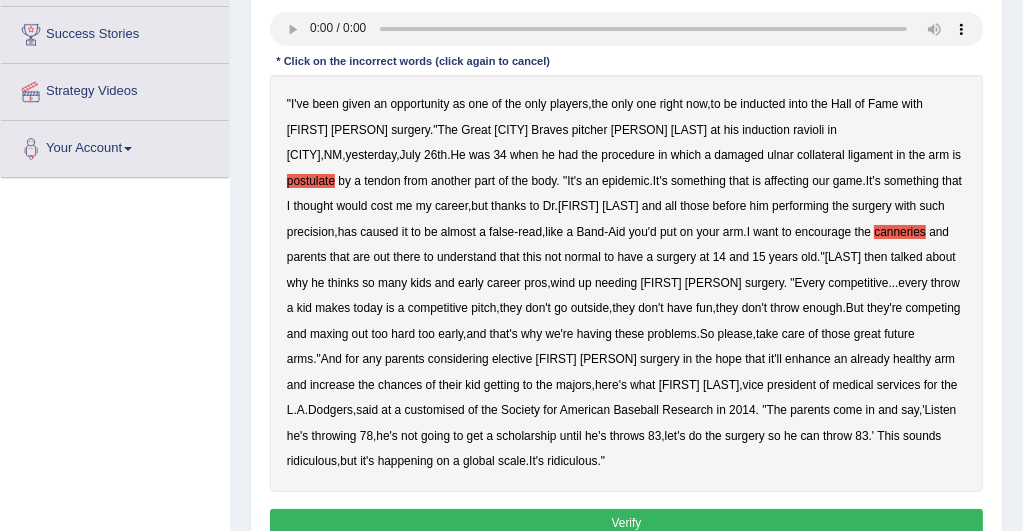 click on "early" at bounding box center (450, 334) 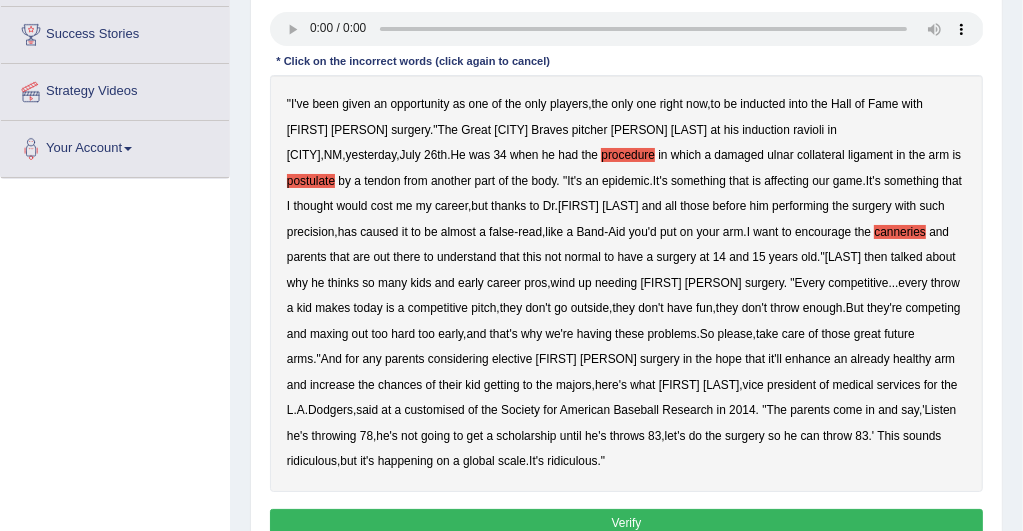 click on "procedure" at bounding box center (628, 155) 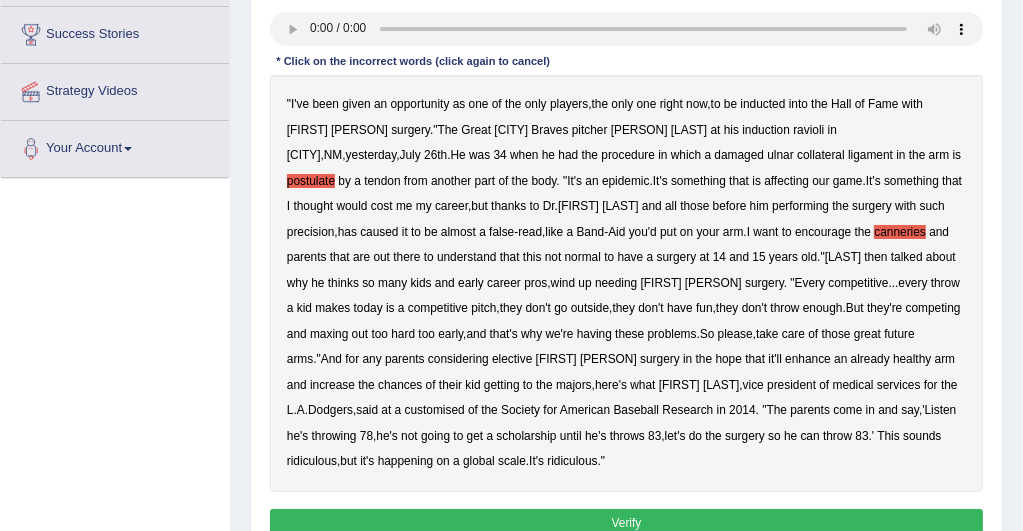 click on "customised" at bounding box center (435, 410) 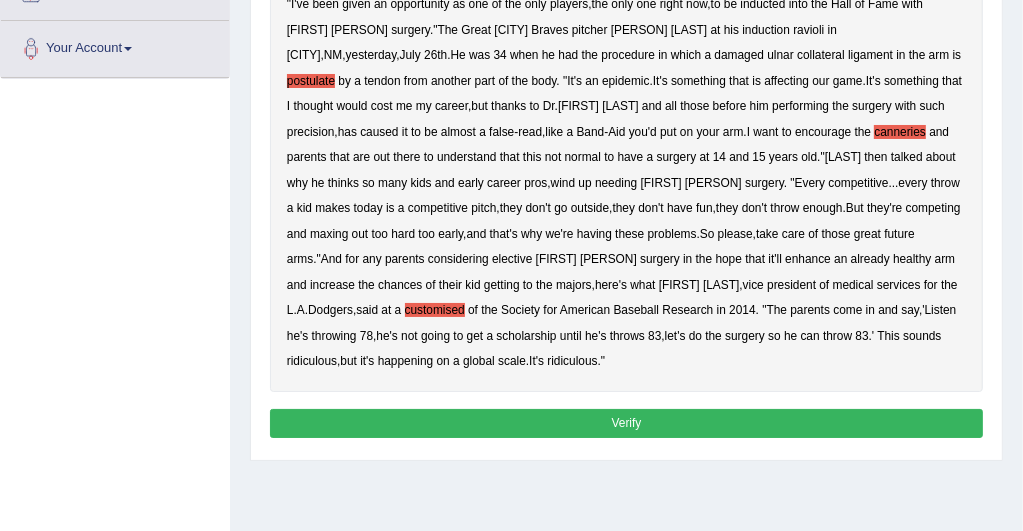 scroll, scrollTop: 519, scrollLeft: 0, axis: vertical 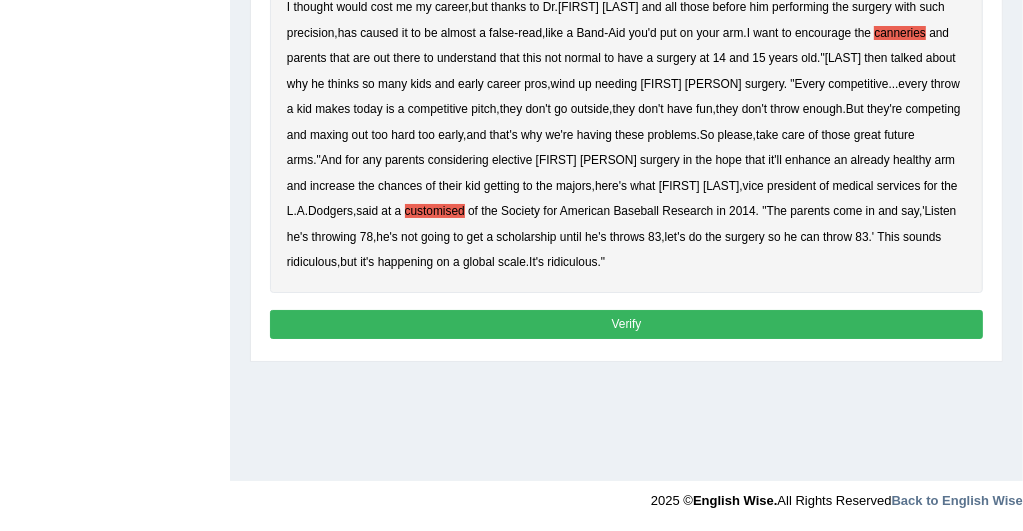 click on "Verify" at bounding box center (627, 324) 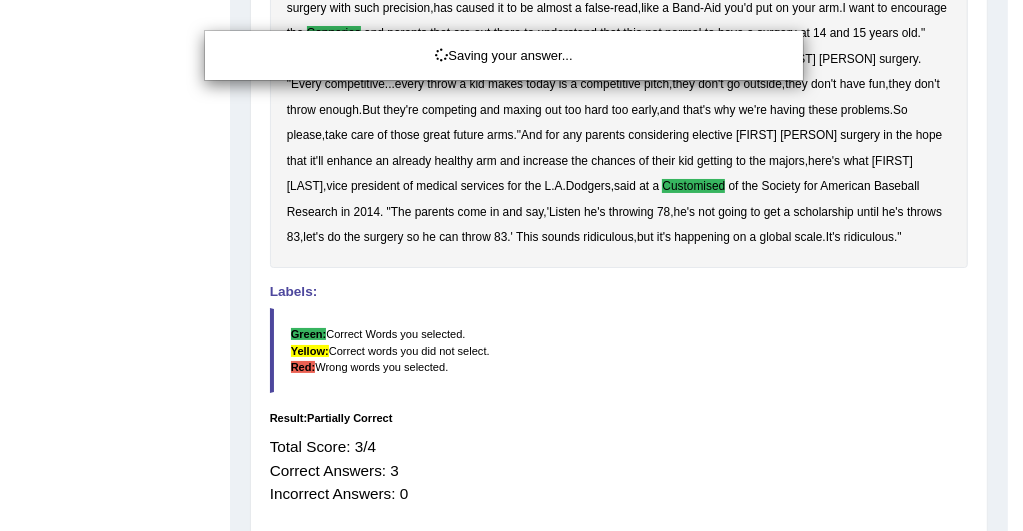 scroll, scrollTop: 494, scrollLeft: 0, axis: vertical 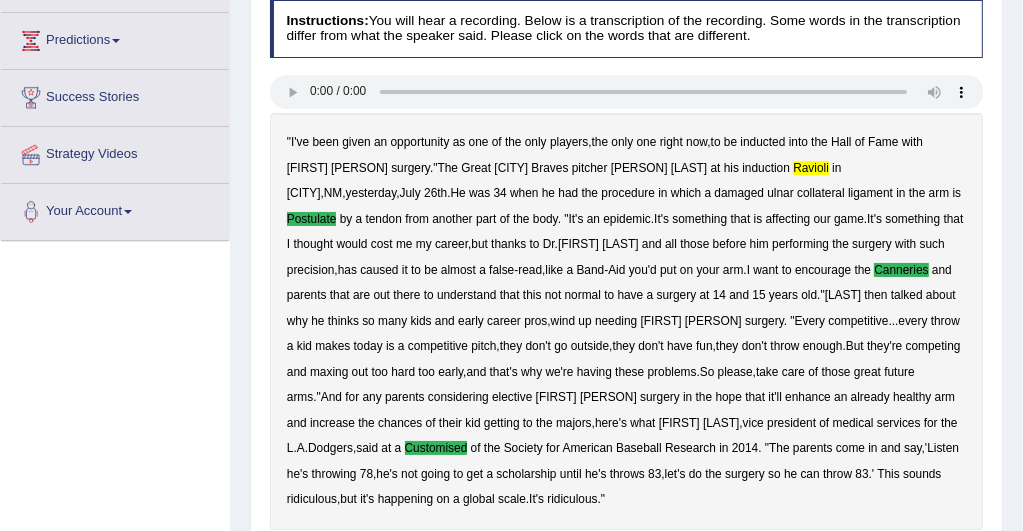 click on "Home
Practice
Listening: Highlight Incorrect Words
Elective Surgery
« Prev Next »  Report Question  Re-Attempt
Practice Listening: Highlight Incorrect Words
24
Elective Surgery
Instructions:  You will hear a recording. Below is a transcription of the recording. Some words in the transcription differ from what the speaker said. Please click on the words that are different.
Transcript: * Click on the incorrect words (click again to cancel) " I've   been   given   an   opportunity   as   one   of   the   only   players ,  the   only   one   right   now ,  to   be   inducted   into   the   Hall   of   Fame   with   Tommy   John   surgery ."  The   Great   Atlanta   Braves   pitcher   John   Smoltz   at   his   induction   ravioli   in   Cooperstown ,  NM ,  yesterday ,  July   26th .  He   was   34   when   he   had" at bounding box center [626, 278] 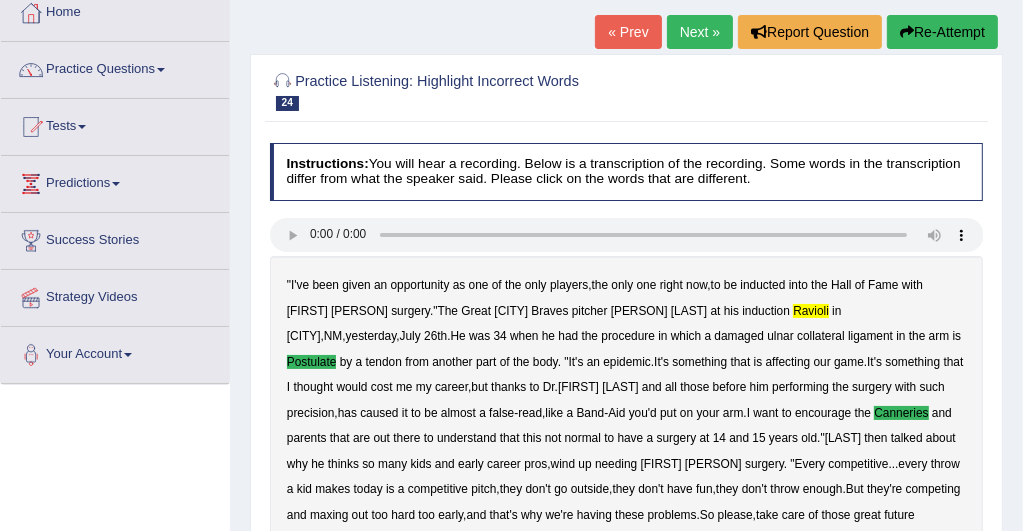 scroll, scrollTop: 97, scrollLeft: 0, axis: vertical 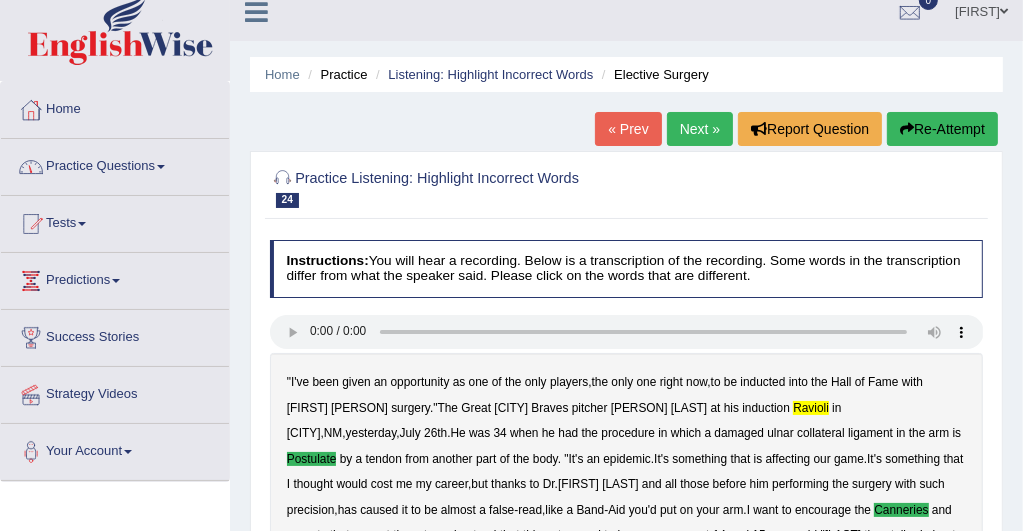 click at bounding box center [161, 167] 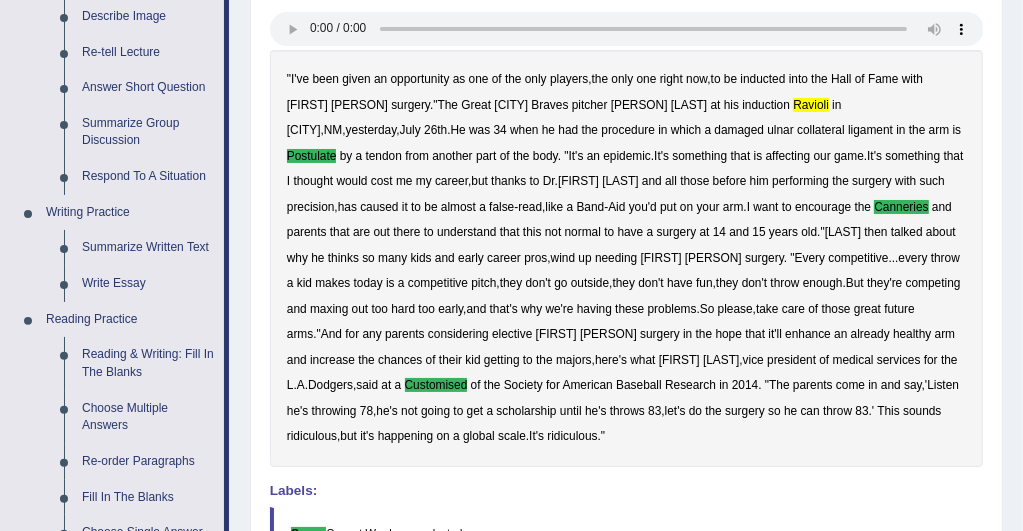 scroll, scrollTop: 337, scrollLeft: 0, axis: vertical 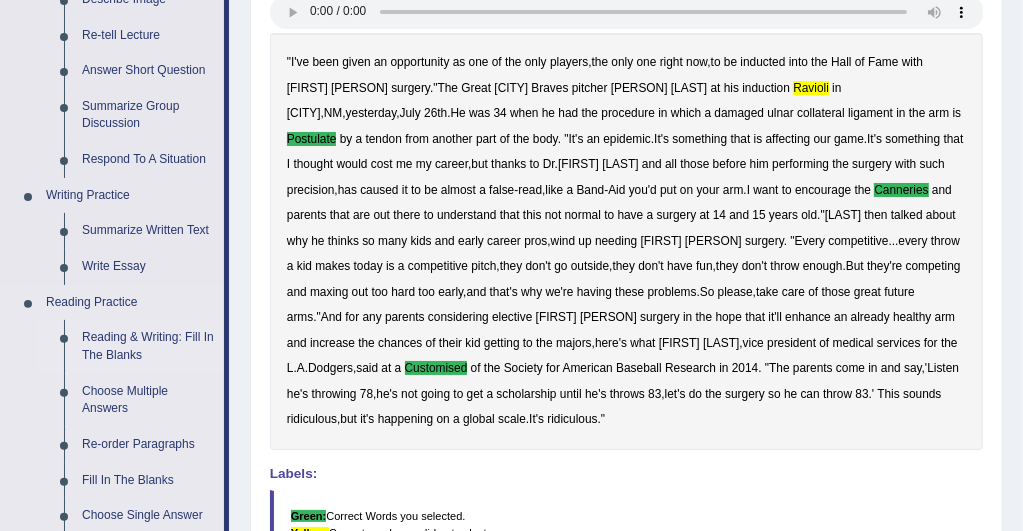 click on "Reading & Writing: Fill In The Blanks" at bounding box center (148, 346) 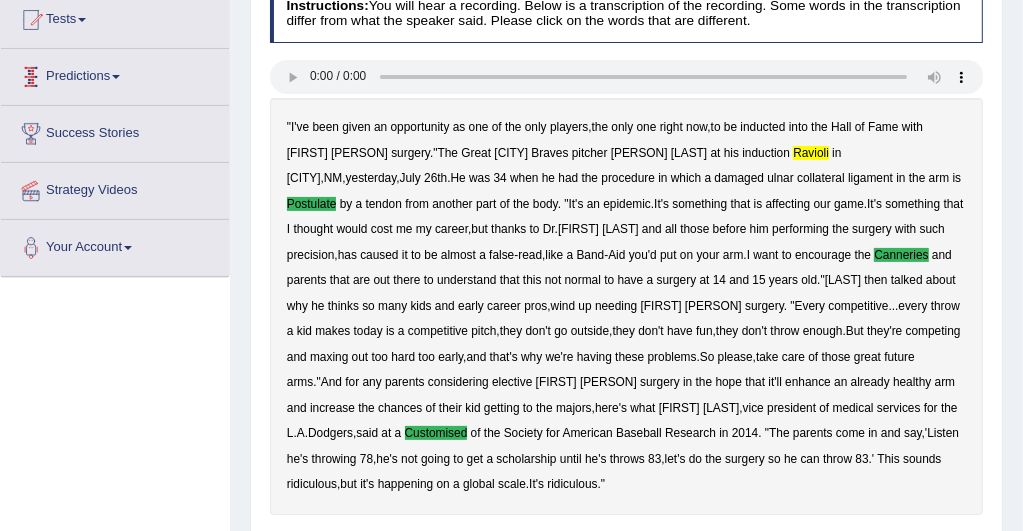 scroll, scrollTop: 494, scrollLeft: 0, axis: vertical 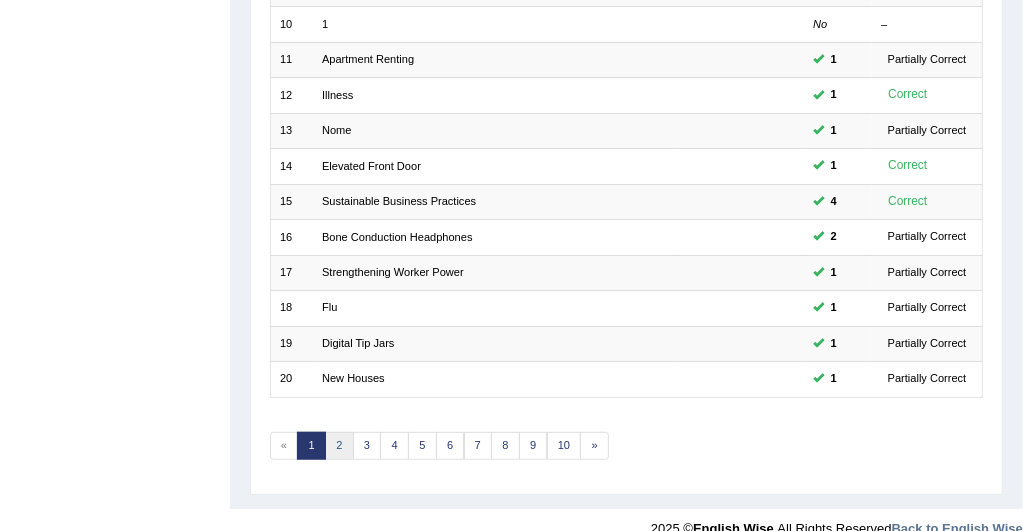 click on "2" at bounding box center [339, 446] 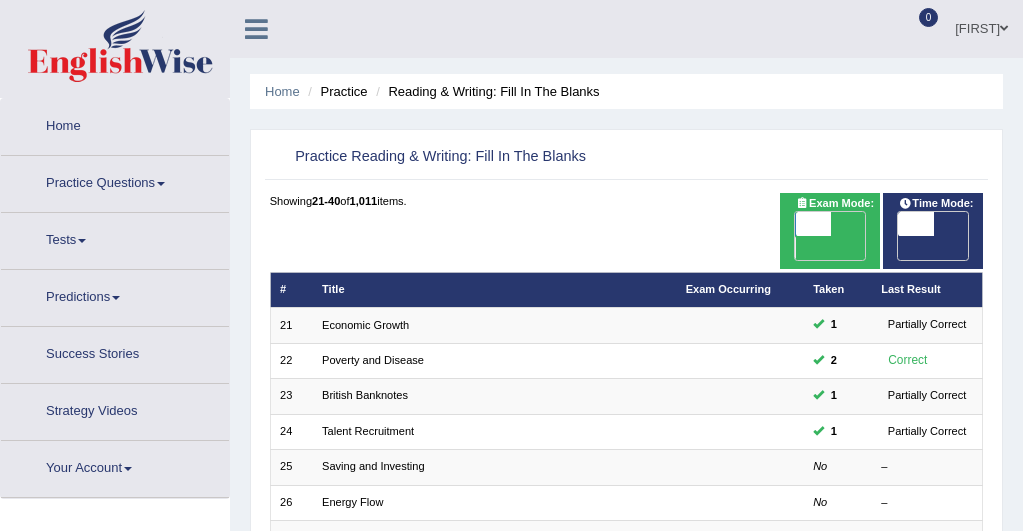 scroll, scrollTop: 0, scrollLeft: 0, axis: both 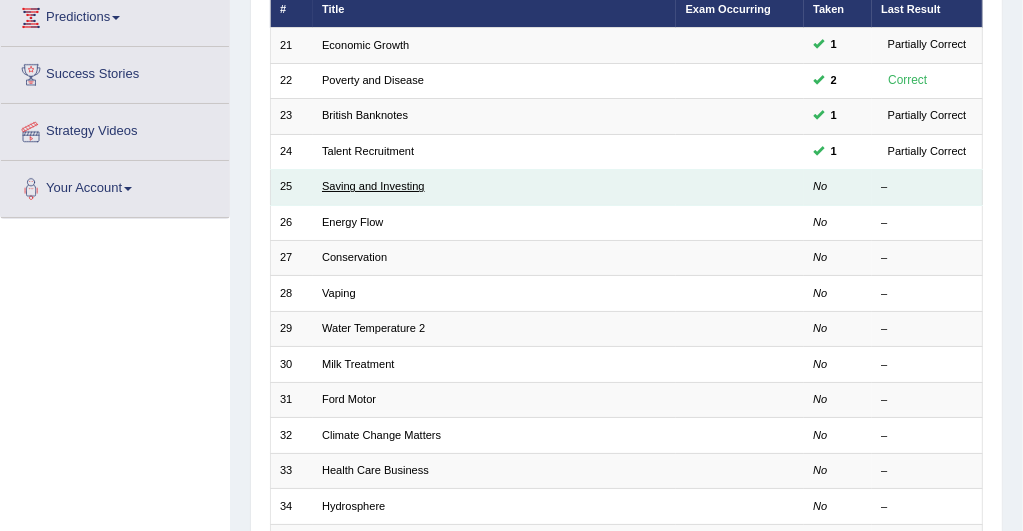 click on "Saving and Investing" at bounding box center [373, 186] 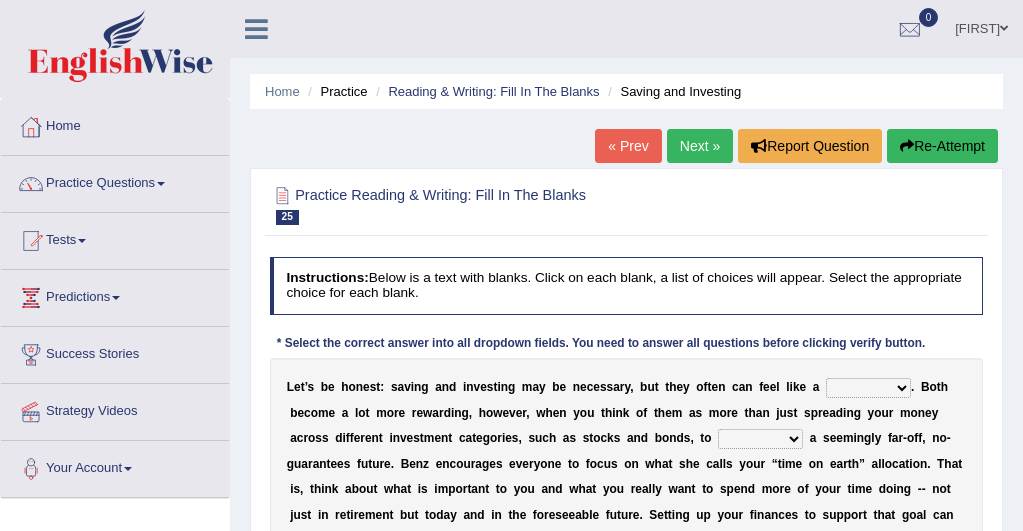 scroll, scrollTop: 0, scrollLeft: 0, axis: both 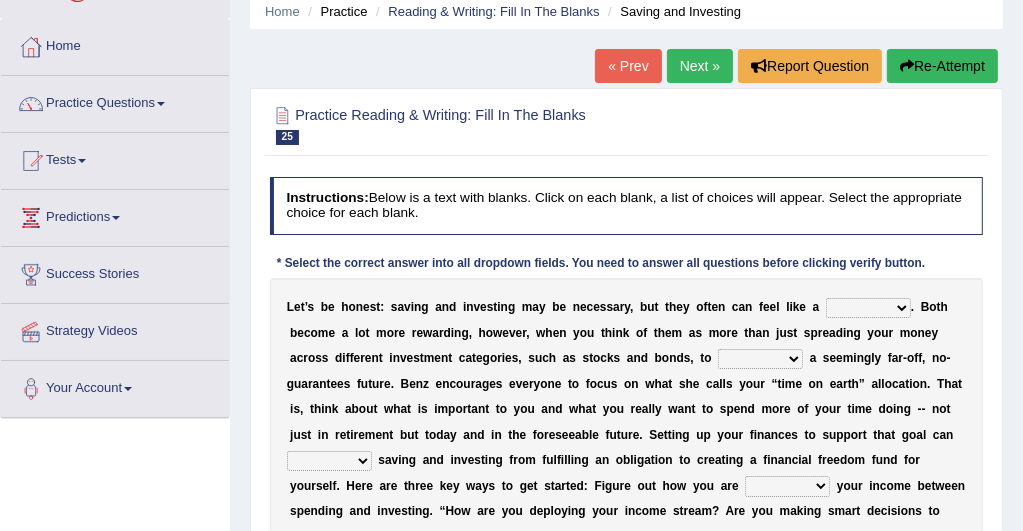 click on "nuance choice recidivist chore" at bounding box center [868, 308] 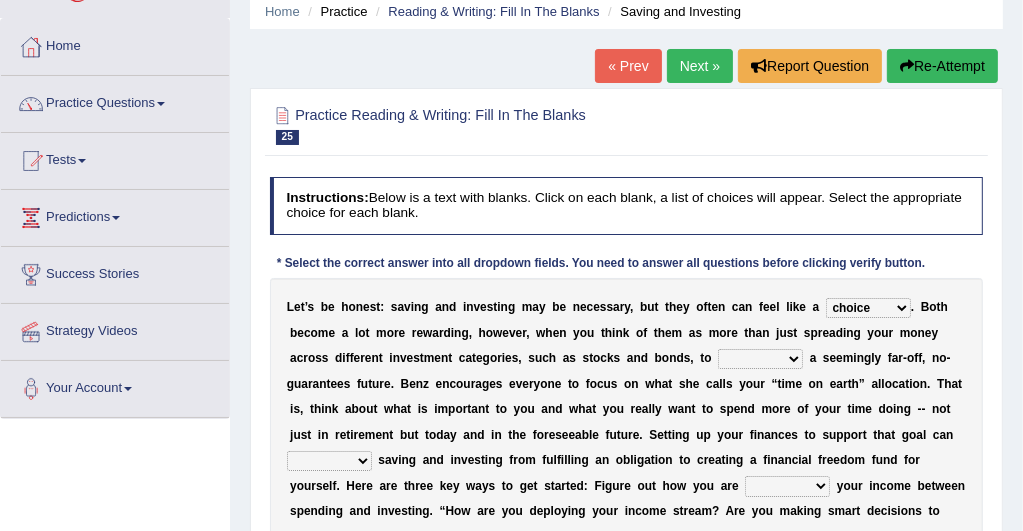 click on "nuance choice recidivist chore" at bounding box center [868, 308] 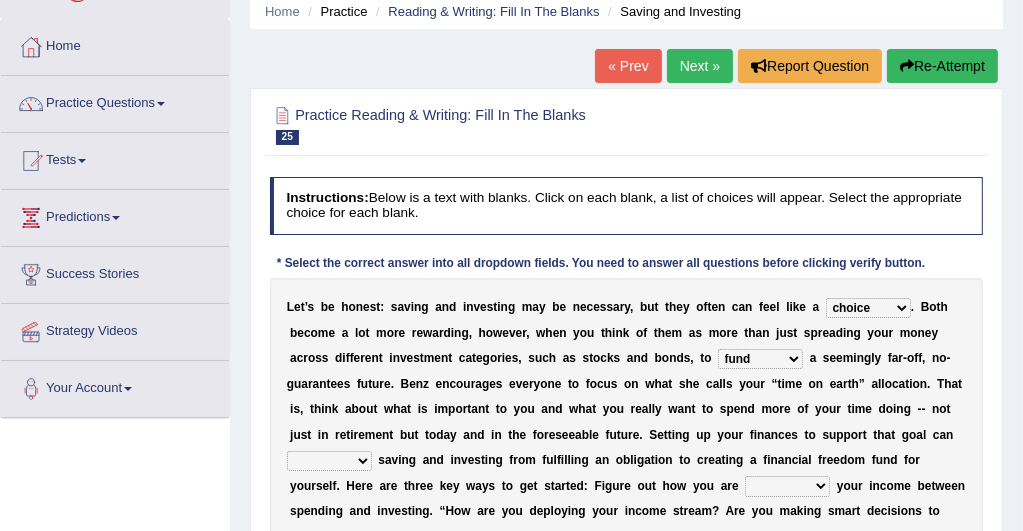 click on "fulminate fund categorize fend" at bounding box center (760, 359) 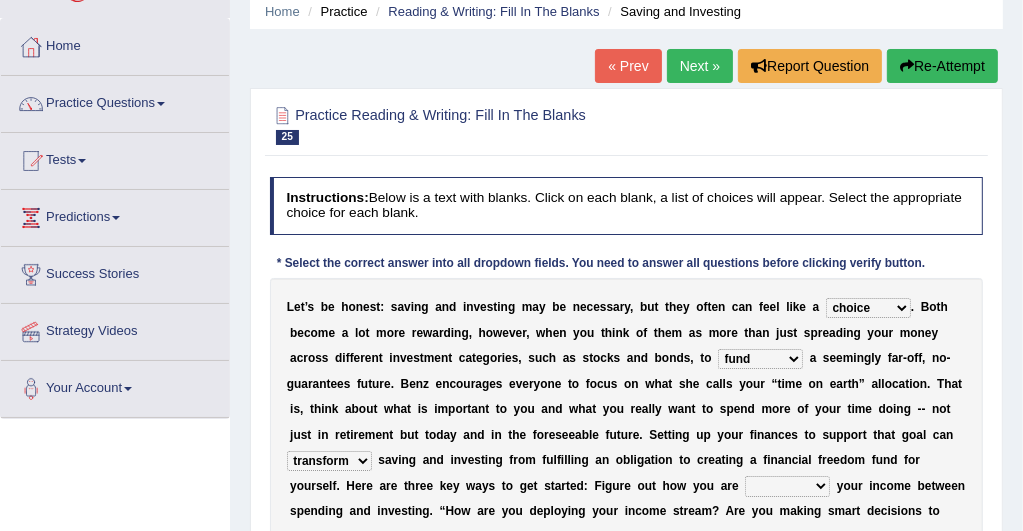 click on "transcend transact transport transform" at bounding box center [329, 461] 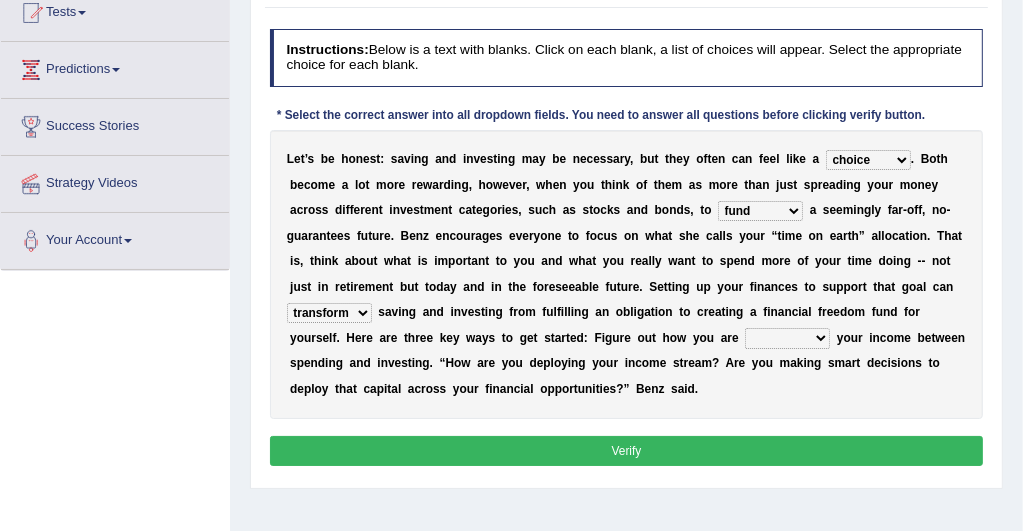 scroll, scrollTop: 240, scrollLeft: 0, axis: vertical 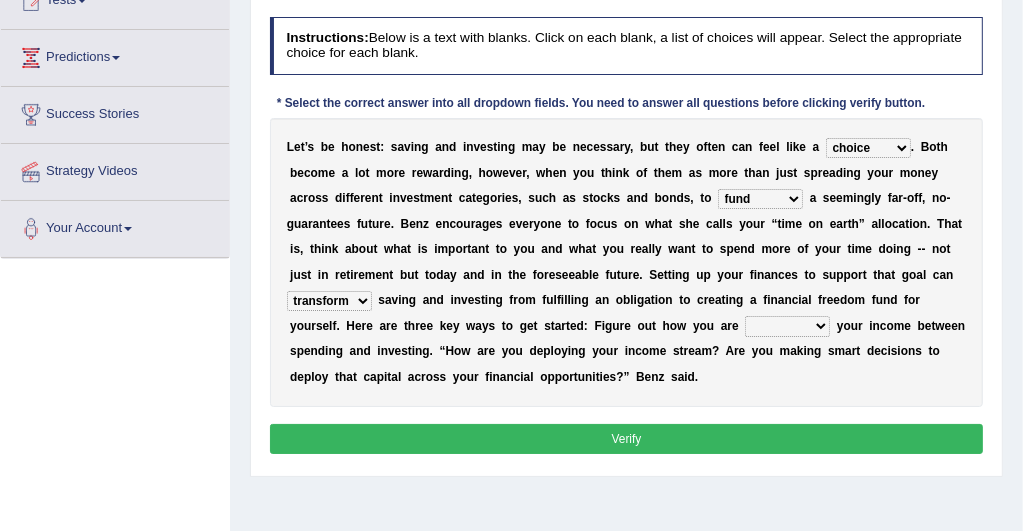 click on "affording spiking allocating delegating" at bounding box center (787, 326) 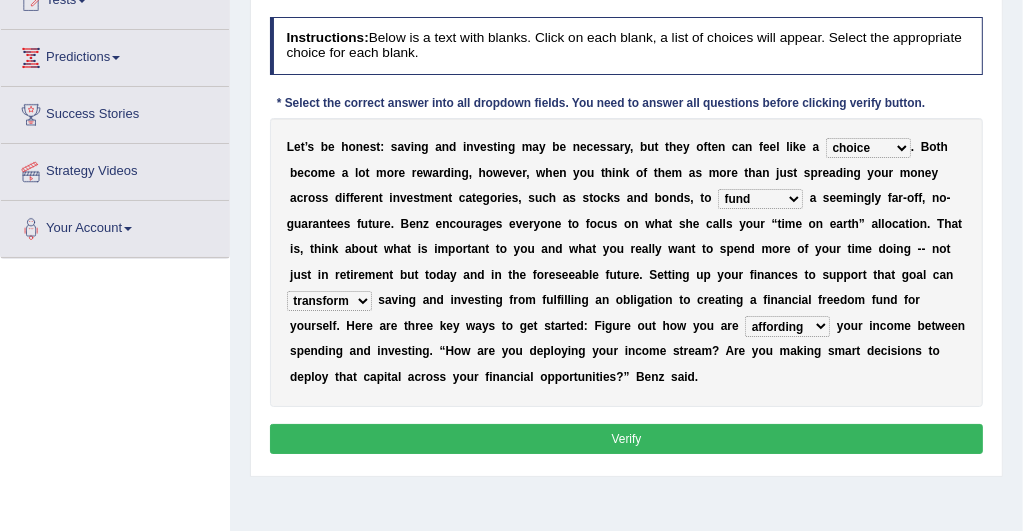 click on "affording spiking allocating delegating" at bounding box center [787, 326] 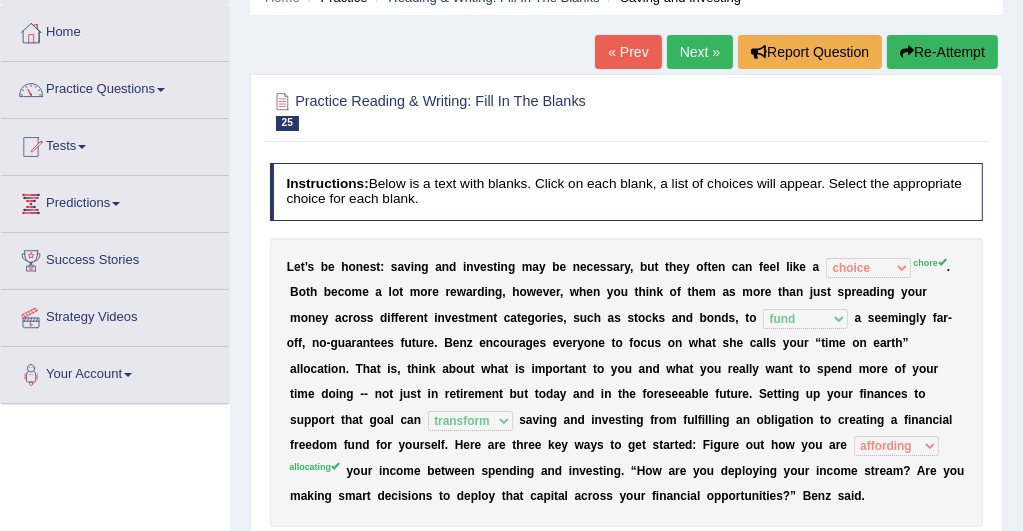 scroll, scrollTop: 40, scrollLeft: 0, axis: vertical 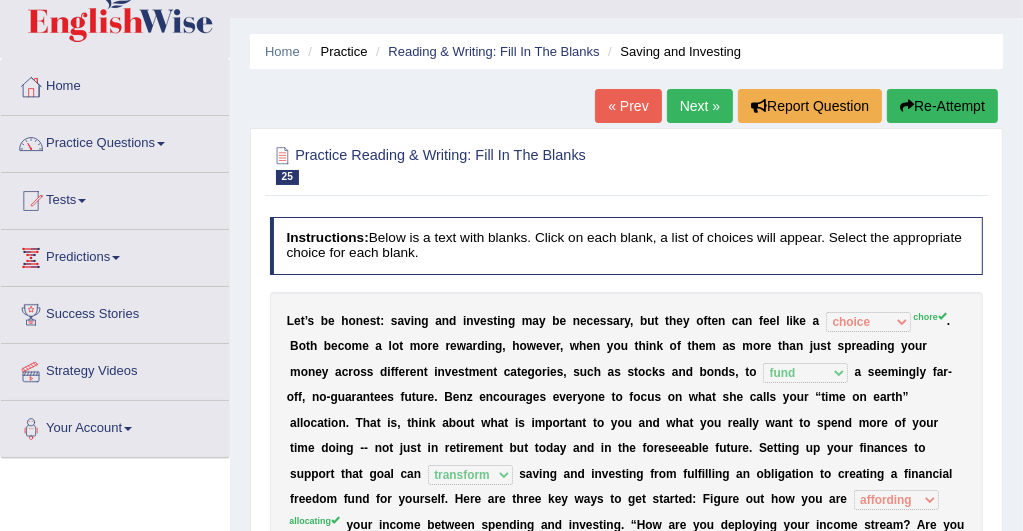 click on "Next »" at bounding box center (700, 106) 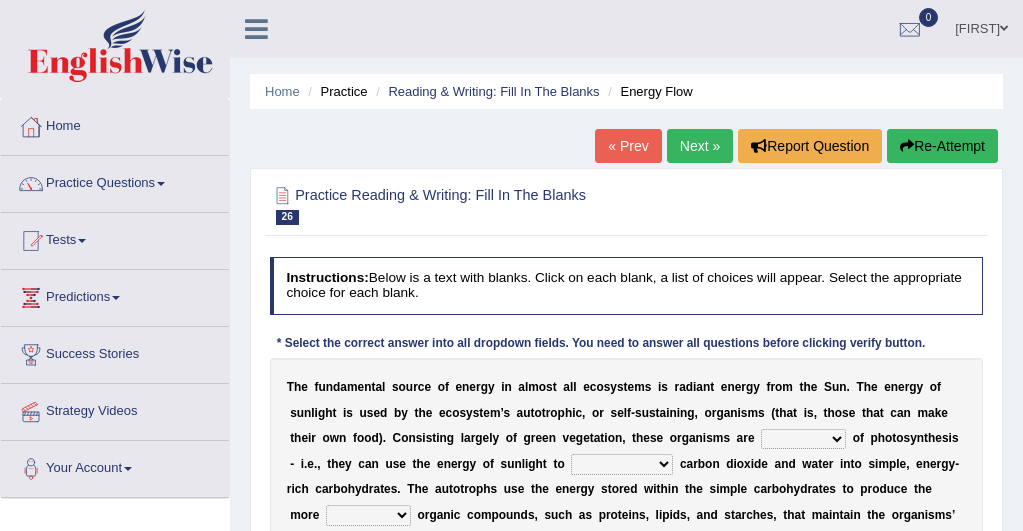 scroll, scrollTop: 0, scrollLeft: 0, axis: both 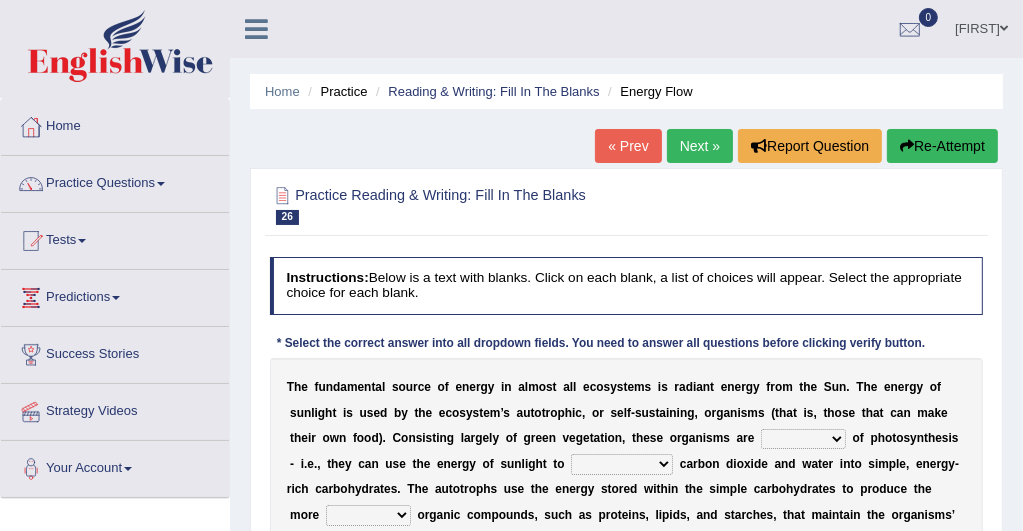 click on "aware capable proud guilty" at bounding box center [803, 439] 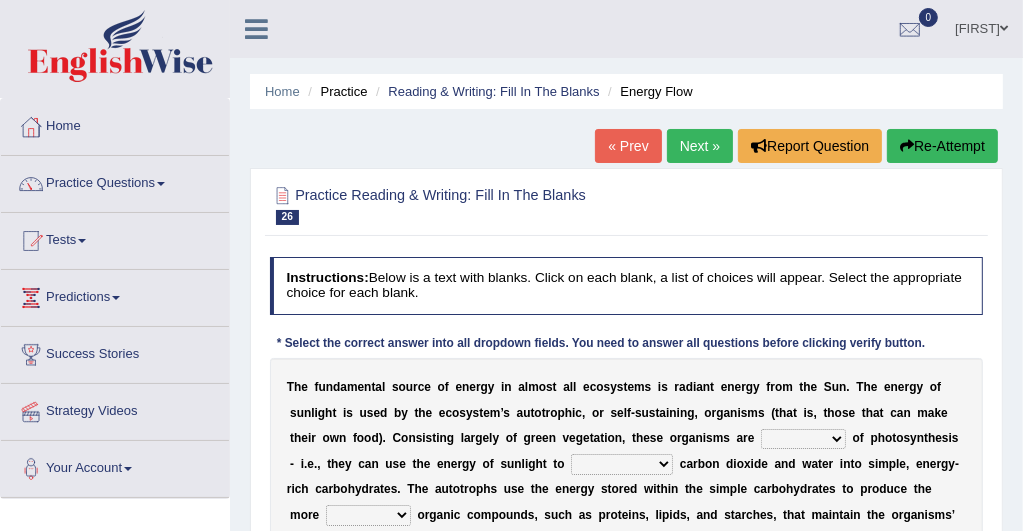 select on "aware" 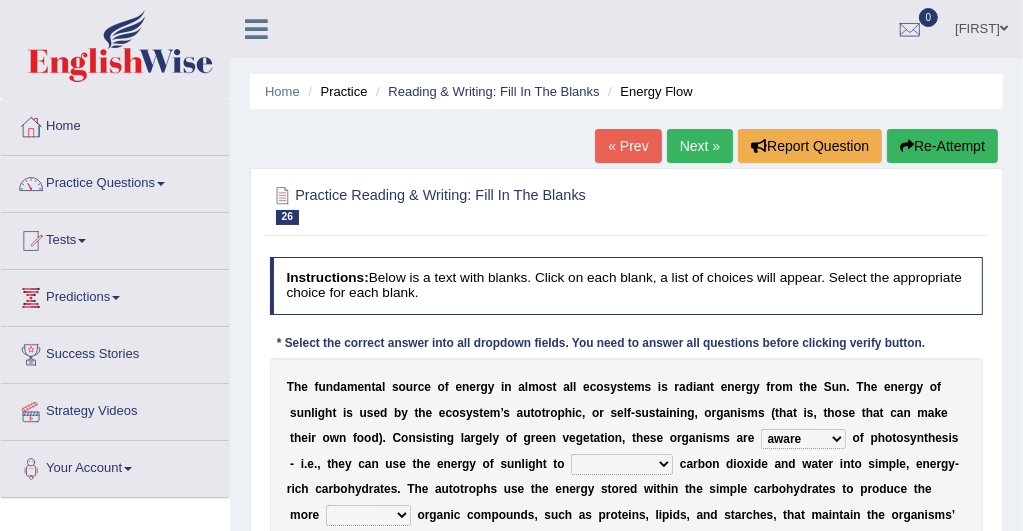 click on "aware capable proud guilty" at bounding box center [803, 439] 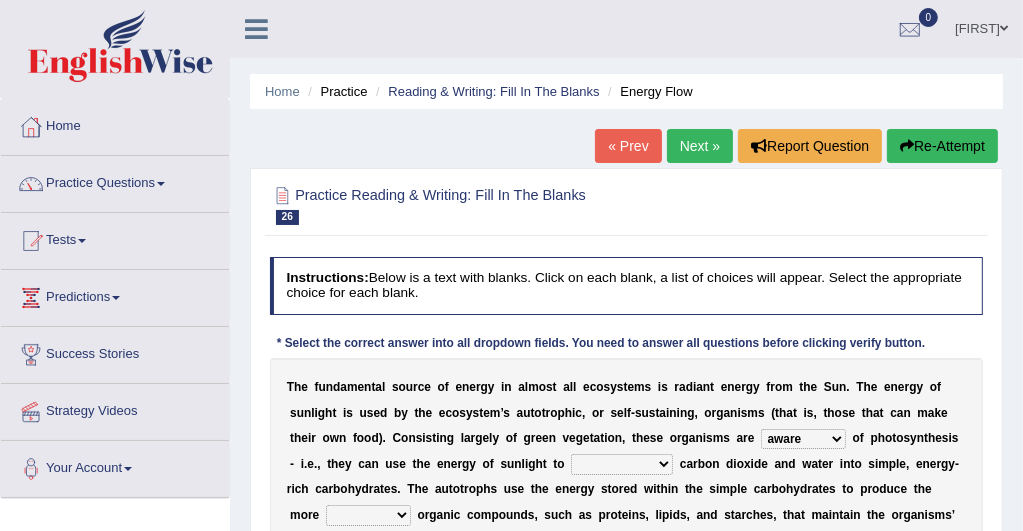 click on "communicate build convert force" at bounding box center (622, 464) 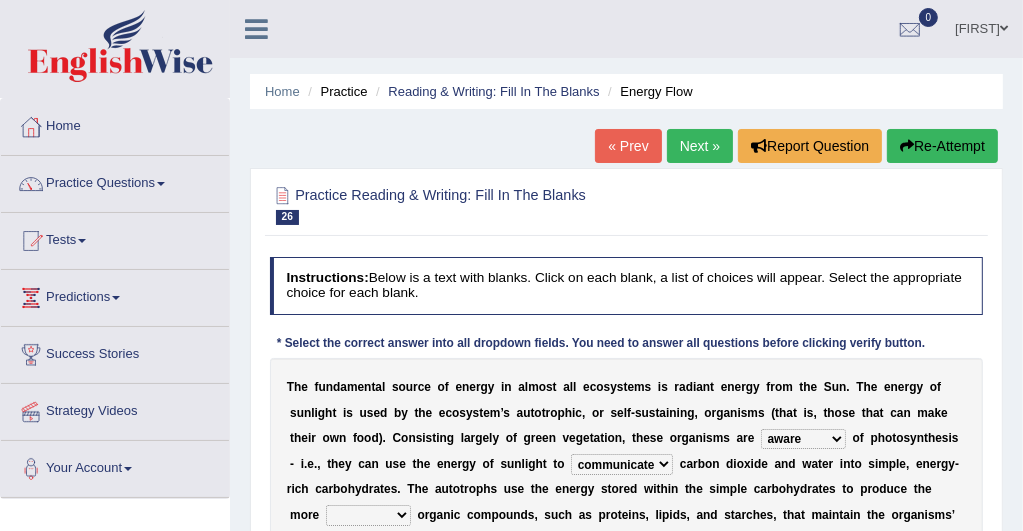 click on "communicate build convert force" at bounding box center [622, 464] 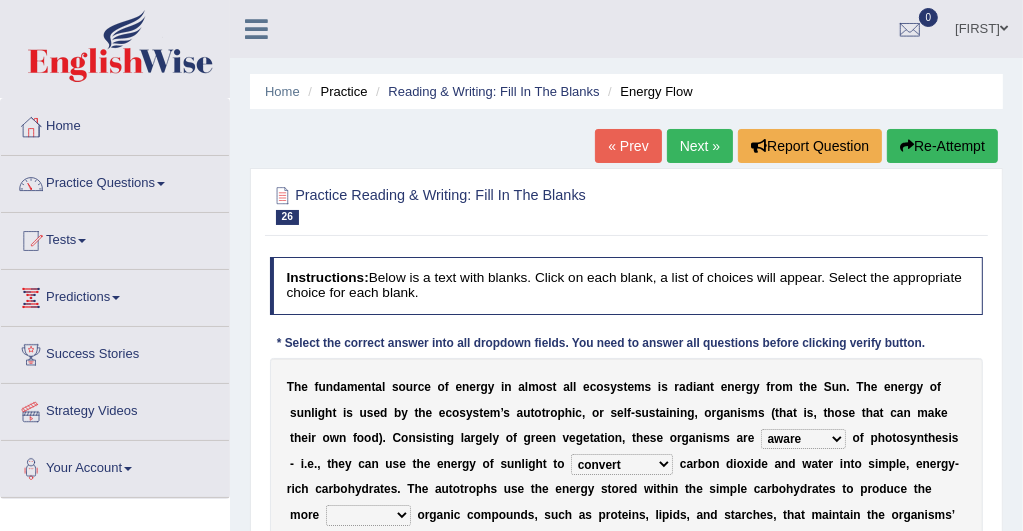 click on "communicate build convert force" at bounding box center (622, 464) 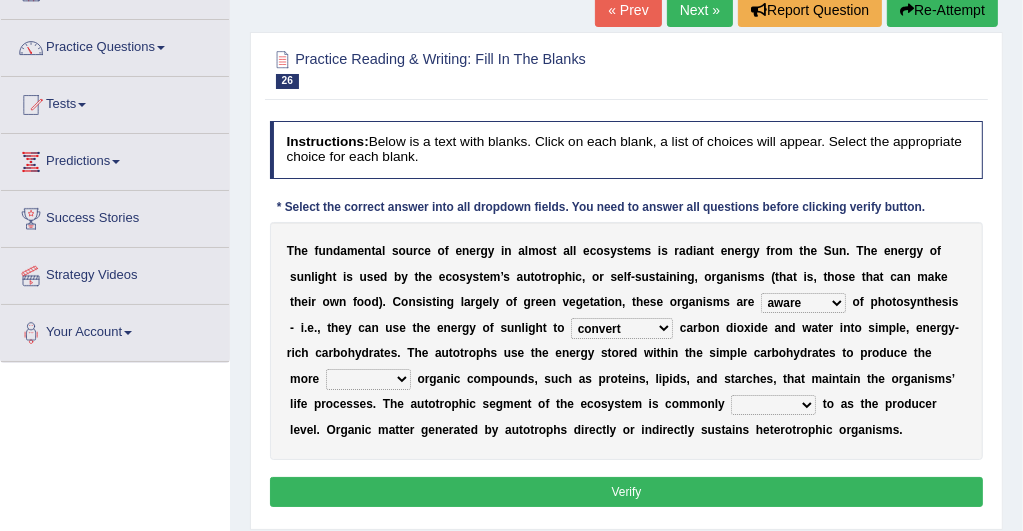 scroll, scrollTop: 160, scrollLeft: 0, axis: vertical 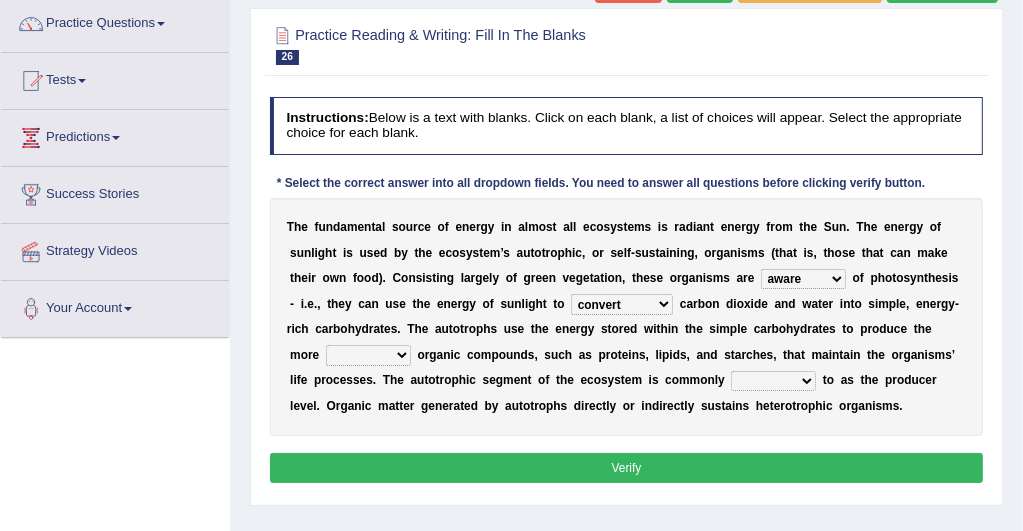 click on "normal complex authentic futile" at bounding box center [368, 355] 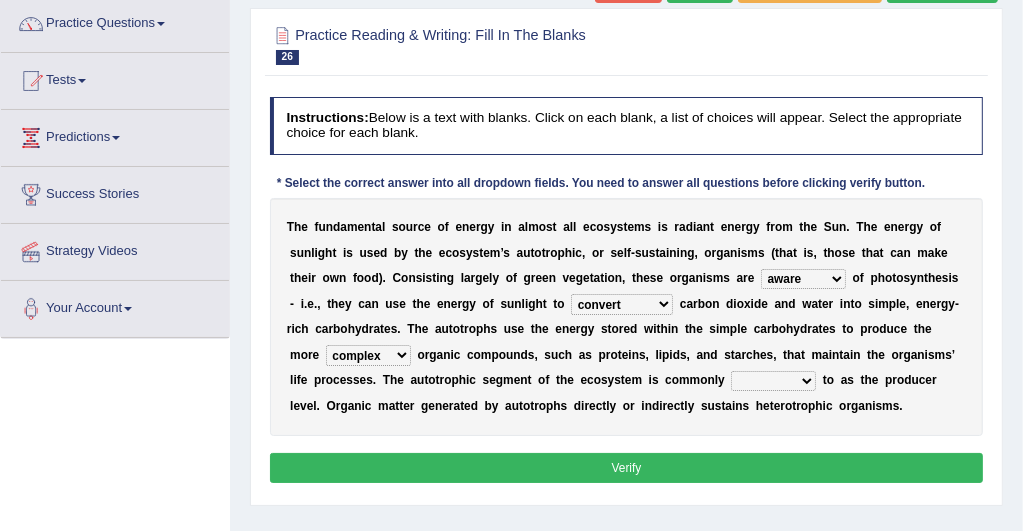 click on "normal complex authentic futile" at bounding box center [368, 355] 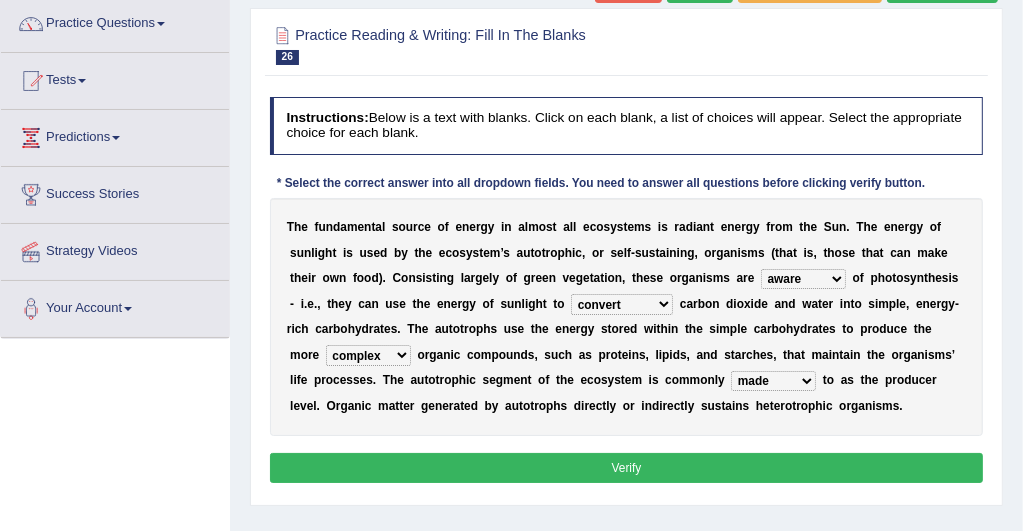 click on "made known provided referred" at bounding box center [773, 381] 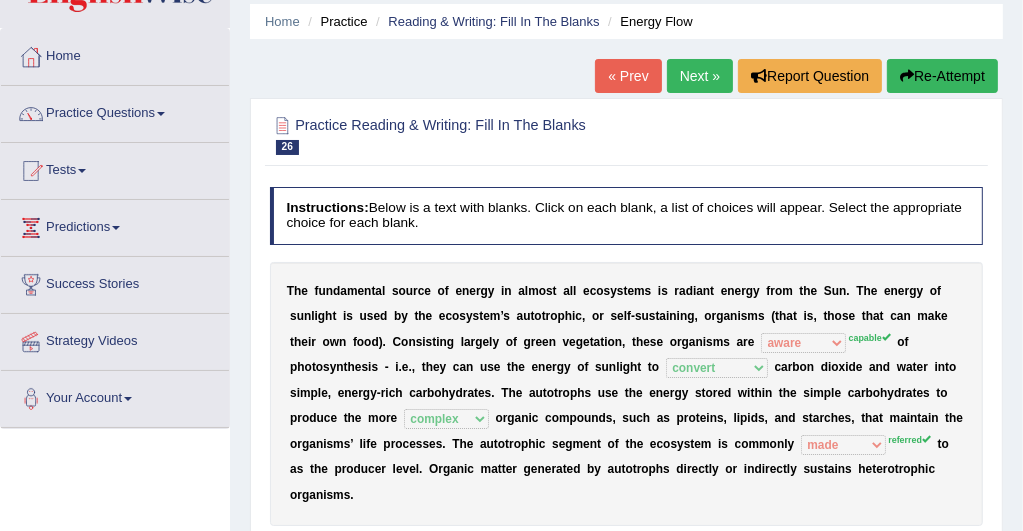 scroll, scrollTop: 30, scrollLeft: 0, axis: vertical 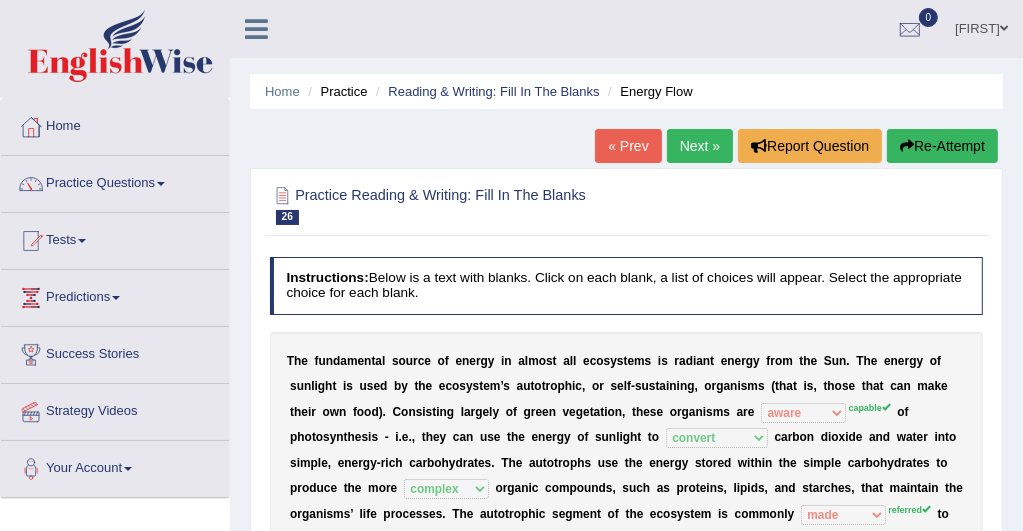 click on "Next »" at bounding box center [700, 146] 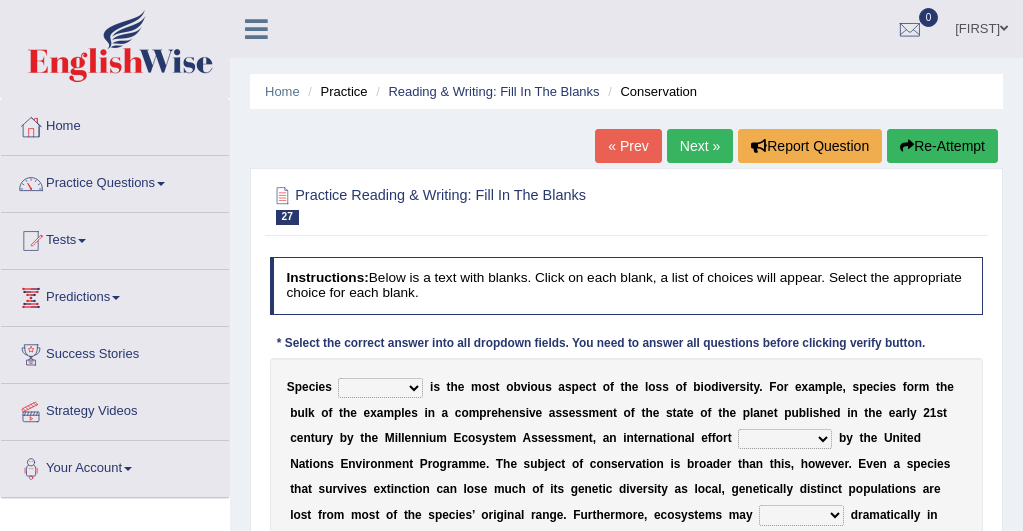scroll, scrollTop: 0, scrollLeft: 0, axis: both 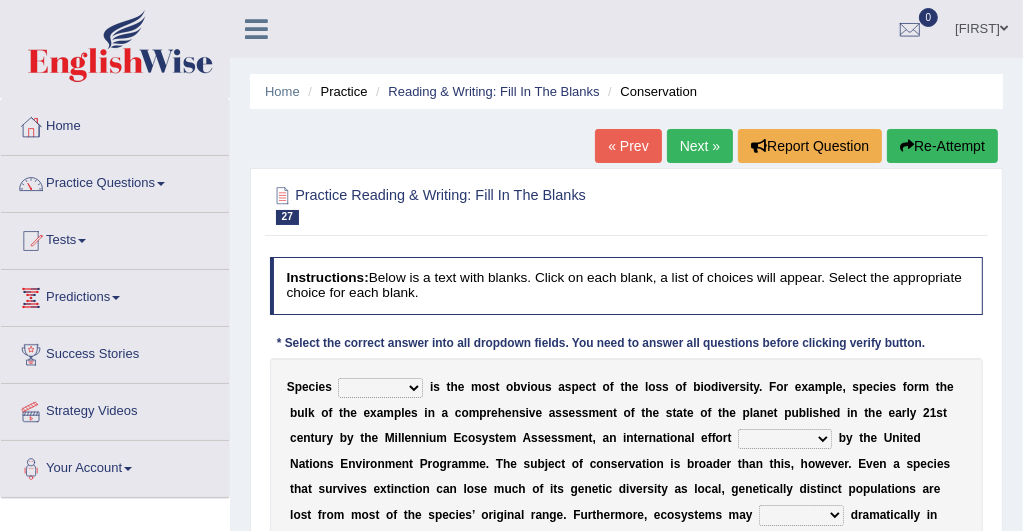 click on "richness extinction migration diversity" at bounding box center (380, 388) 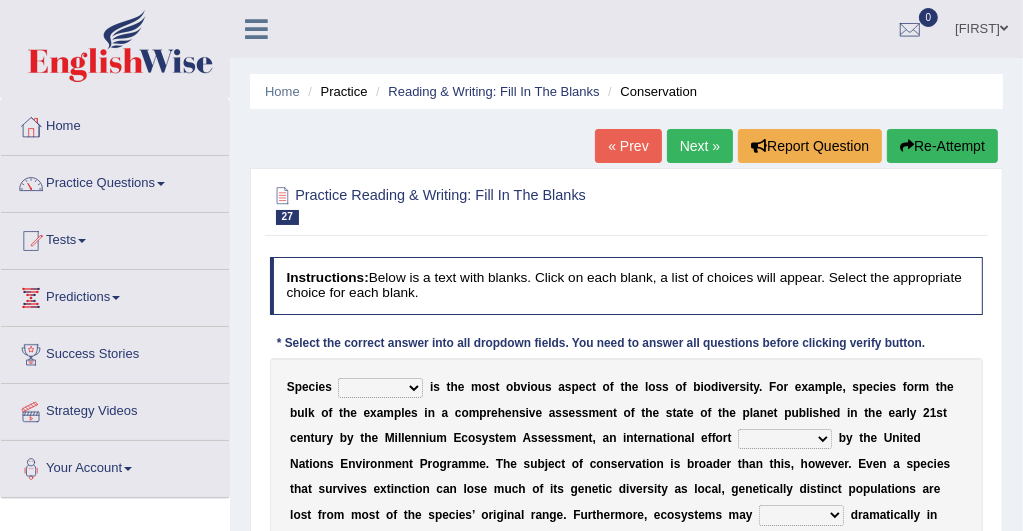 select on "richness" 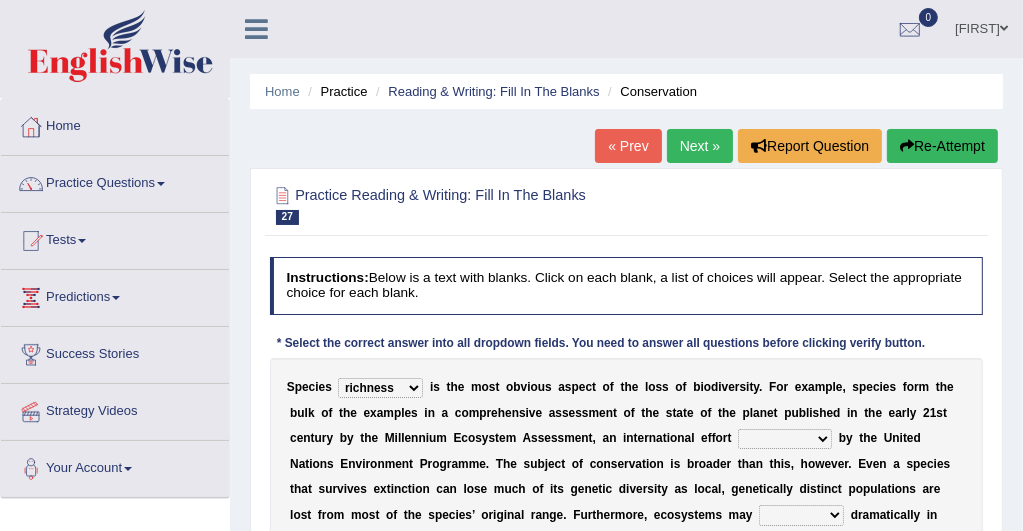 click on "richness extinction migration diversity" at bounding box center (380, 388) 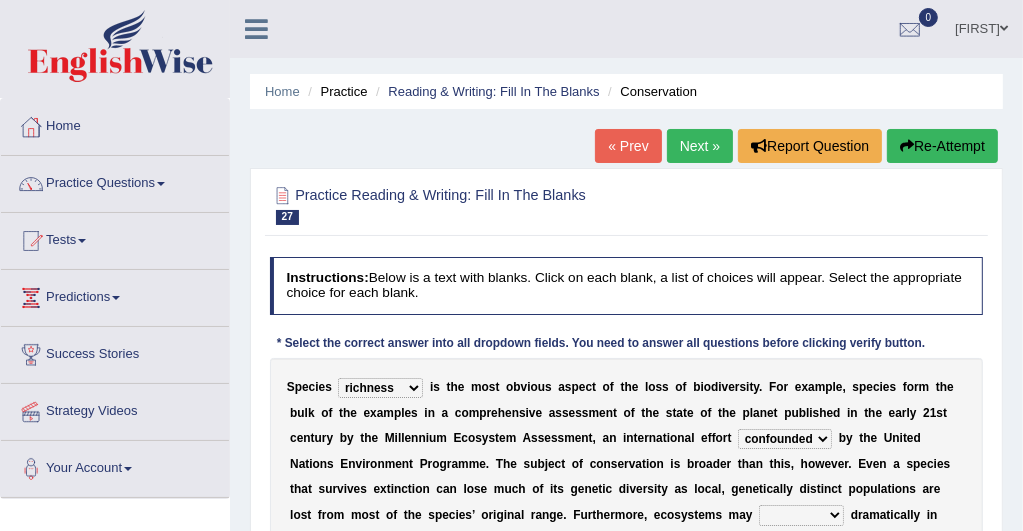 click on "confounded consulted converted coordinated" at bounding box center [785, 439] 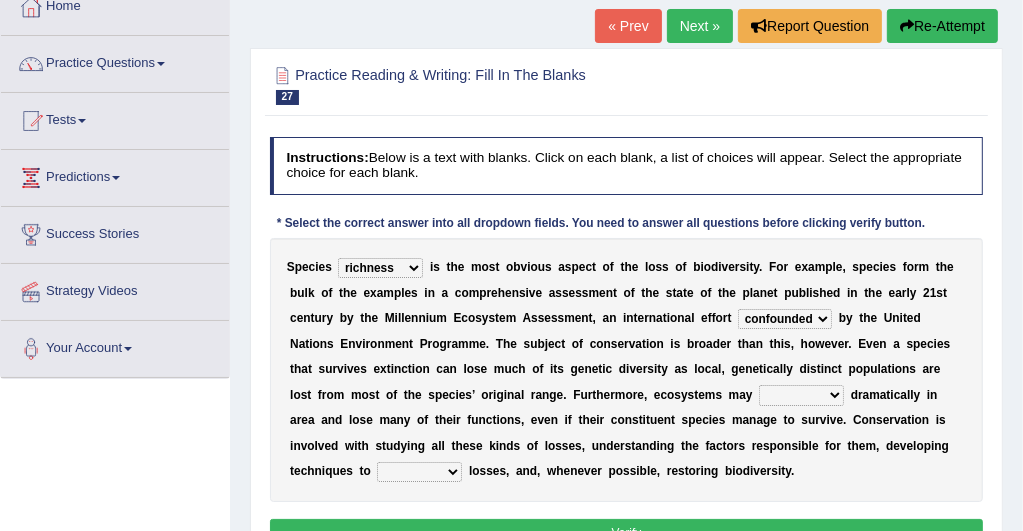 scroll, scrollTop: 160, scrollLeft: 0, axis: vertical 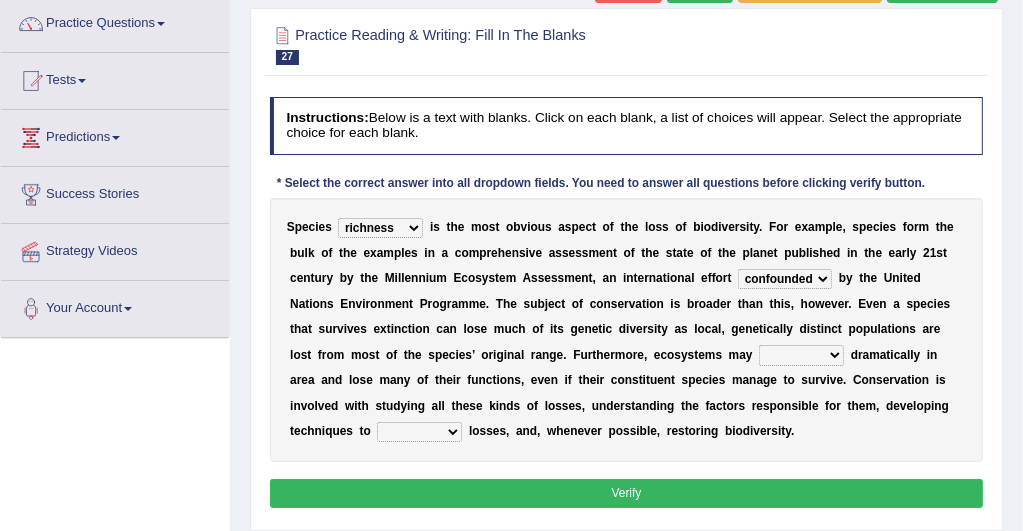click on "expand remain shrink extend" at bounding box center [801, 355] 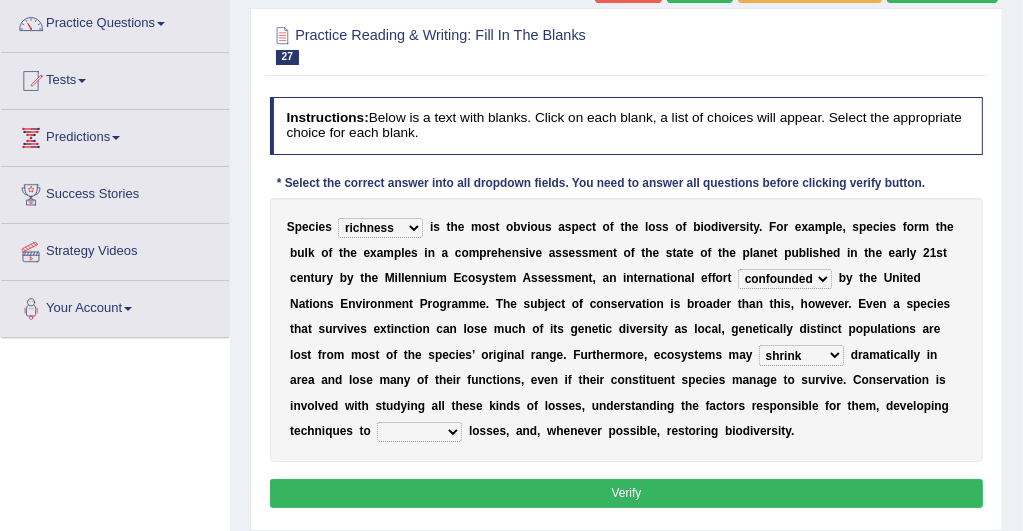 click on "expand remain shrink extend" at bounding box center [801, 355] 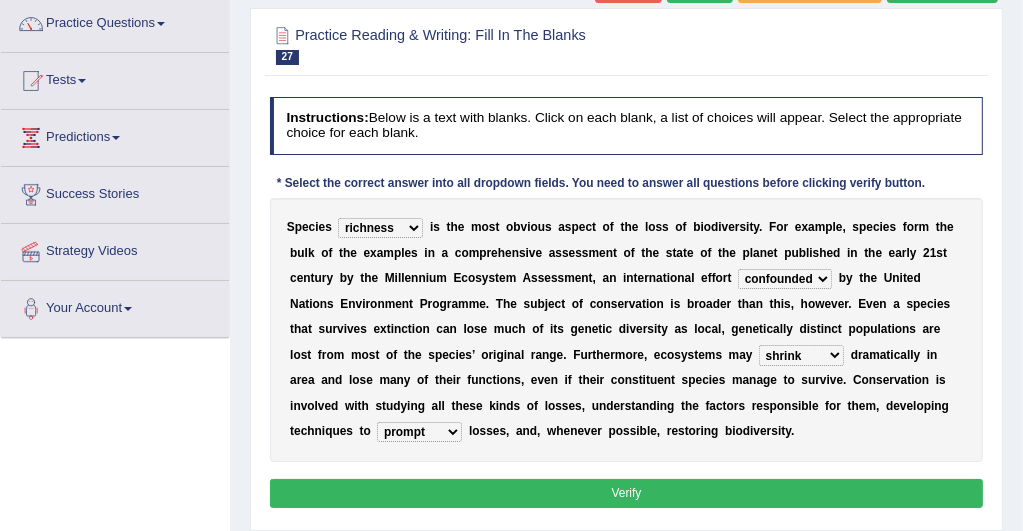click on "prevent praise accelerate prompt" at bounding box center (419, 432) 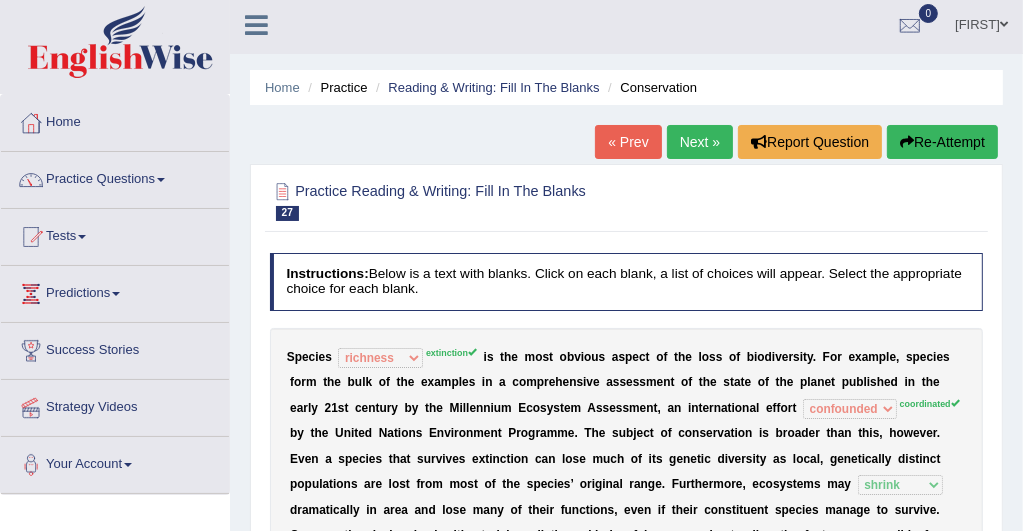 scroll, scrollTop: 0, scrollLeft: 0, axis: both 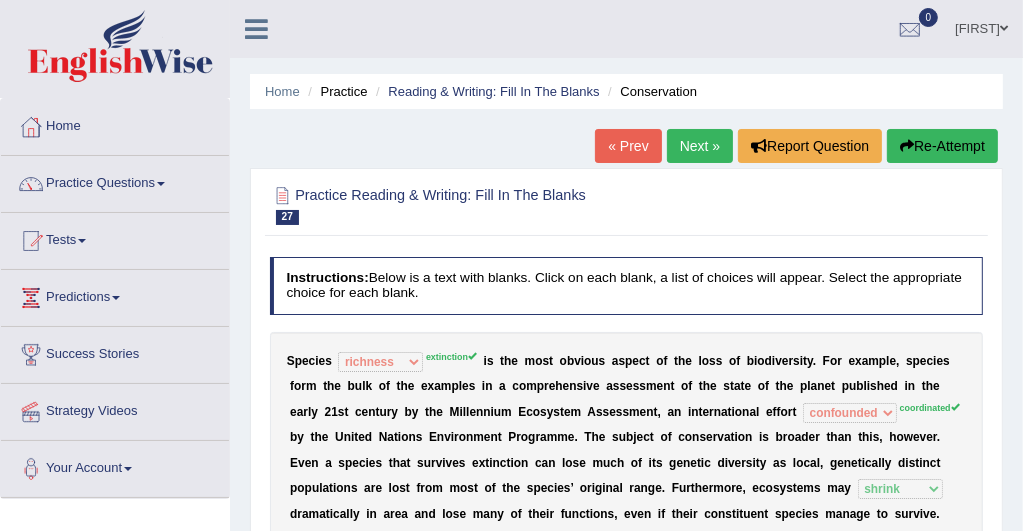 click on "Re-Attempt" at bounding box center [942, 146] 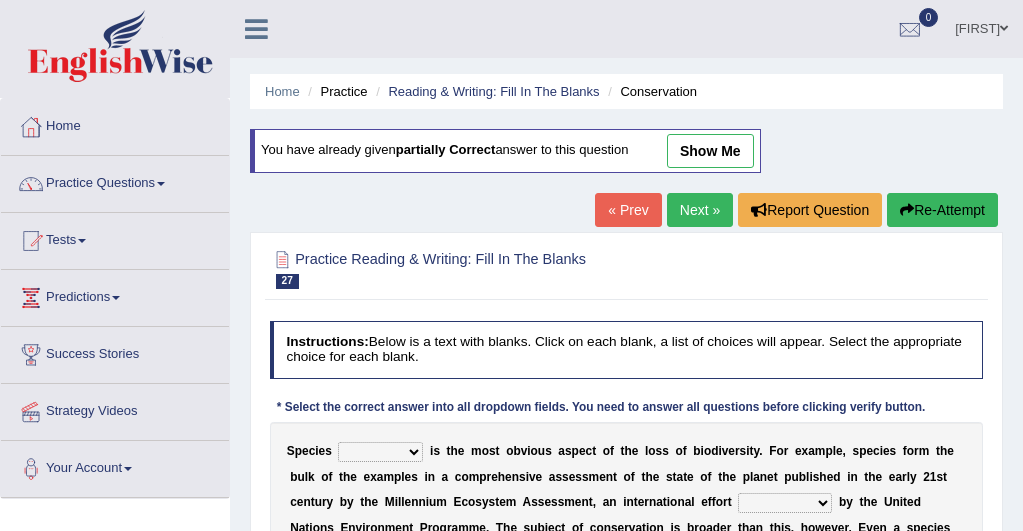 scroll, scrollTop: 0, scrollLeft: 0, axis: both 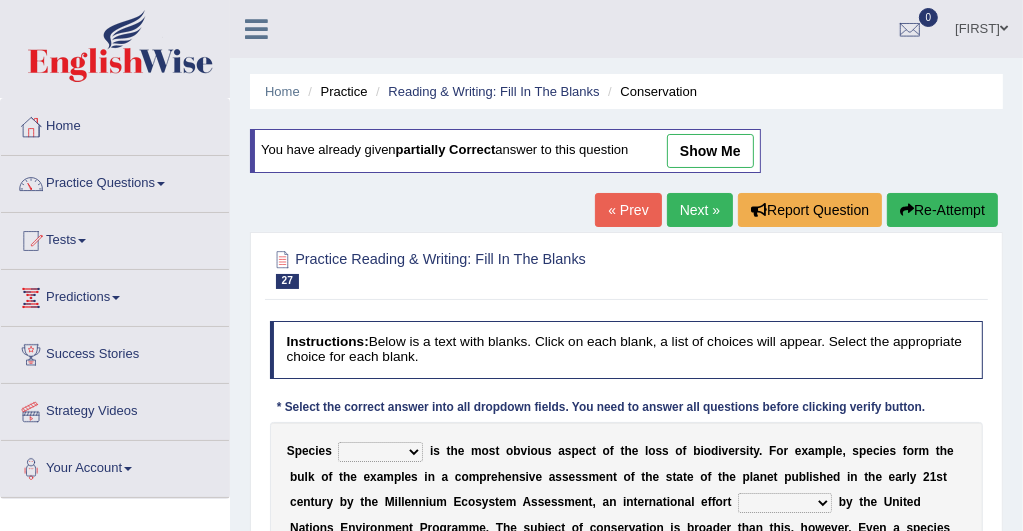 click on "richness extinction migration diversity" at bounding box center (380, 452) 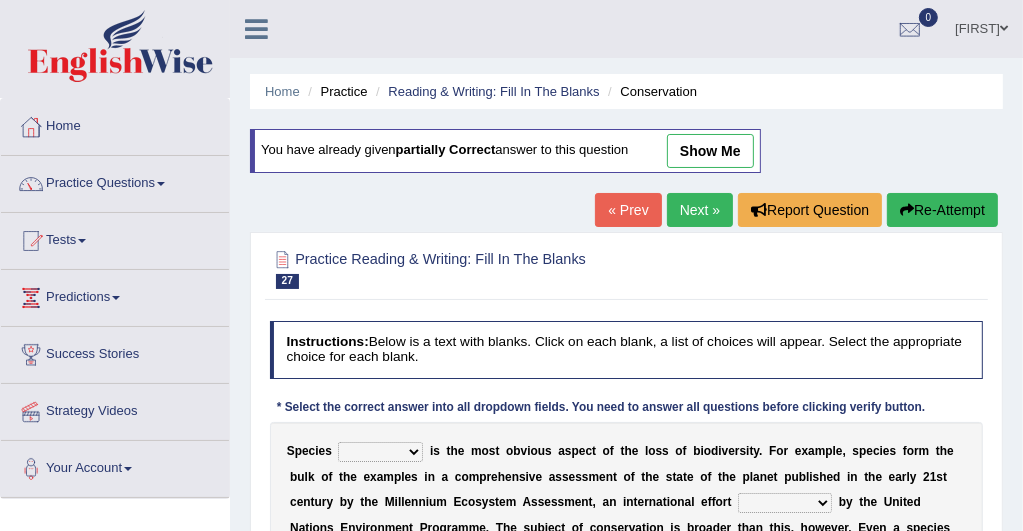 select on "extinction" 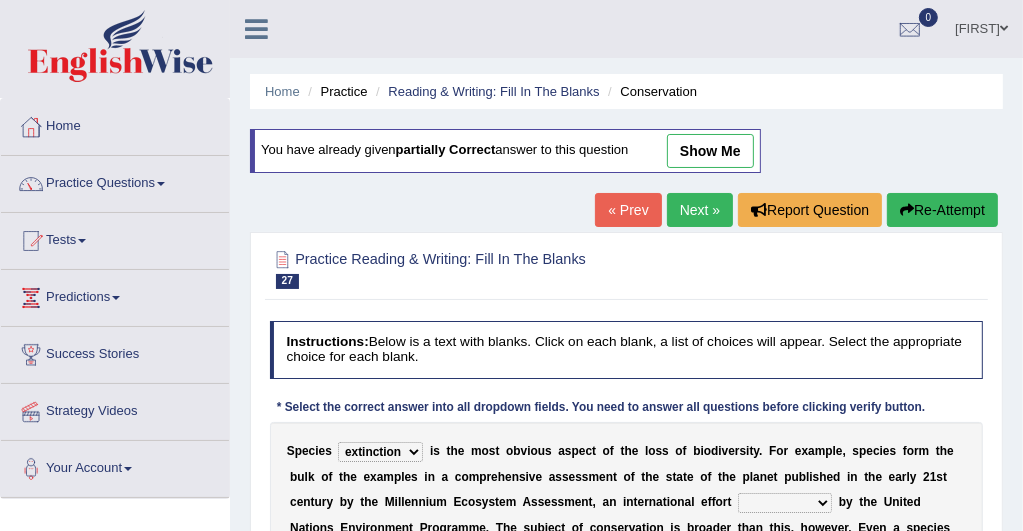 click on "richness extinction migration diversity" at bounding box center [380, 452] 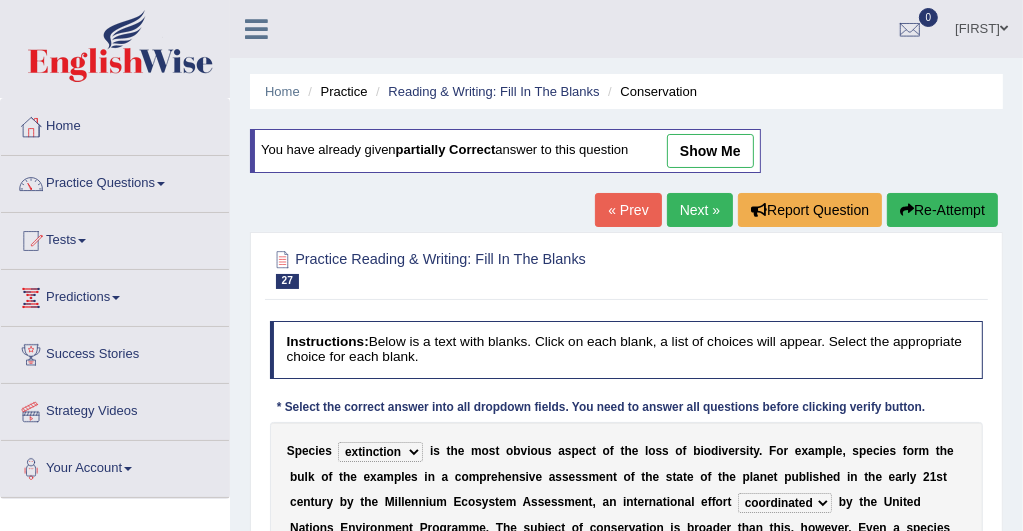 click on "confounded consulted converted coordinated" at bounding box center [785, 503] 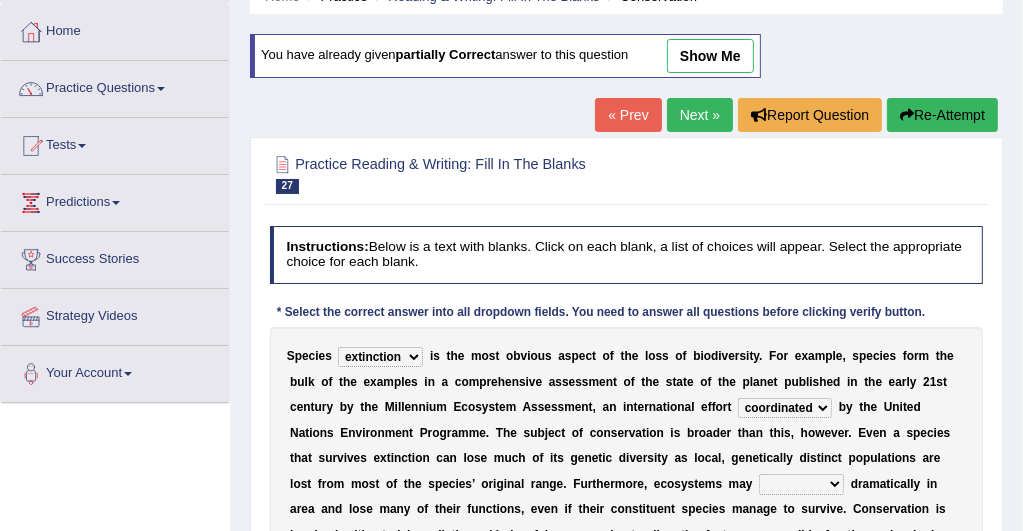 scroll, scrollTop: 120, scrollLeft: 0, axis: vertical 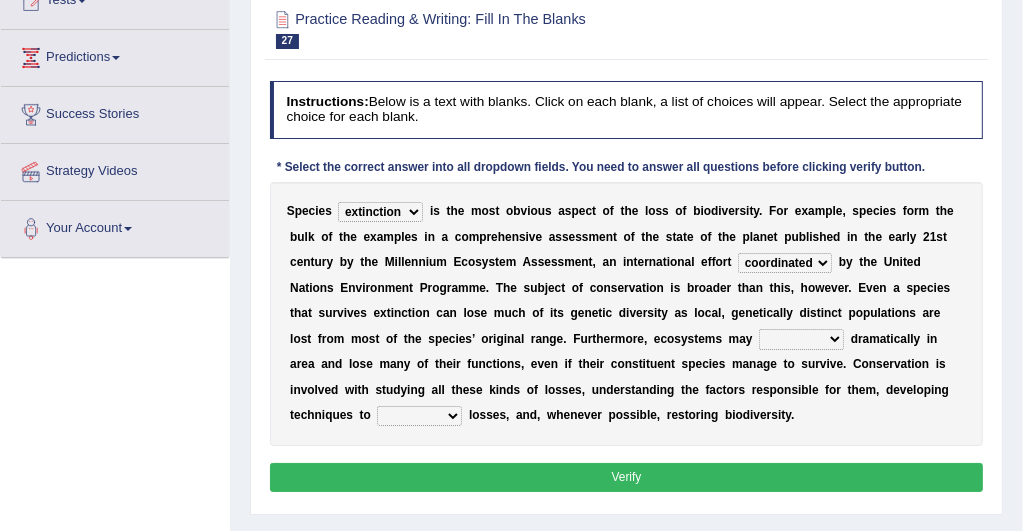 click on "expand remain shrink extend" at bounding box center (801, 339) 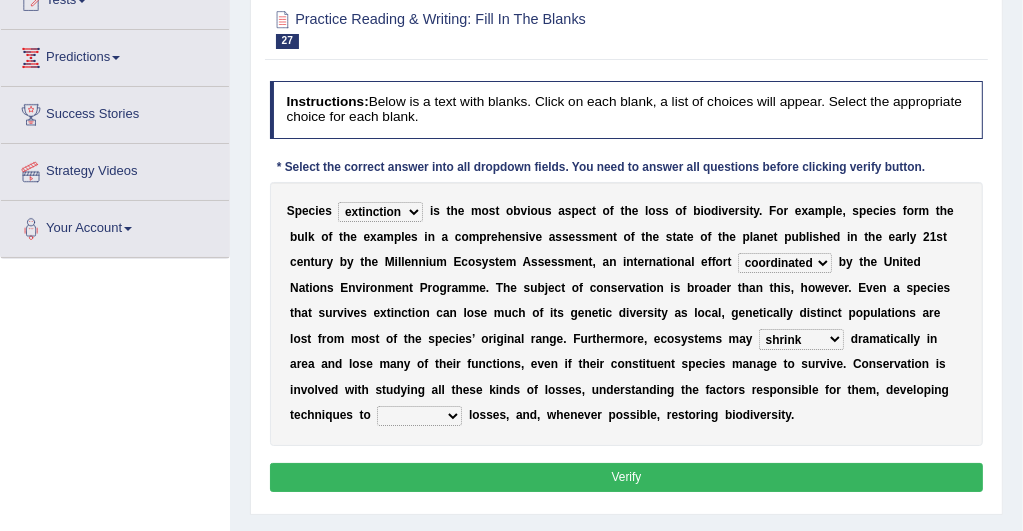 click on "expand remain shrink extend" at bounding box center (801, 339) 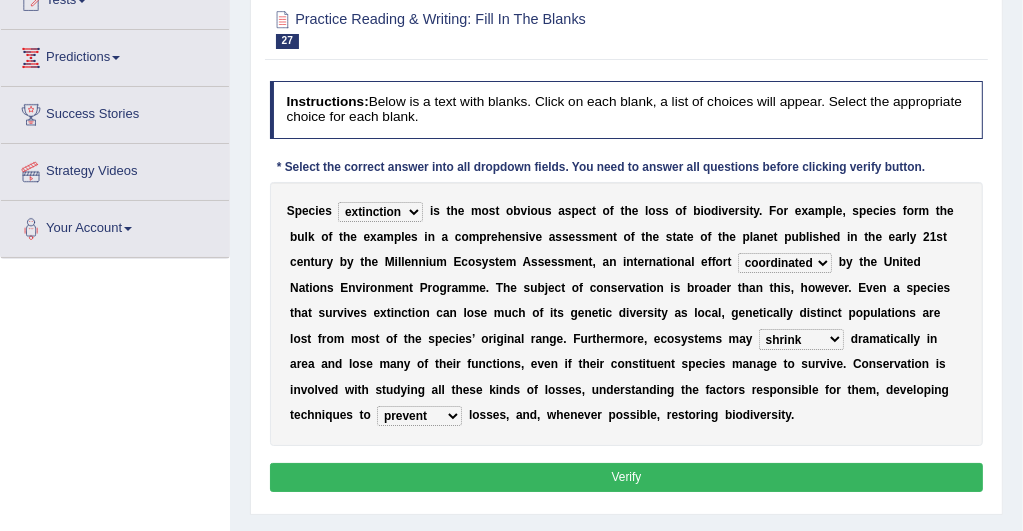 click on "prevent praise accelerate prompt" at bounding box center (419, 416) 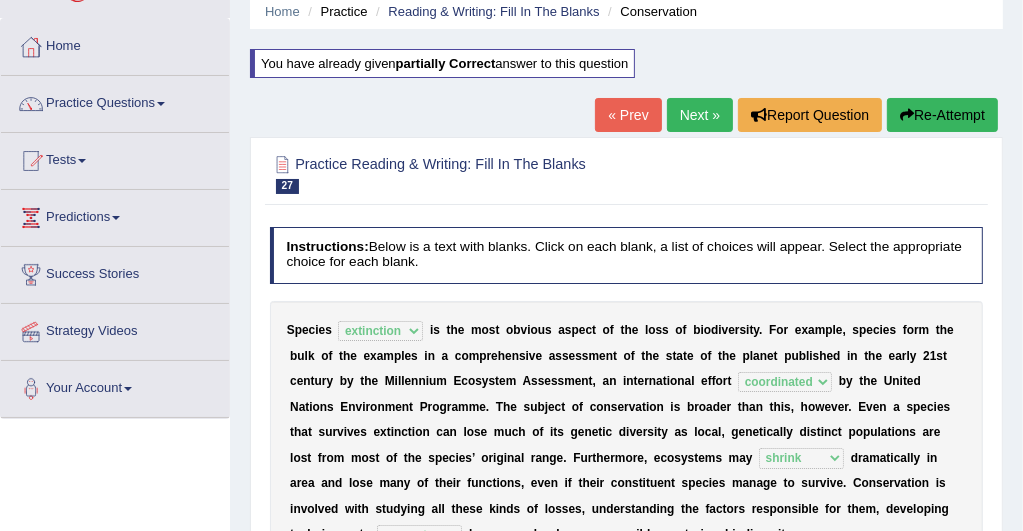 scroll, scrollTop: 40, scrollLeft: 0, axis: vertical 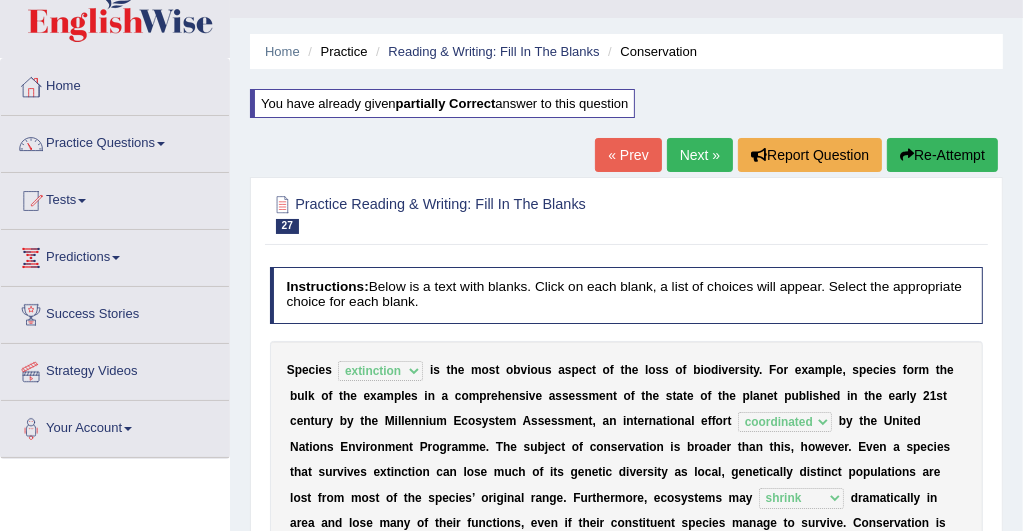 click on "Next »" at bounding box center [700, 155] 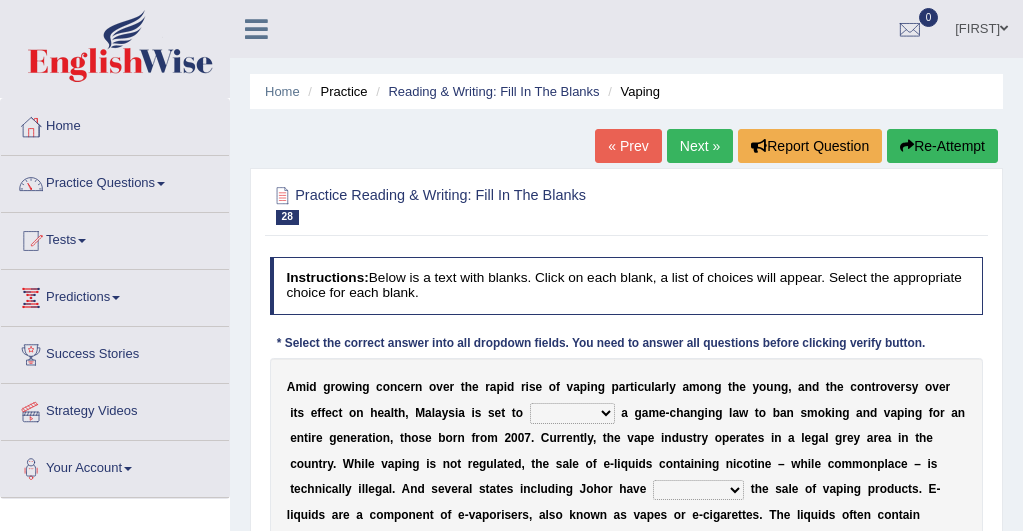 scroll, scrollTop: 0, scrollLeft: 0, axis: both 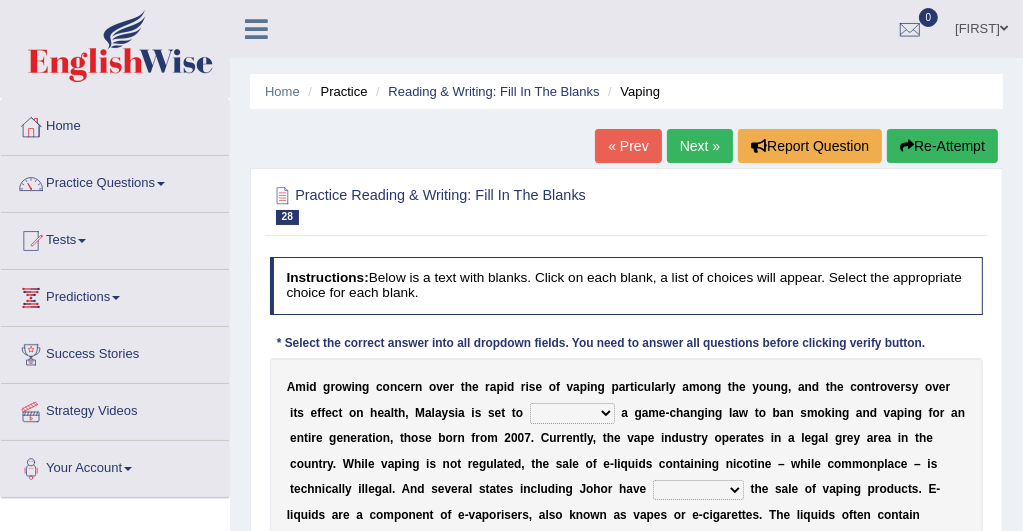 click on "introduce adapt lift enroll" at bounding box center [572, 413] 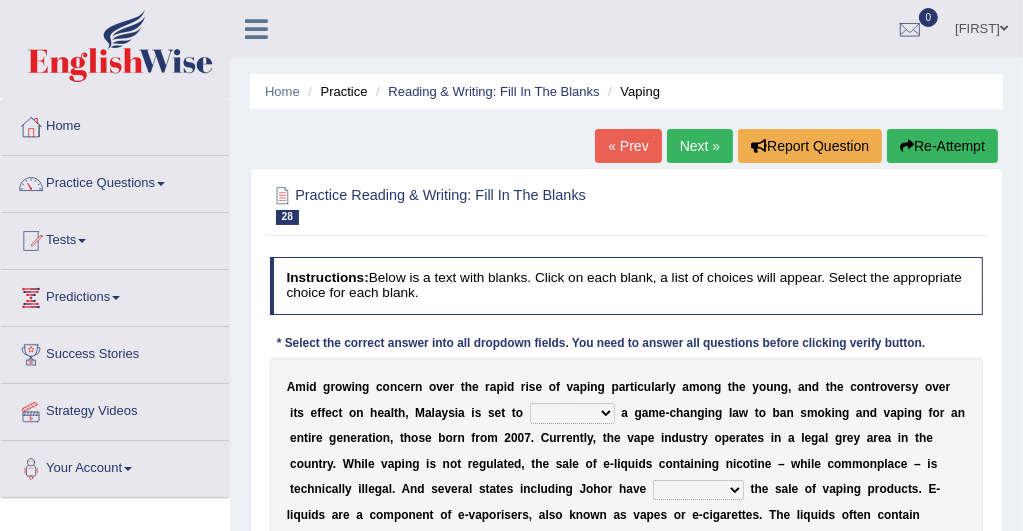 select on "introduce" 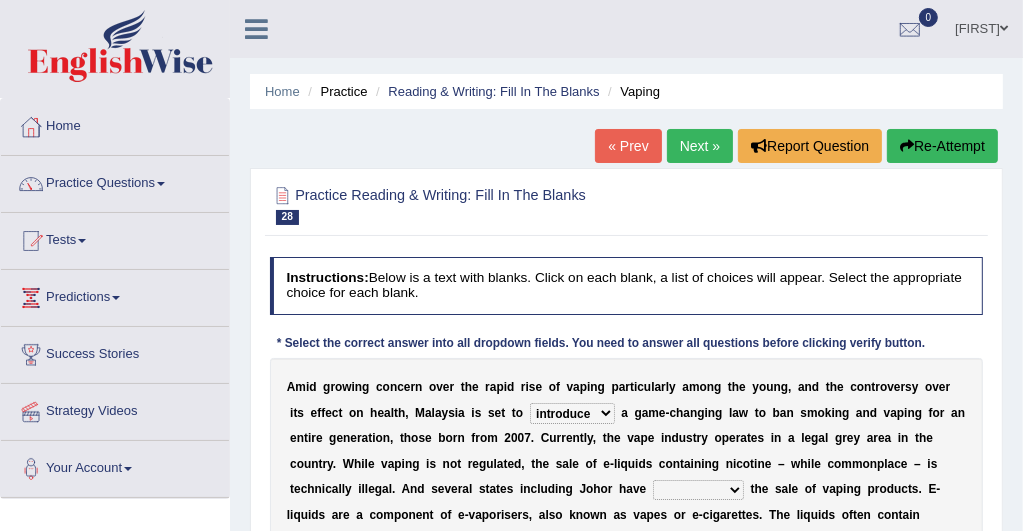 click on "introduce adapt lift enroll" at bounding box center [572, 413] 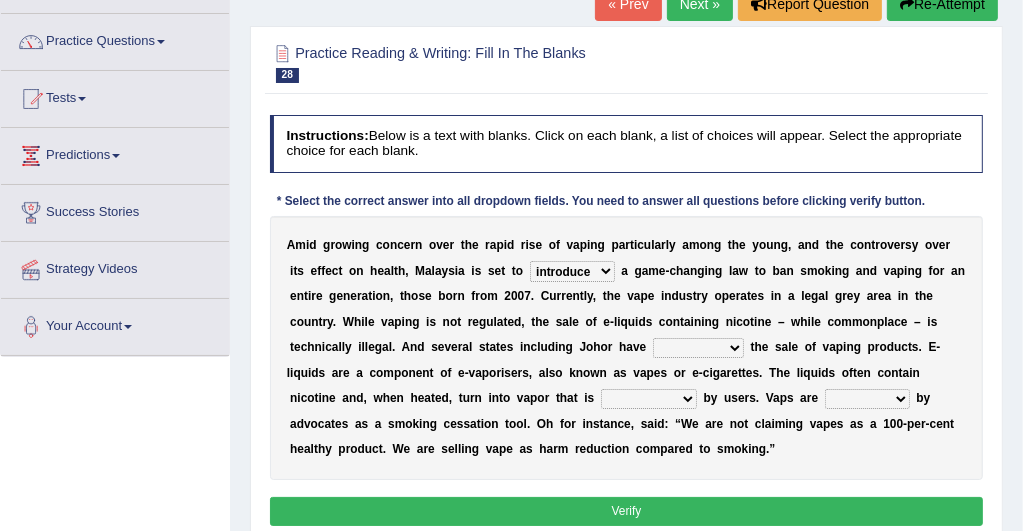 scroll, scrollTop: 160, scrollLeft: 0, axis: vertical 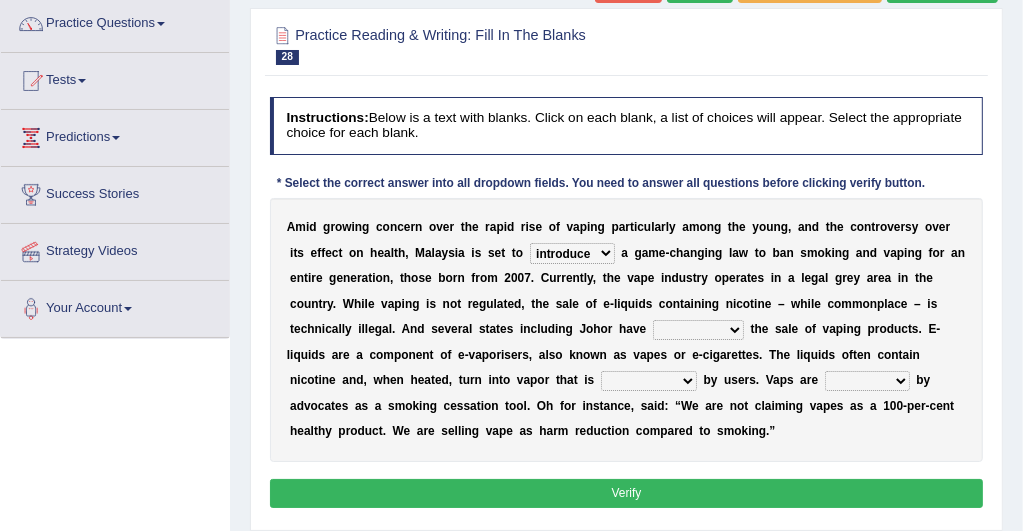 click on "proposed proliferated prohibited promoted" at bounding box center (698, 330) 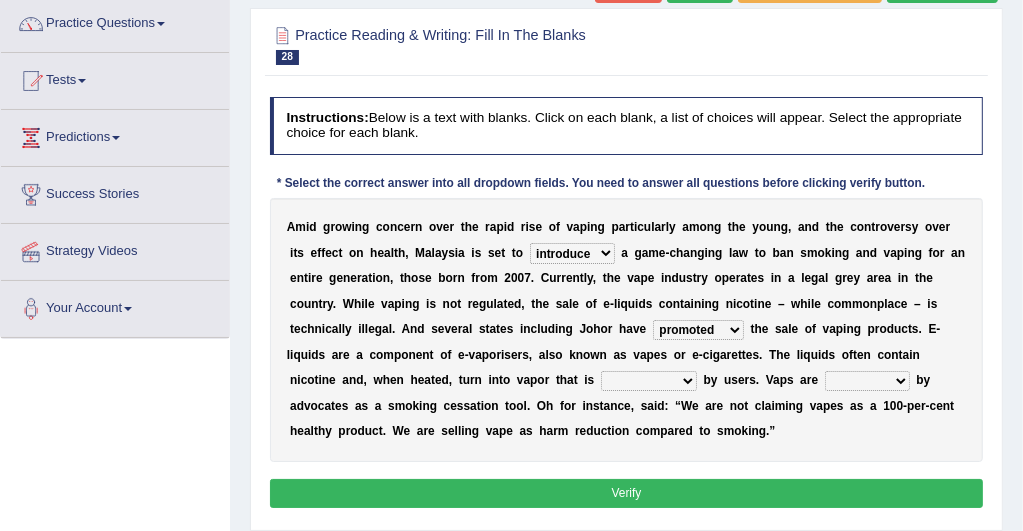 click on "proposed proliferated prohibited promoted" at bounding box center [698, 330] 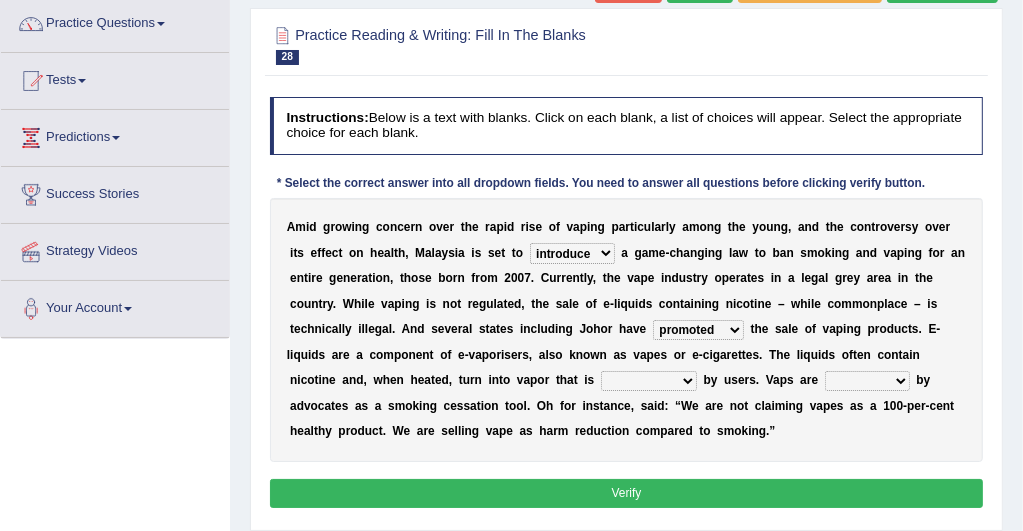 click on "comprised inhaled compressed exhaled" at bounding box center (649, 381) 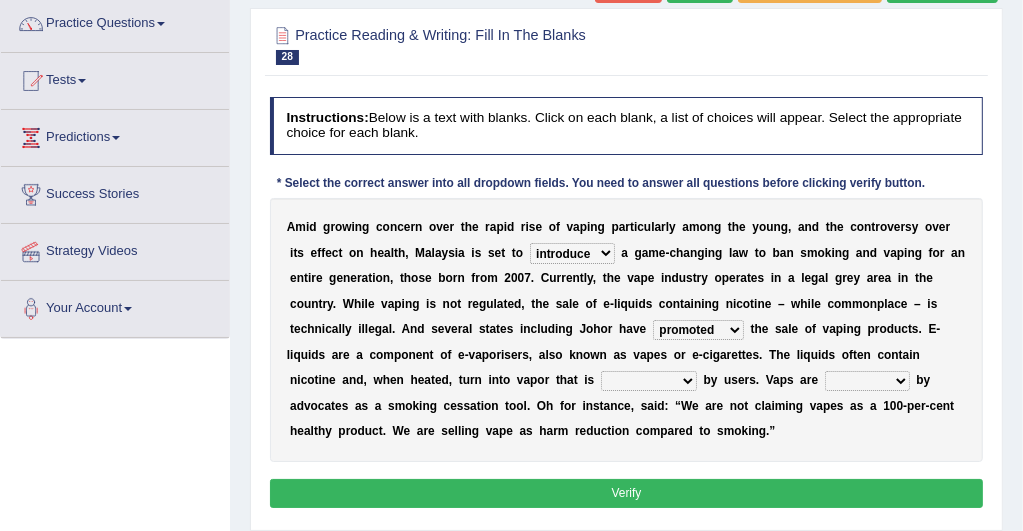 select on "exhaled" 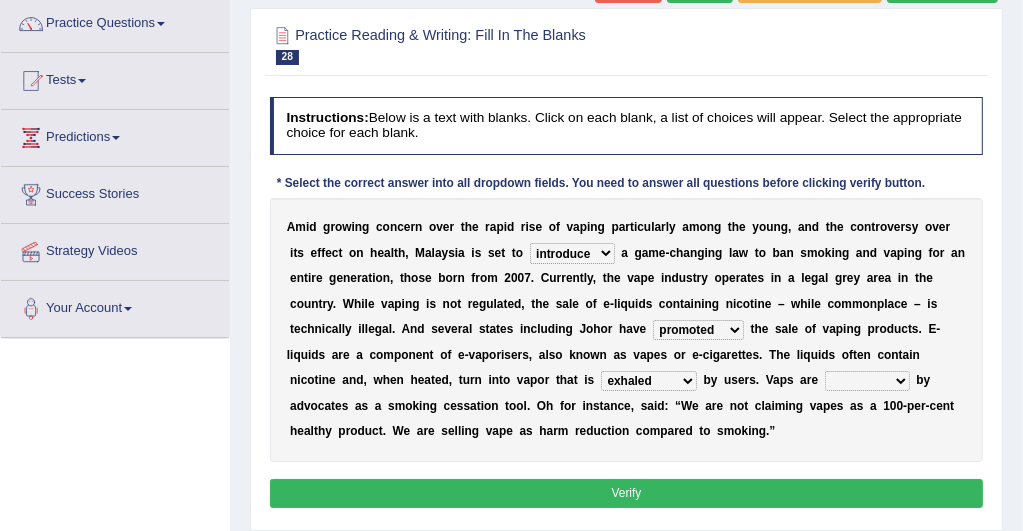 click on "comprised inhaled compressed exhaled" at bounding box center [649, 381] 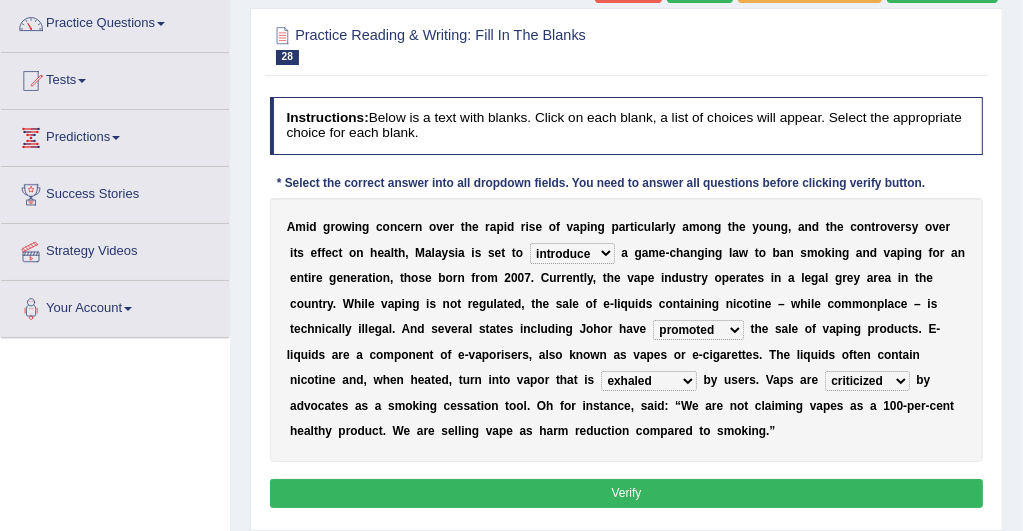 click on "touted despised criticized destroyed" at bounding box center [867, 381] 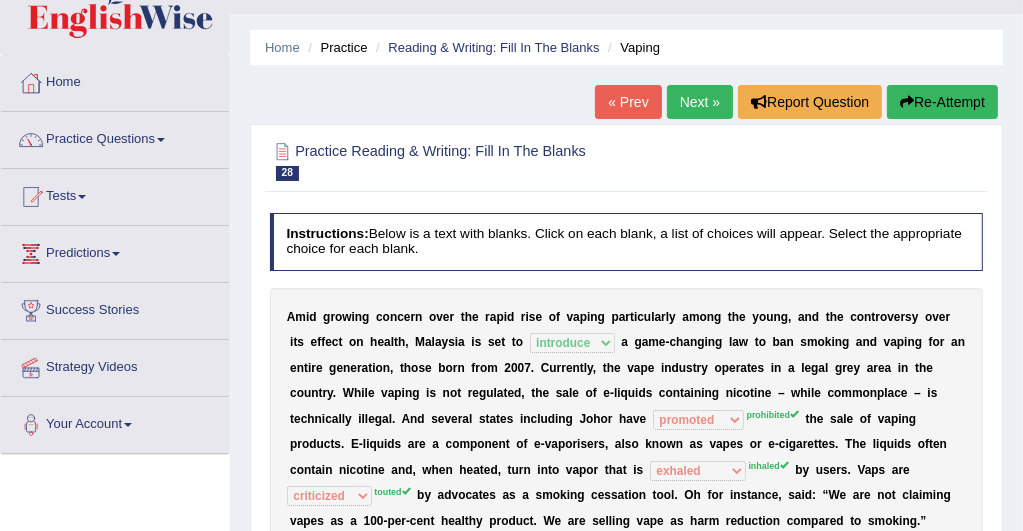 scroll, scrollTop: 26, scrollLeft: 0, axis: vertical 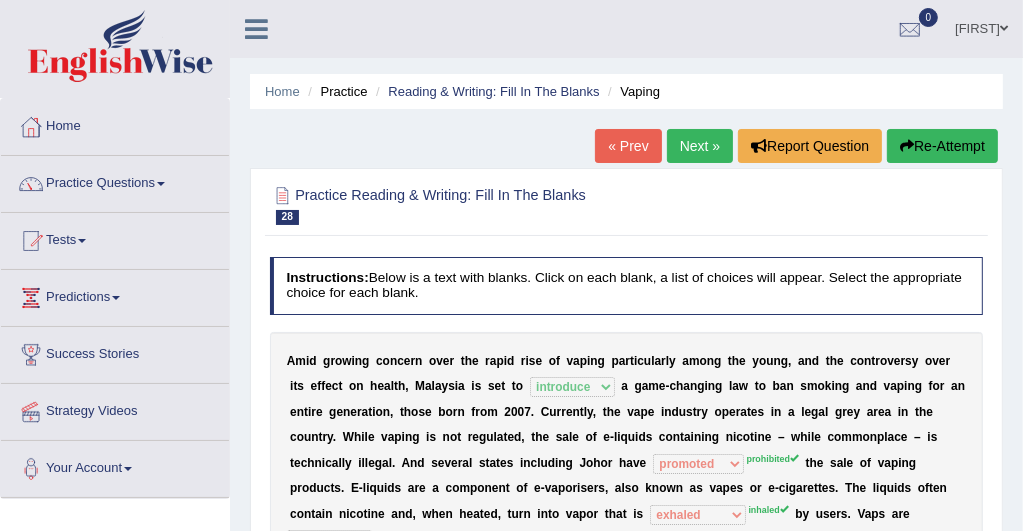 click on "Practice Questions" at bounding box center [115, 181] 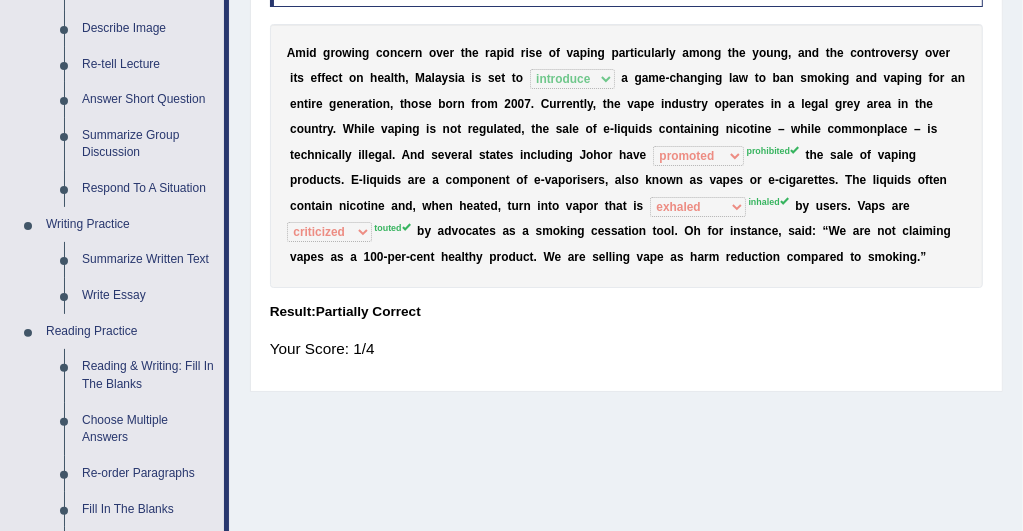 scroll, scrollTop: 320, scrollLeft: 0, axis: vertical 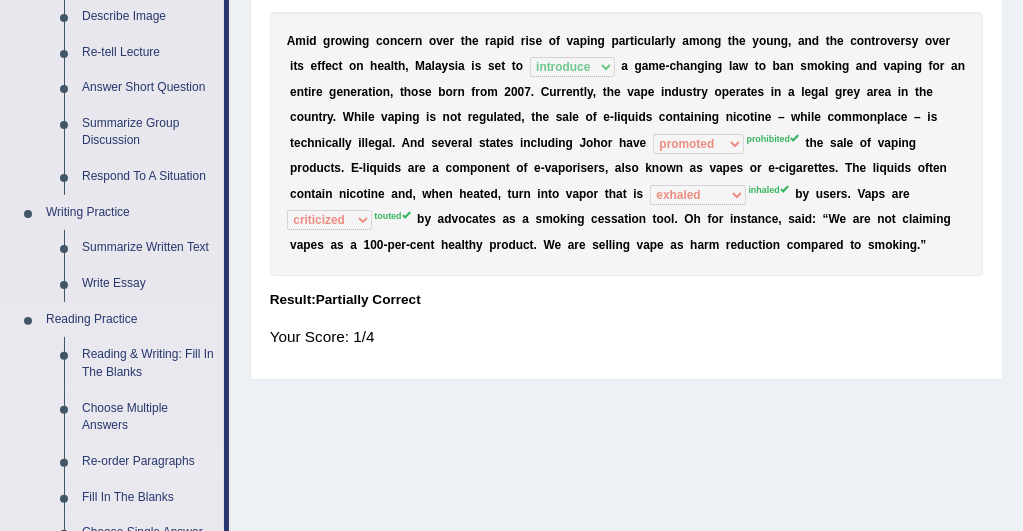 click on "Re-order Paragraphs" at bounding box center (148, 462) 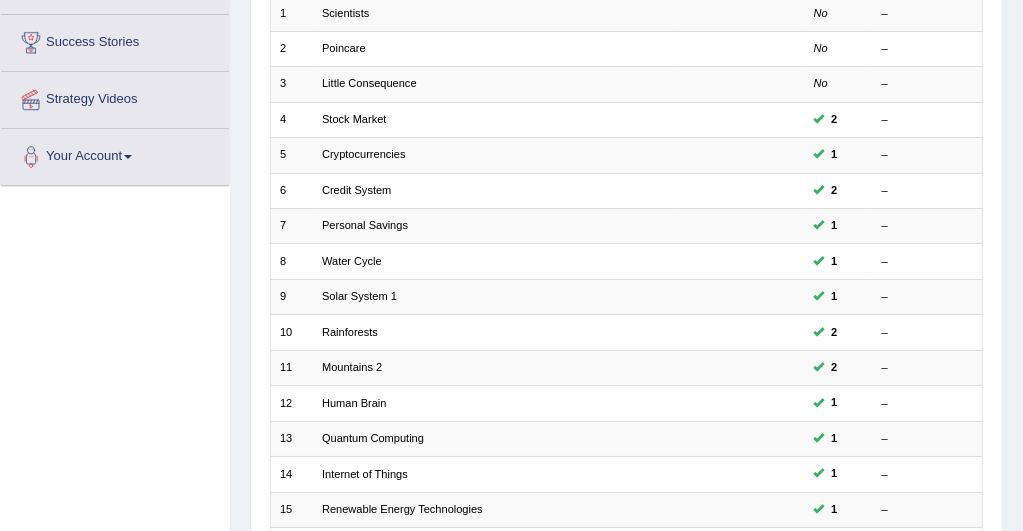 scroll, scrollTop: 331, scrollLeft: 0, axis: vertical 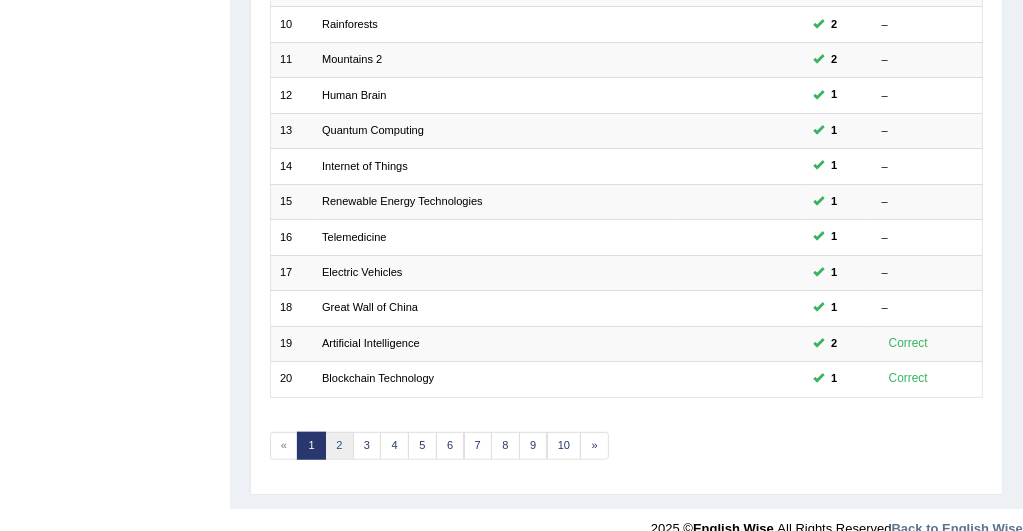 click on "2" at bounding box center [339, 446] 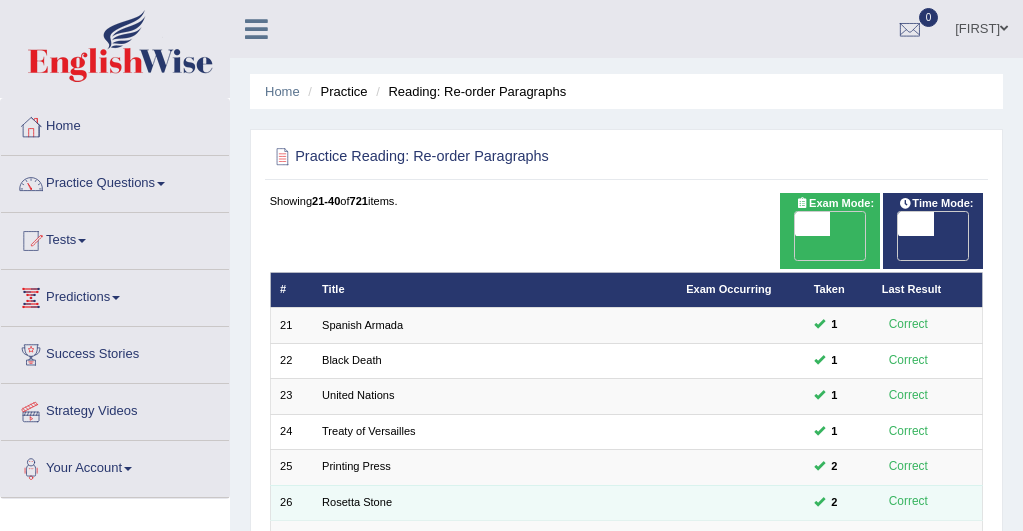 scroll, scrollTop: 0, scrollLeft: 0, axis: both 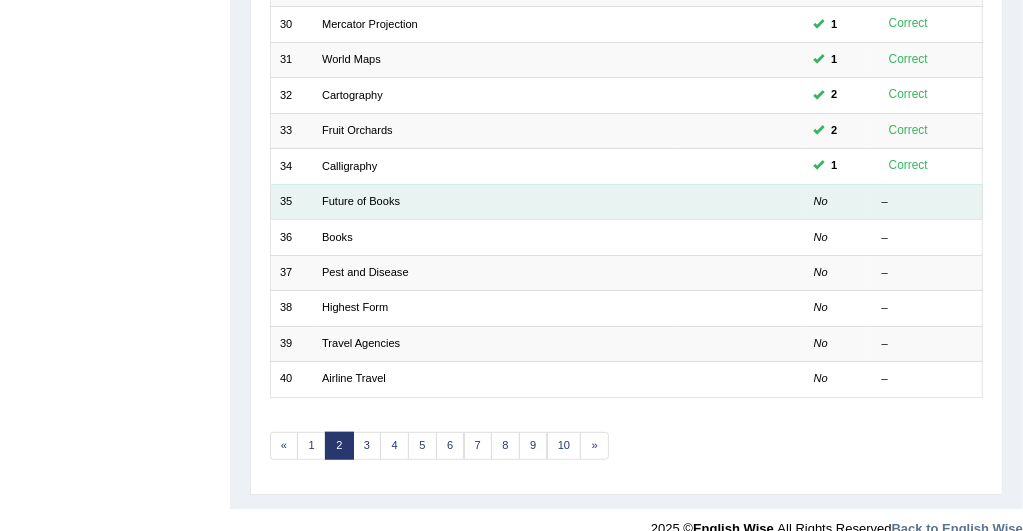 click on "Future of Books" at bounding box center [495, 201] 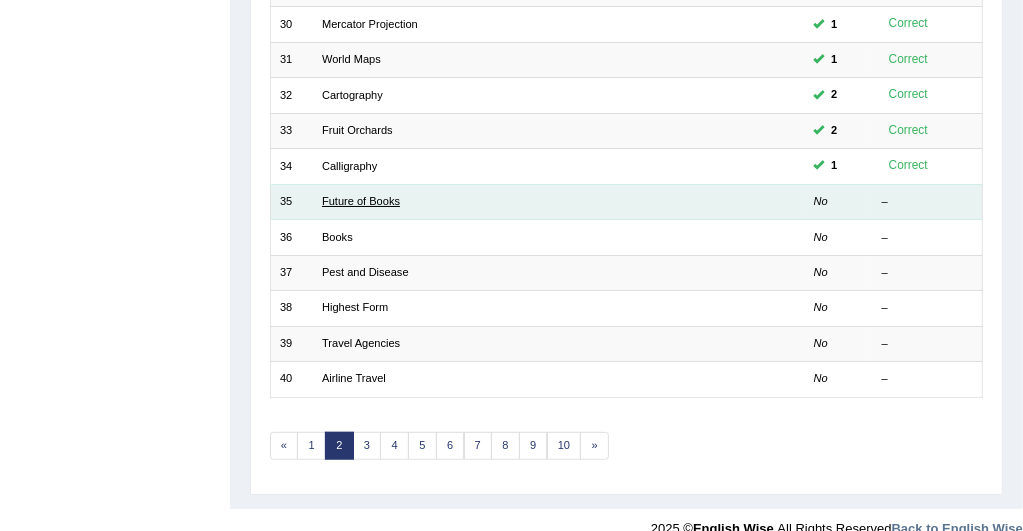 click on "Future of Books" at bounding box center (361, 201) 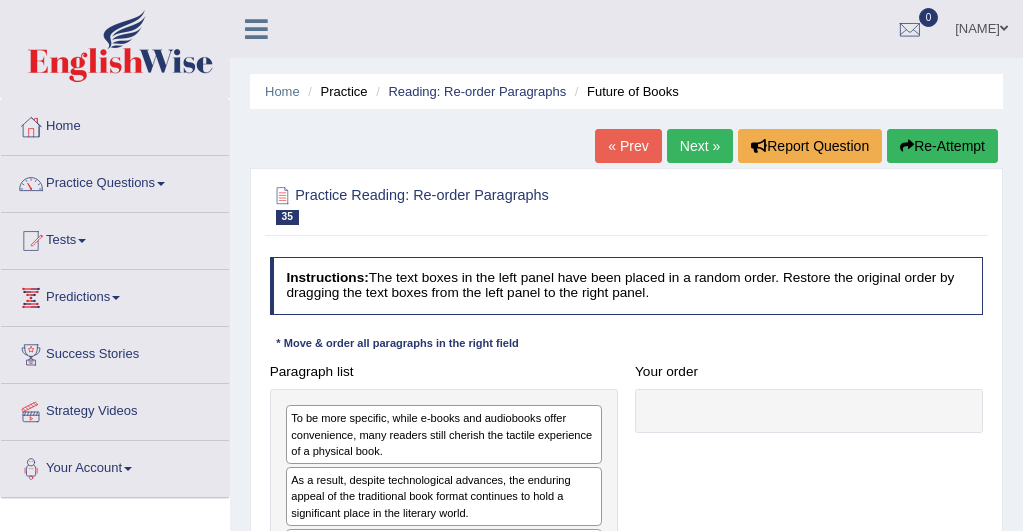 scroll, scrollTop: 0, scrollLeft: 0, axis: both 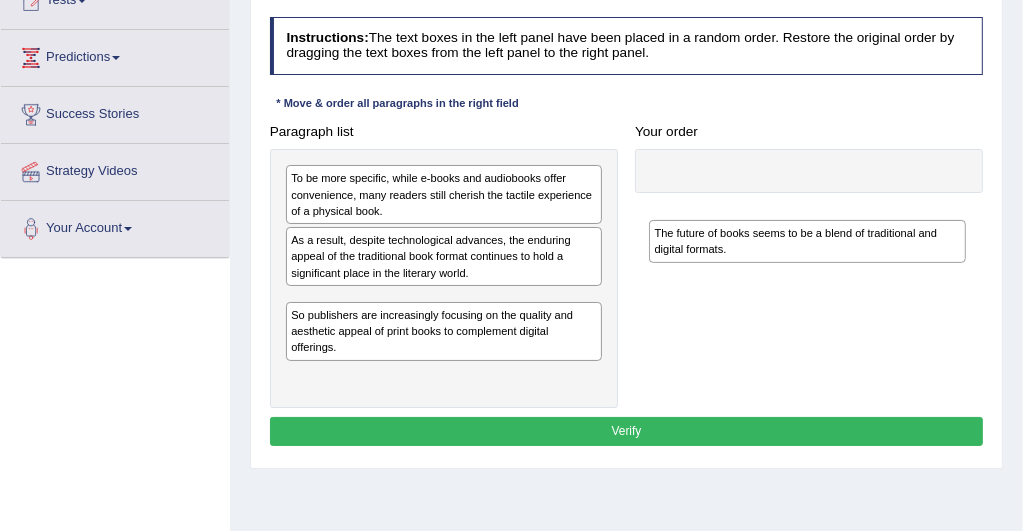 drag, startPoint x: 313, startPoint y: 367, endPoint x: 801, endPoint y: 212, distance: 512.0244 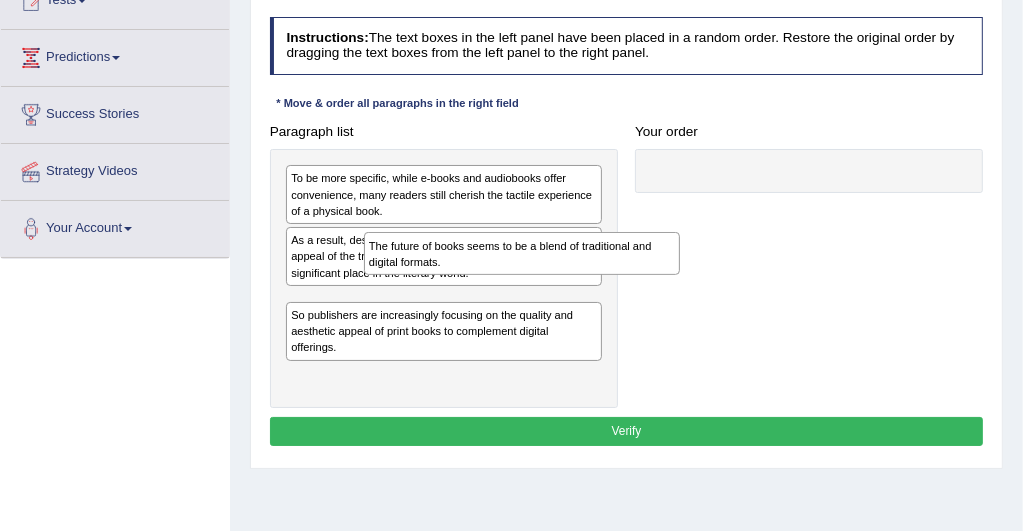 drag, startPoint x: 365, startPoint y: 300, endPoint x: 689, endPoint y: 181, distance: 345.1623 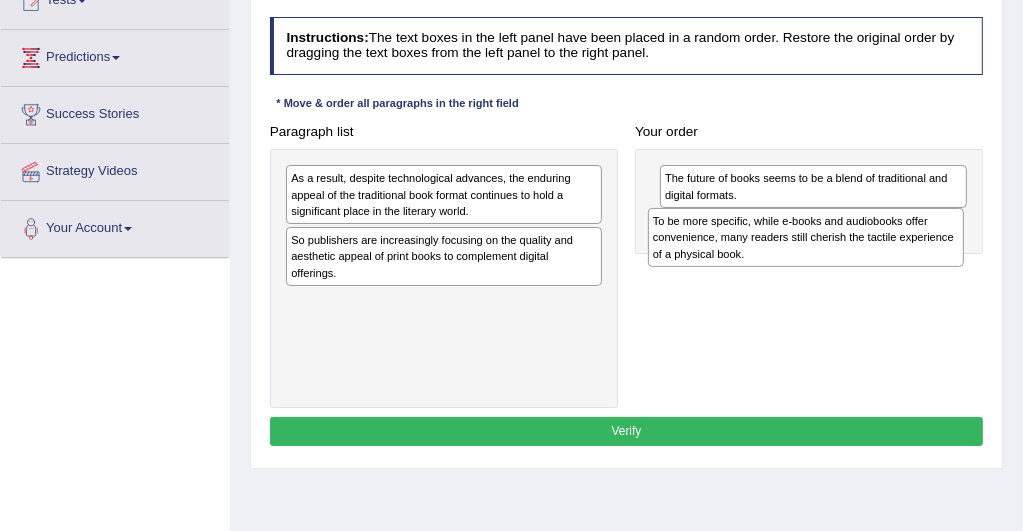 drag, startPoint x: 351, startPoint y: 210, endPoint x: 752, endPoint y: 259, distance: 403.98267 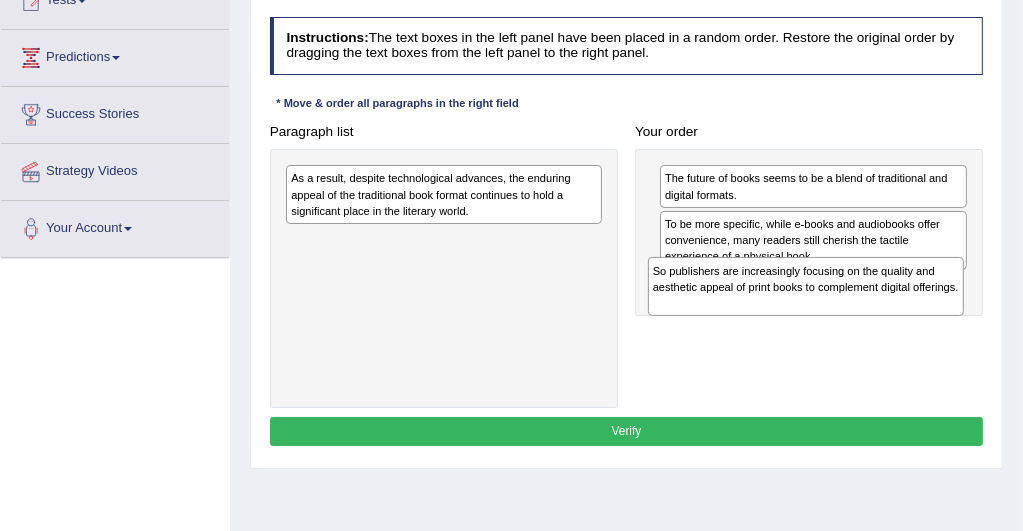drag, startPoint x: 363, startPoint y: 264, endPoint x: 747, endPoint y: 304, distance: 386.0777 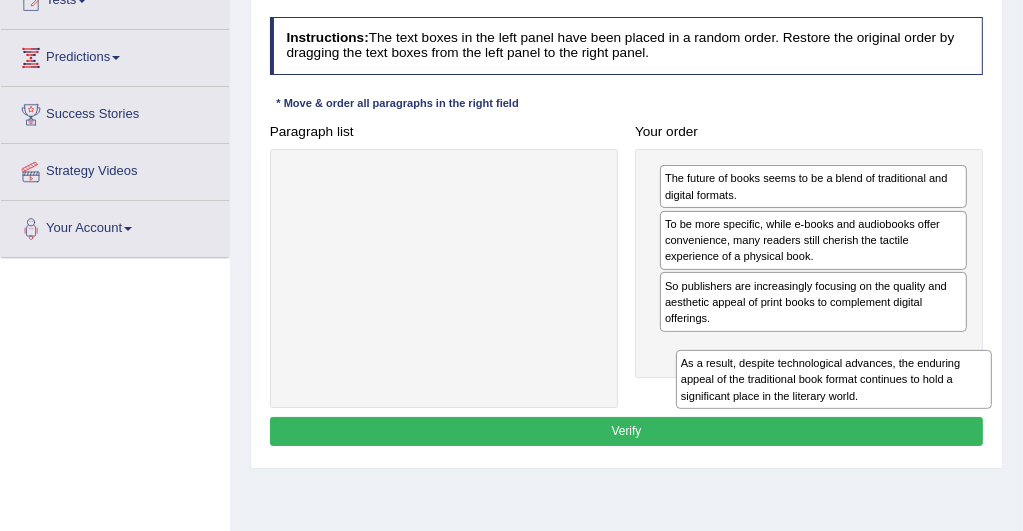 drag, startPoint x: 407, startPoint y: 256, endPoint x: 783, endPoint y: 412, distance: 407.0774 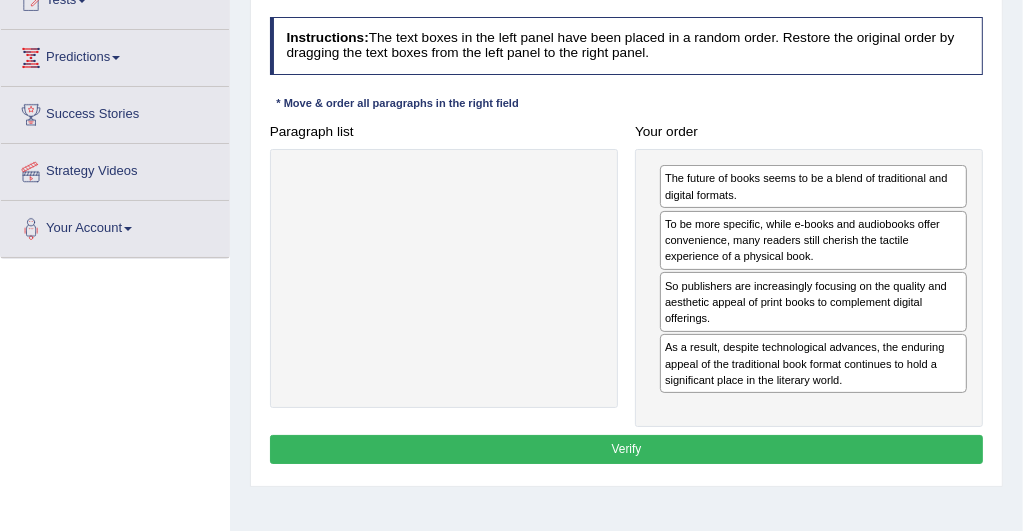 click on "Verify" at bounding box center [627, 449] 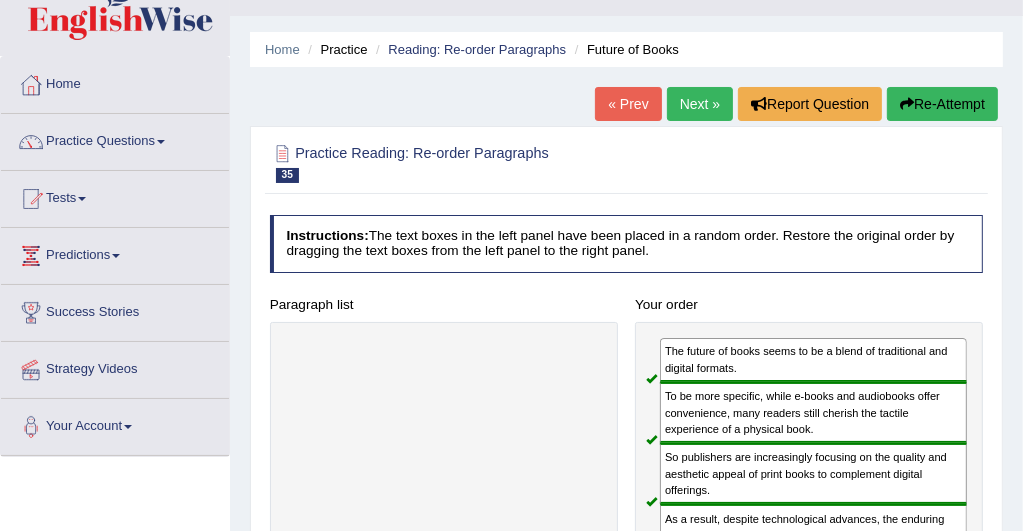 scroll, scrollTop: 40, scrollLeft: 0, axis: vertical 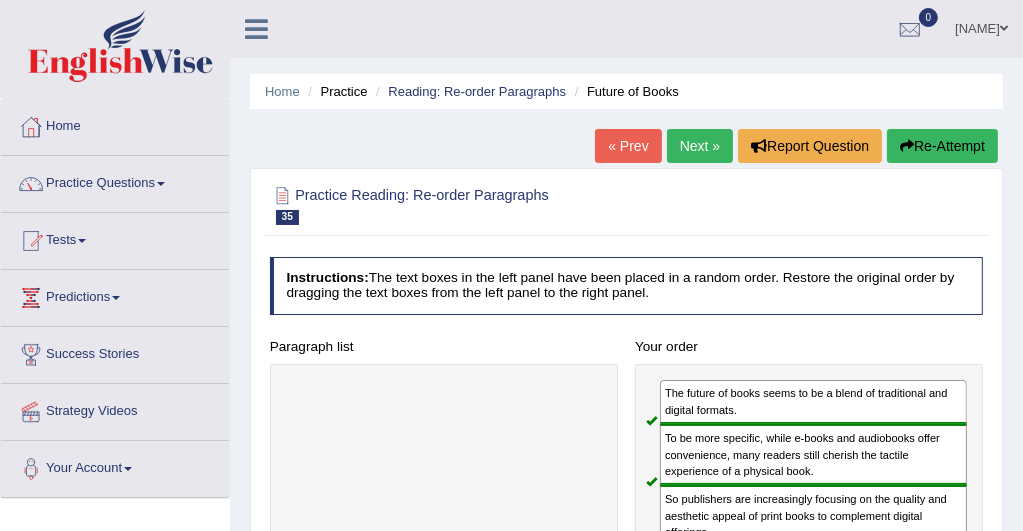 click on "Next »" at bounding box center [700, 146] 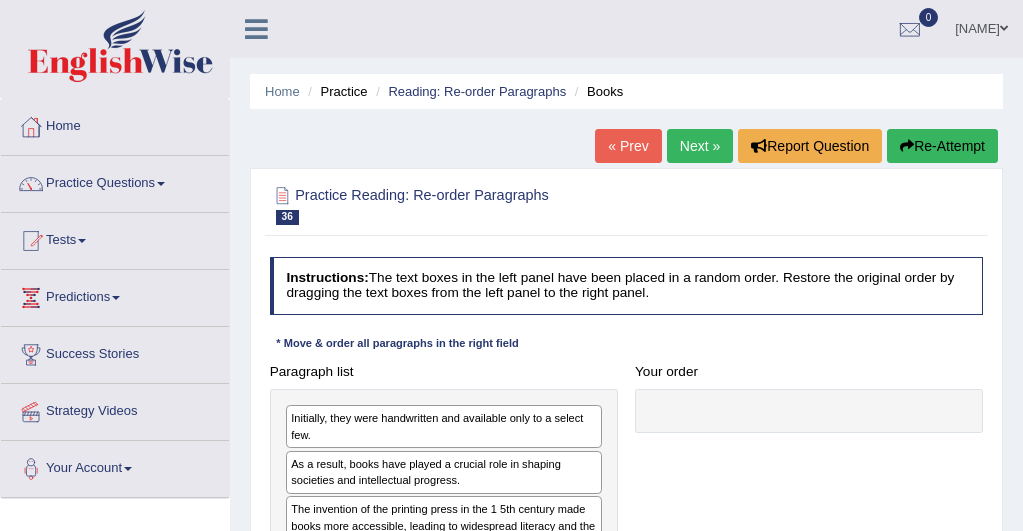 scroll, scrollTop: 0, scrollLeft: 0, axis: both 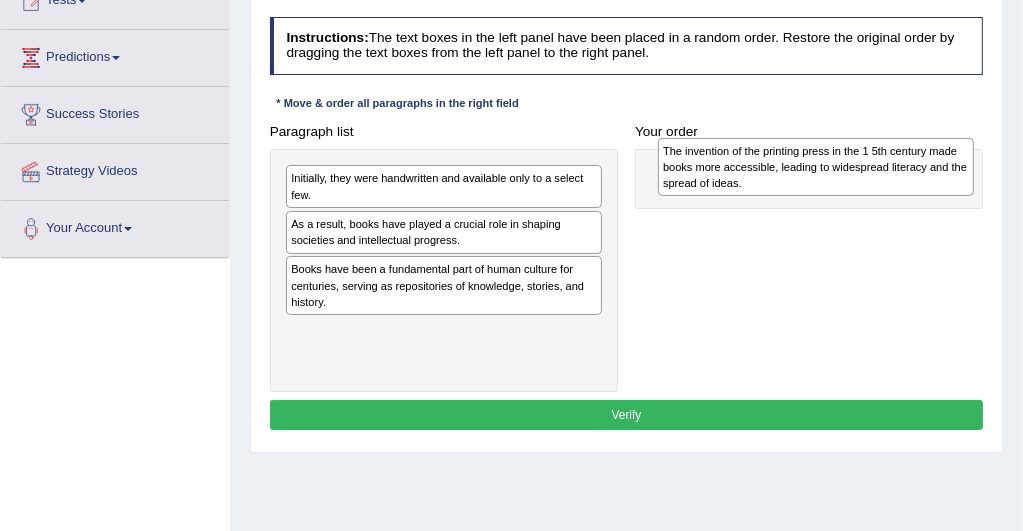 drag, startPoint x: 355, startPoint y: 270, endPoint x: 765, endPoint y: 169, distance: 422.25702 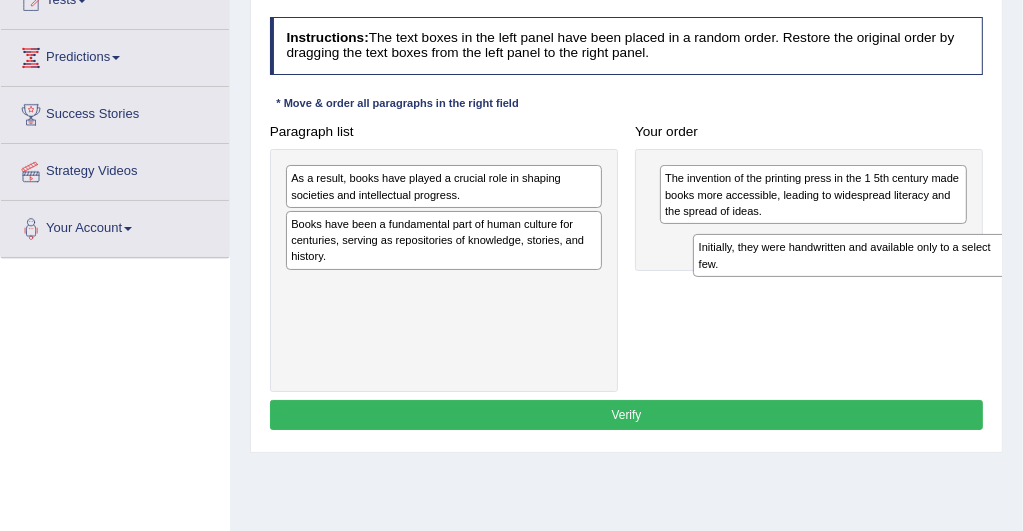 drag, startPoint x: 487, startPoint y: 248, endPoint x: 816, endPoint y: 285, distance: 331.074 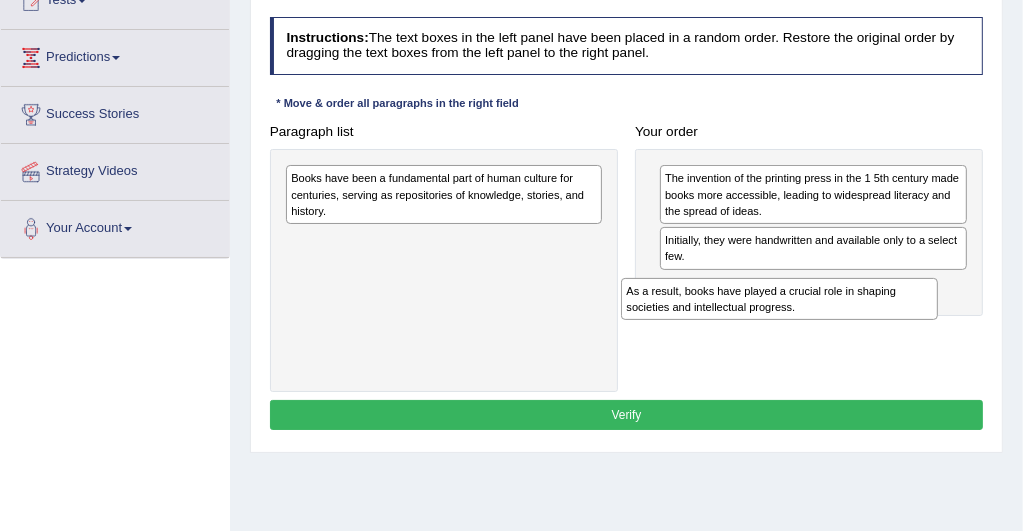 drag, startPoint x: 328, startPoint y: 197, endPoint x: 712, endPoint y: 333, distance: 407.37207 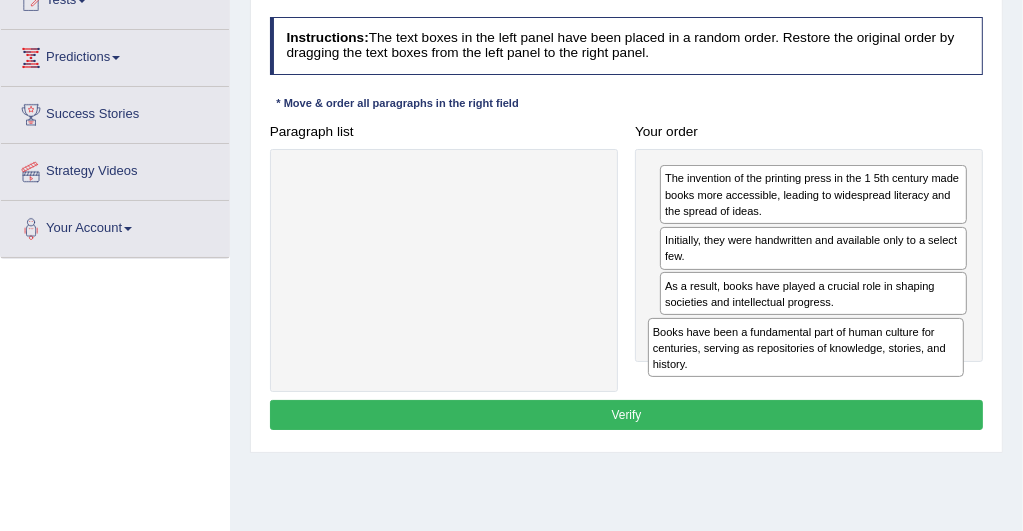 drag, startPoint x: 430, startPoint y: 260, endPoint x: 780, endPoint y: 403, distance: 378.08597 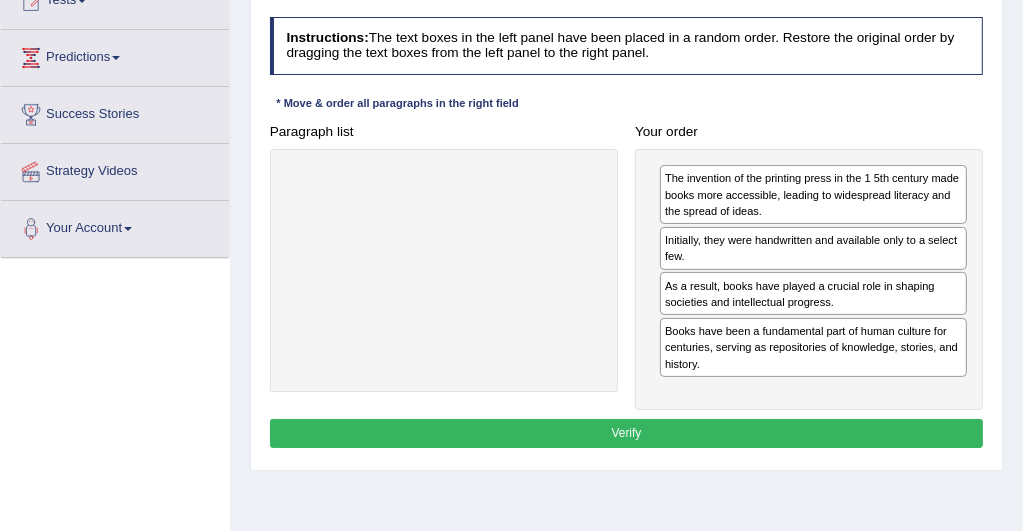 click on "Verify" at bounding box center [627, 433] 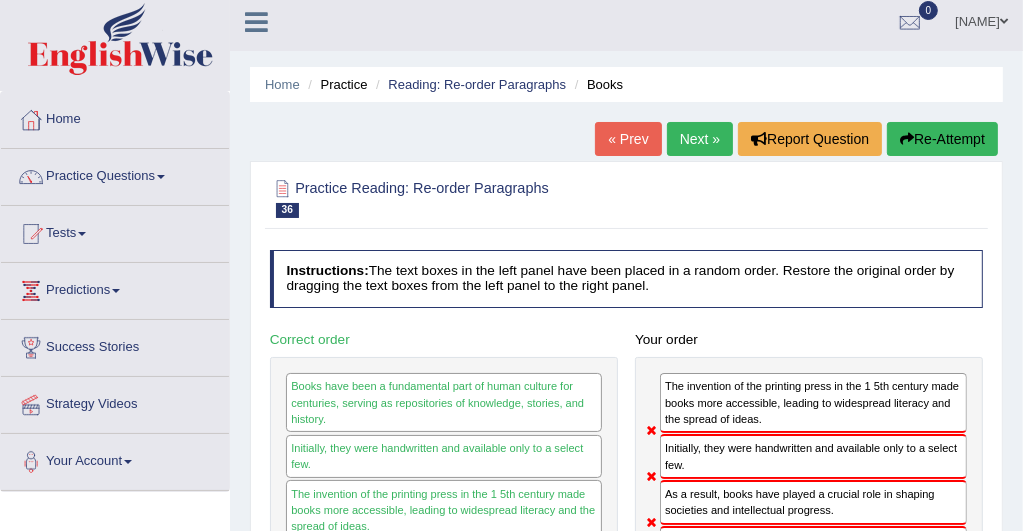 scroll, scrollTop: 0, scrollLeft: 0, axis: both 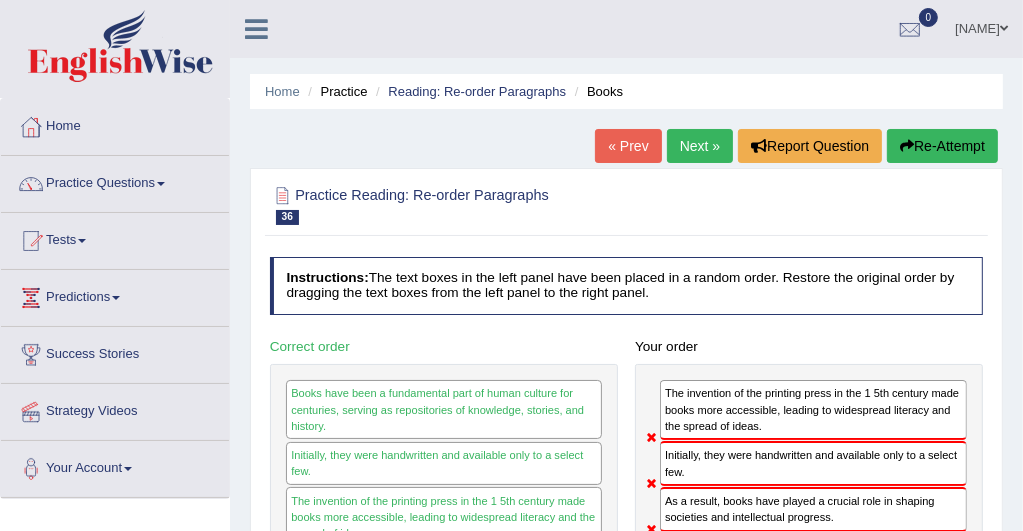 click on "Next »" at bounding box center (700, 146) 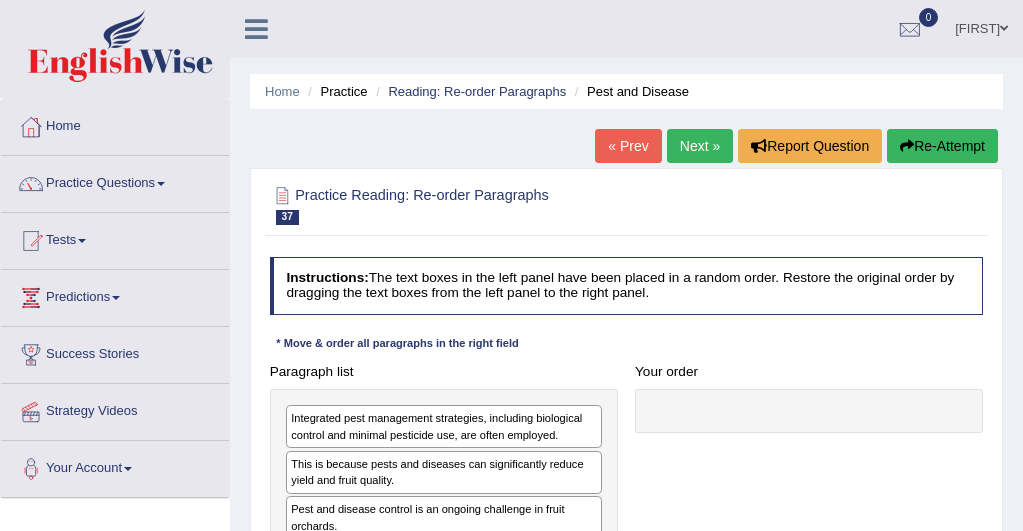 scroll, scrollTop: 0, scrollLeft: 0, axis: both 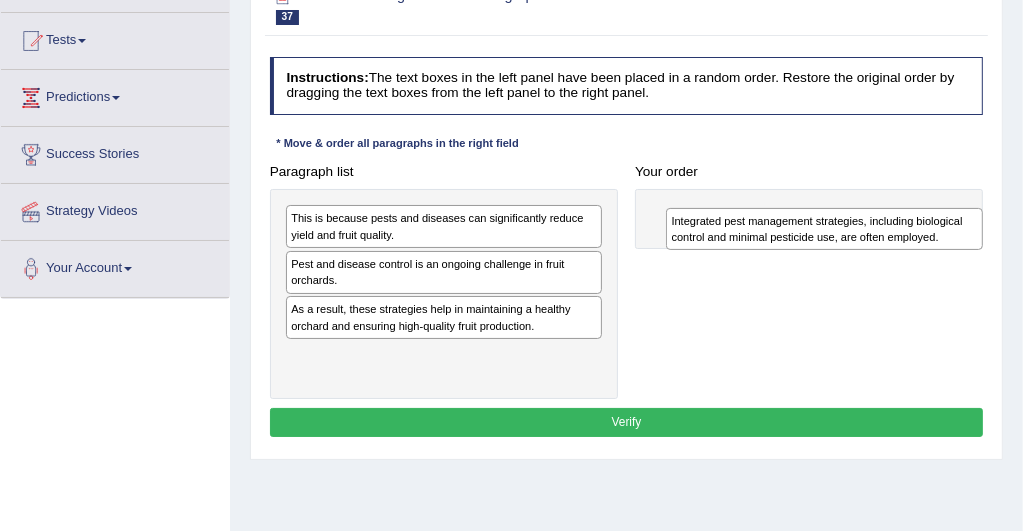 drag, startPoint x: 312, startPoint y: 233, endPoint x: 757, endPoint y: 227, distance: 445.04044 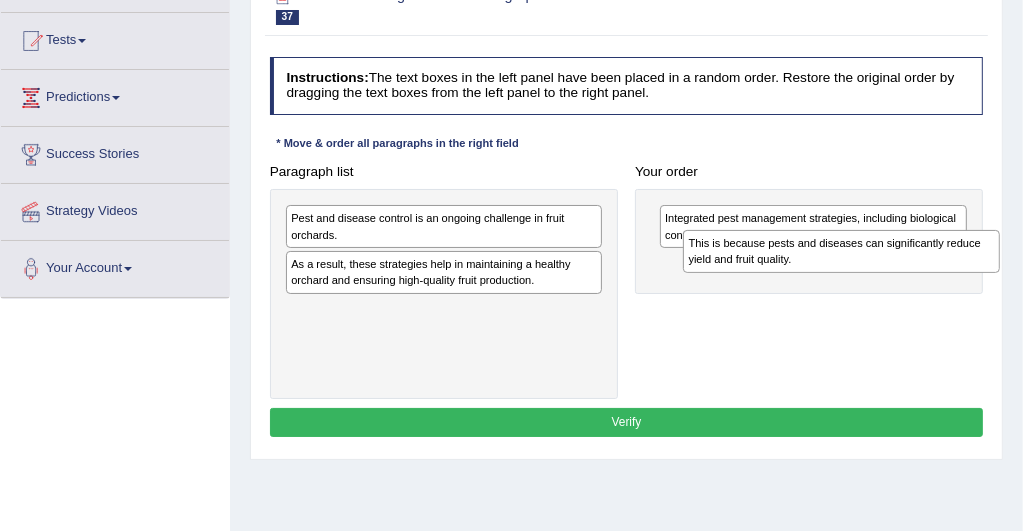 drag, startPoint x: 314, startPoint y: 232, endPoint x: 786, endPoint y: 270, distance: 473.5272 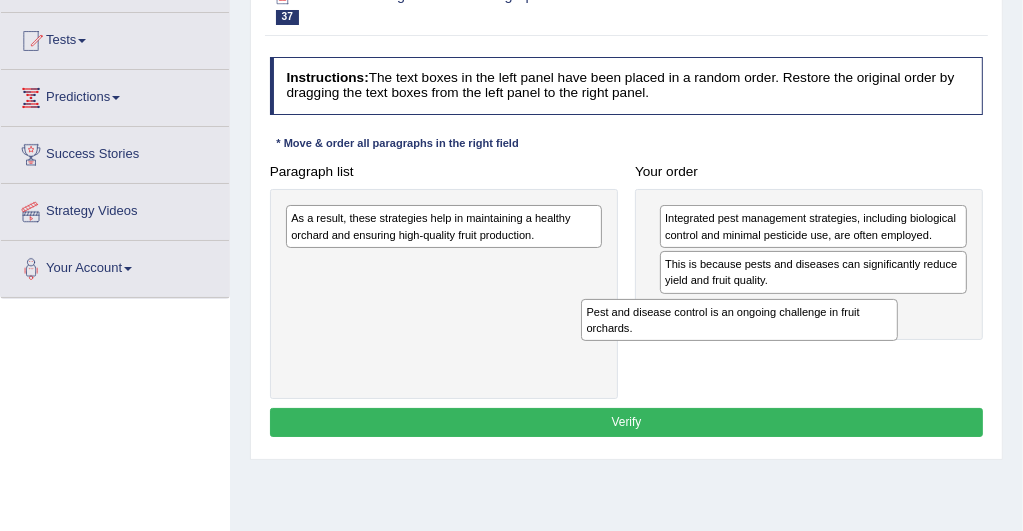 drag, startPoint x: 333, startPoint y: 244, endPoint x: 663, endPoint y: 334, distance: 342.0526 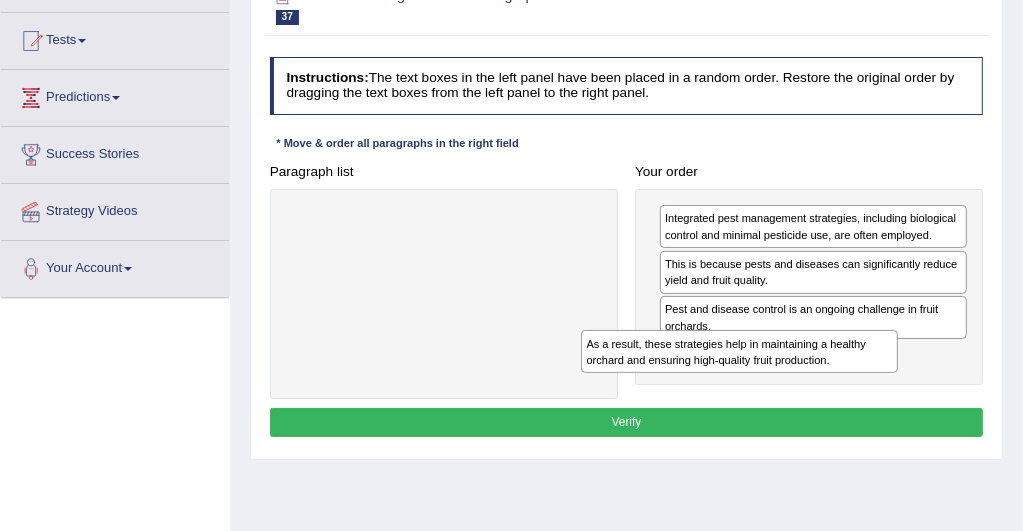 drag, startPoint x: 301, startPoint y: 232, endPoint x: 653, endPoint y: 388, distance: 385.01947 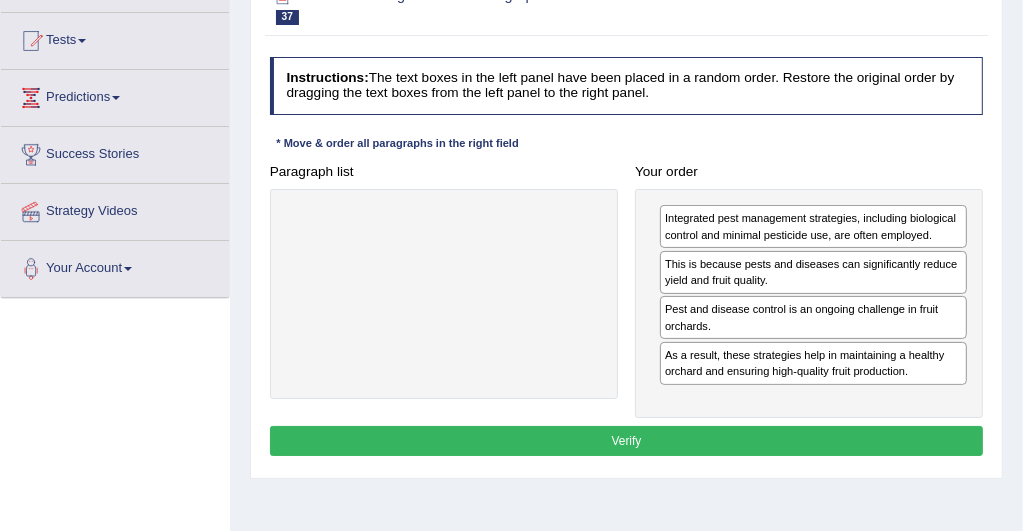 click on "Verify" at bounding box center [627, 440] 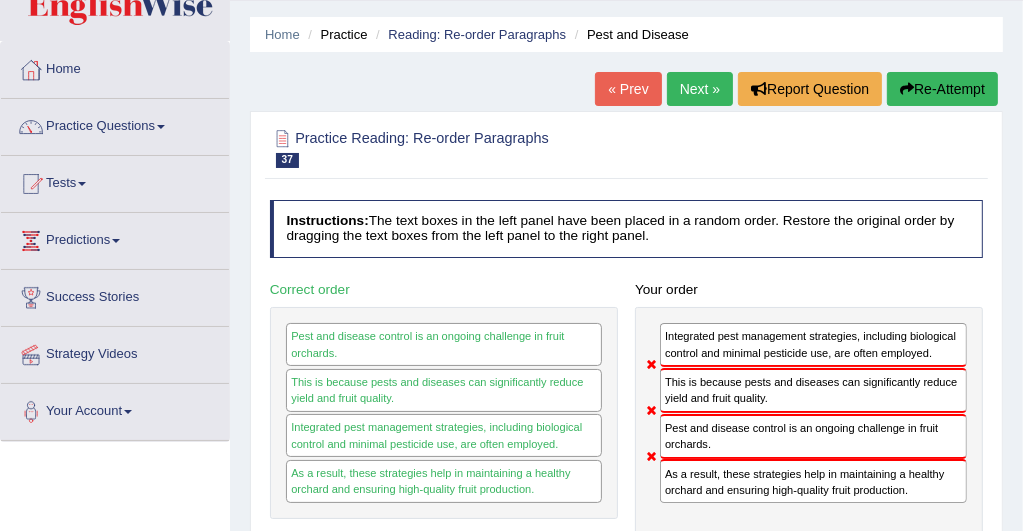 scroll, scrollTop: 40, scrollLeft: 0, axis: vertical 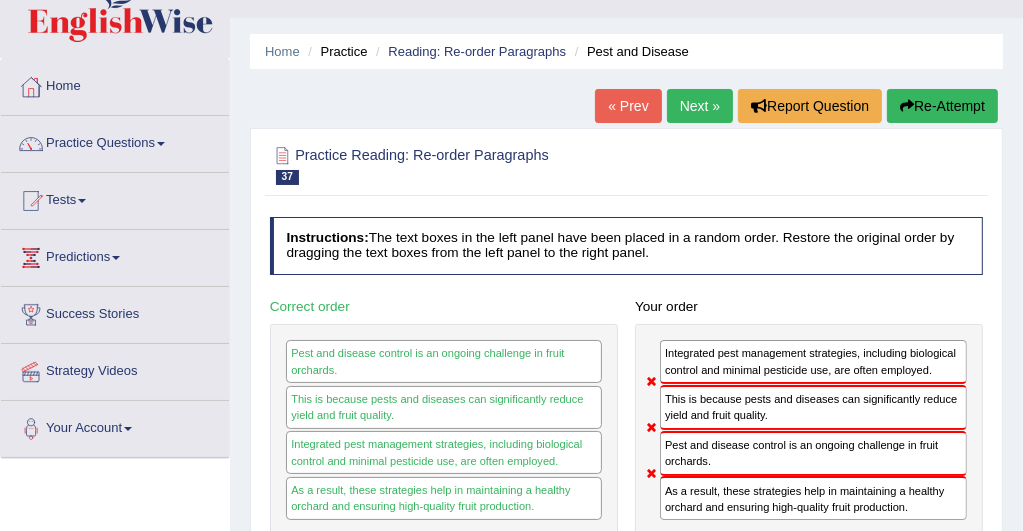 click on "Next »" at bounding box center (700, 106) 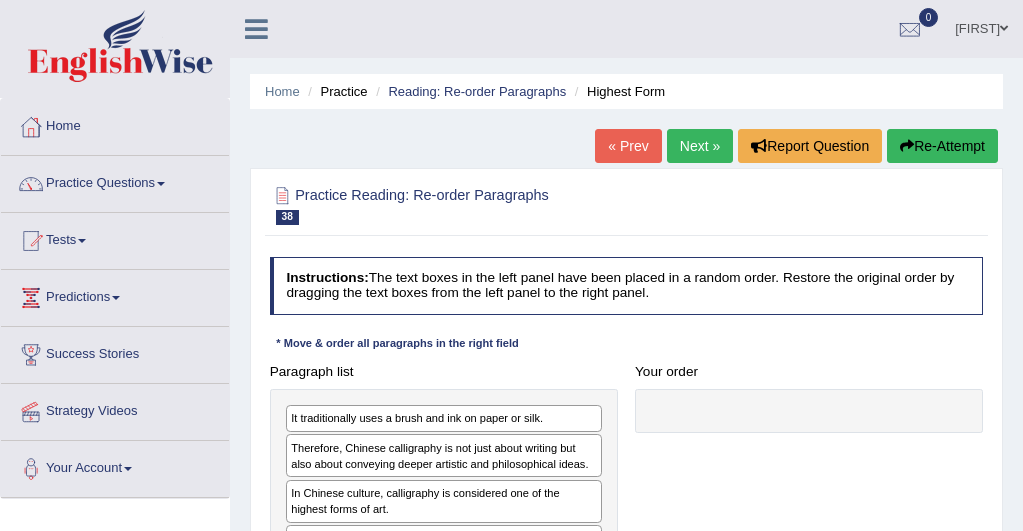 scroll, scrollTop: 0, scrollLeft: 0, axis: both 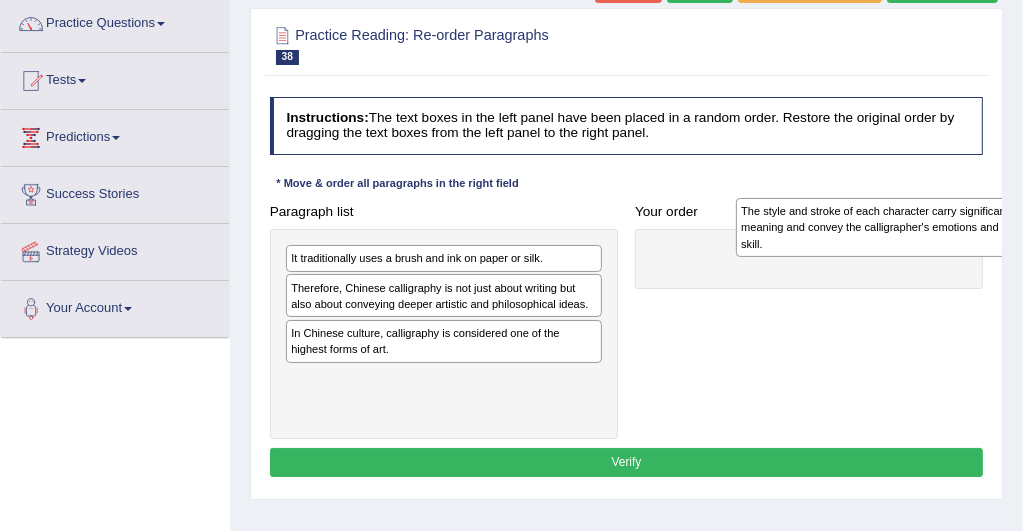 drag, startPoint x: 313, startPoint y: 404, endPoint x: 839, endPoint y: 236, distance: 552.1775 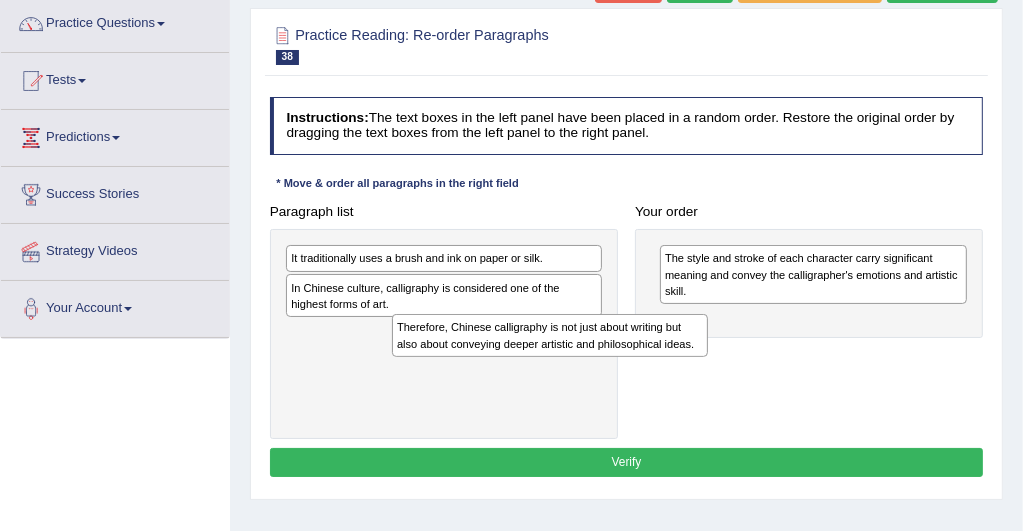 drag, startPoint x: 361, startPoint y: 285, endPoint x: 396, endPoint y: 344, distance: 68.60029 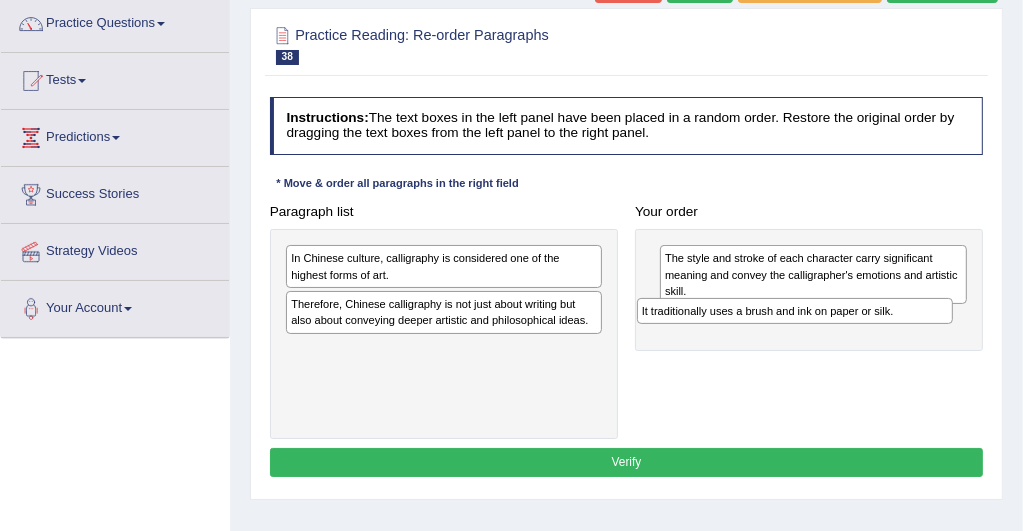 drag, startPoint x: 381, startPoint y: 278, endPoint x: 756, endPoint y: 329, distance: 378.45212 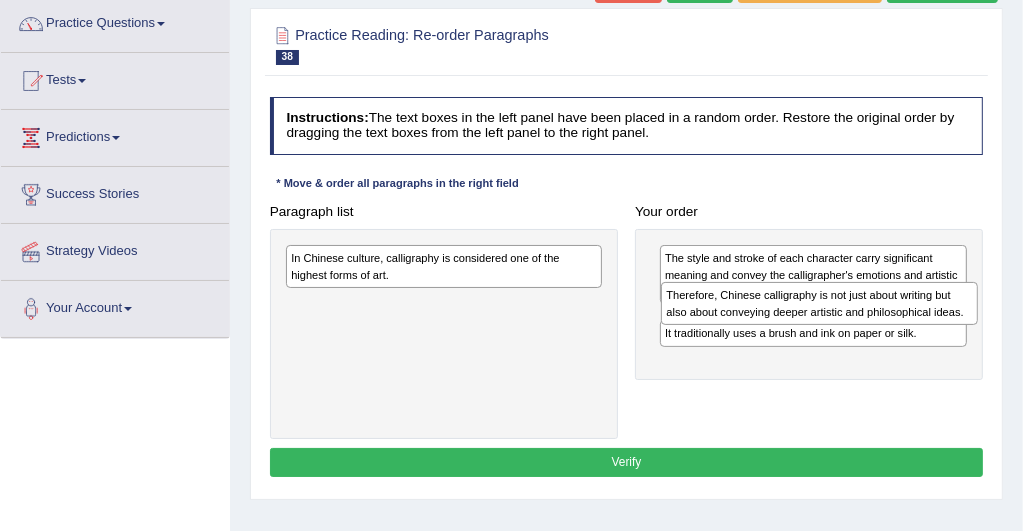 drag, startPoint x: 313, startPoint y: 320, endPoint x: 757, endPoint y: 327, distance: 444.05518 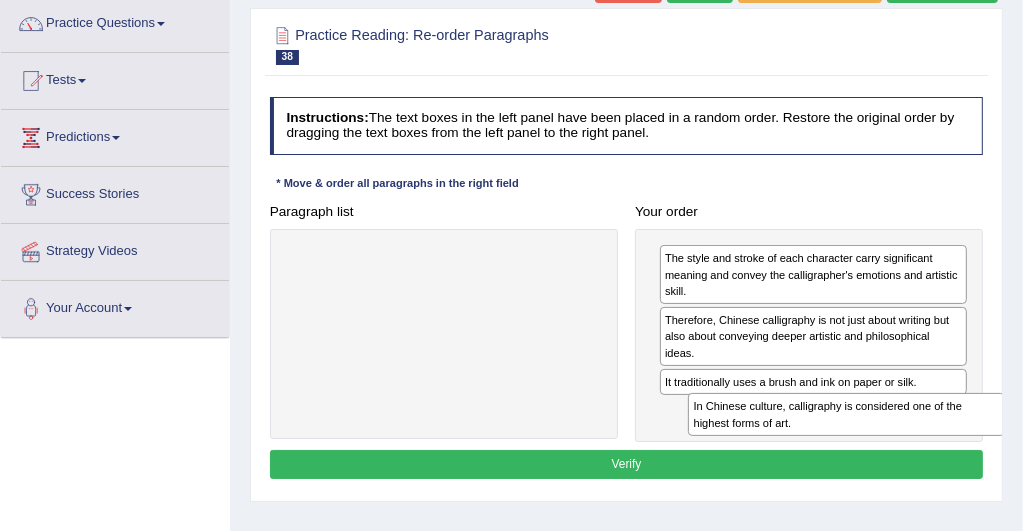 drag, startPoint x: 468, startPoint y: 350, endPoint x: 845, endPoint y: 464, distance: 393.8591 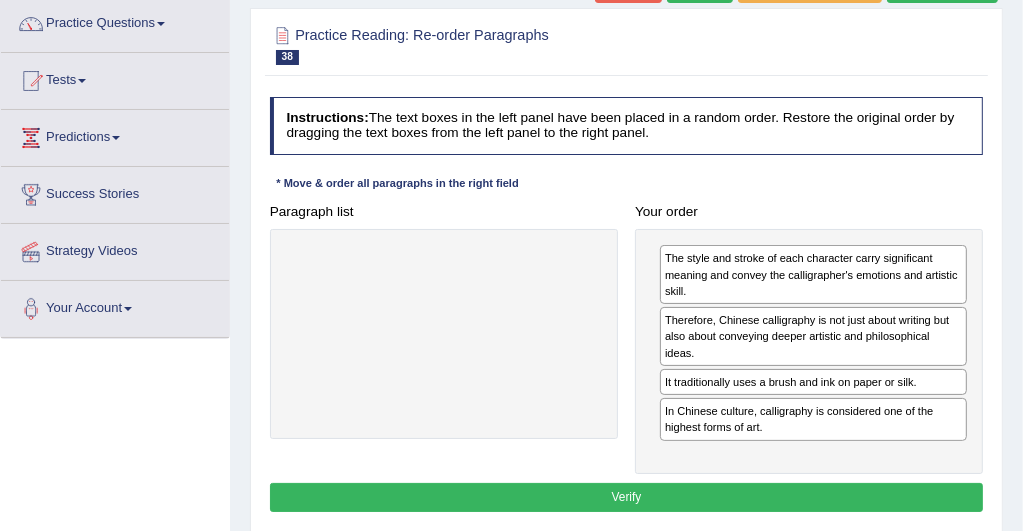 click on "Verify" at bounding box center [627, 497] 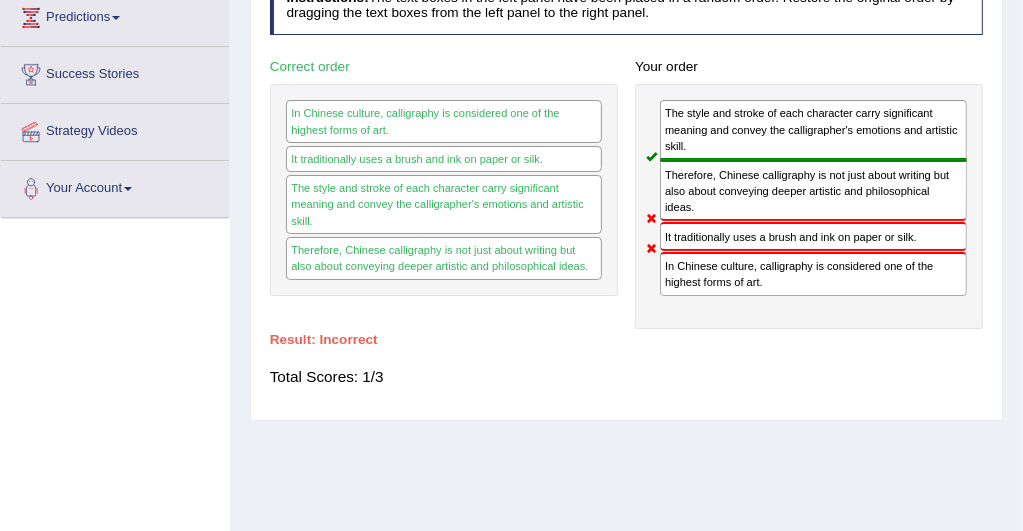 scroll, scrollTop: 320, scrollLeft: 0, axis: vertical 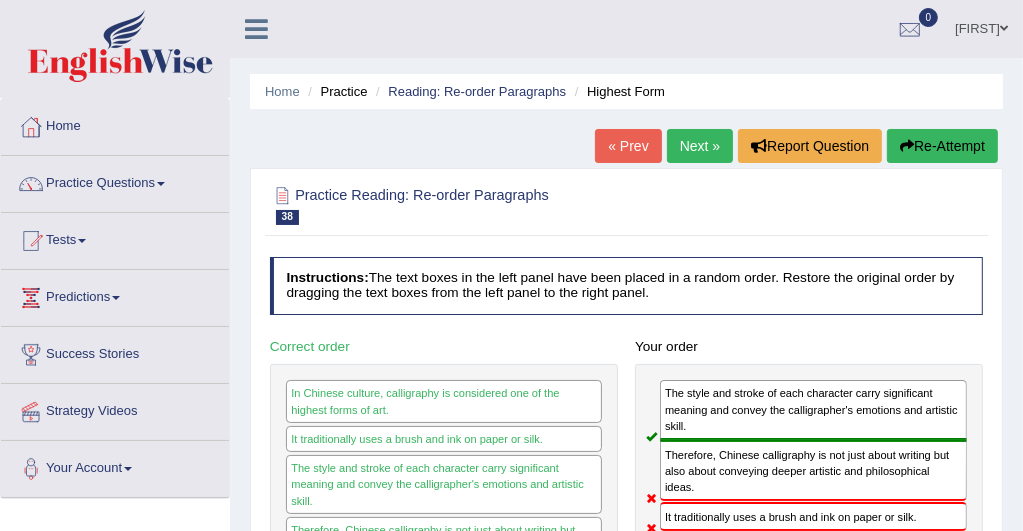 click on "Next »" at bounding box center (700, 146) 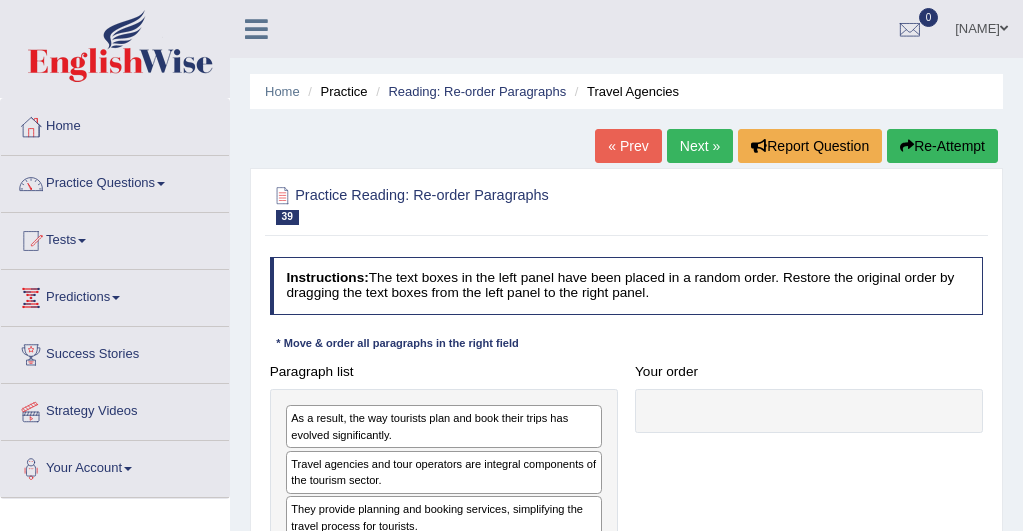 scroll, scrollTop: 0, scrollLeft: 0, axis: both 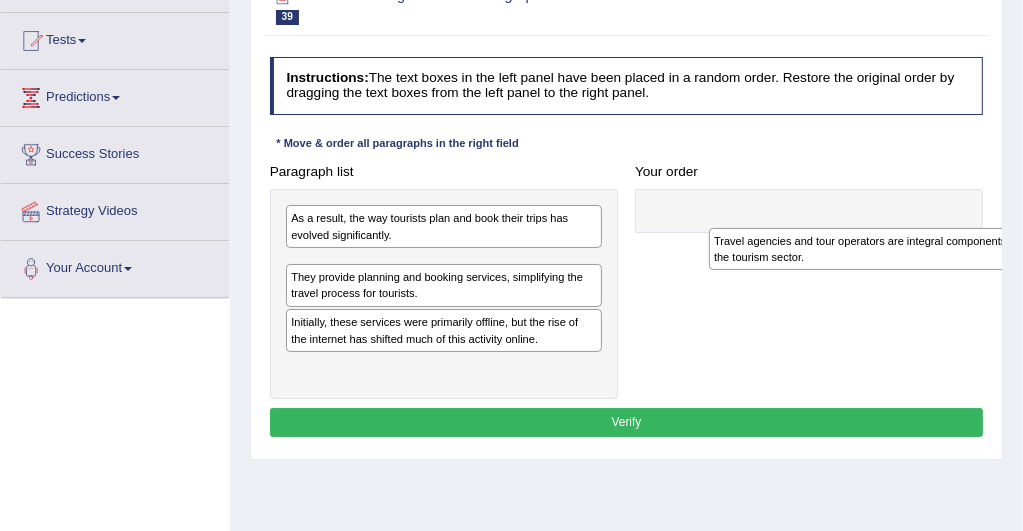 drag, startPoint x: 307, startPoint y: 266, endPoint x: 803, endPoint y: 228, distance: 497.45352 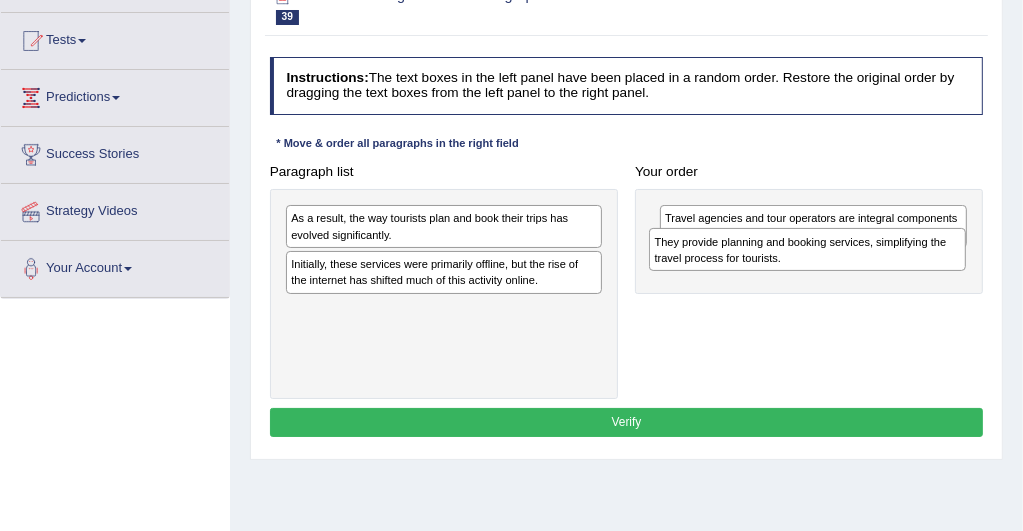 drag, startPoint x: 309, startPoint y: 264, endPoint x: 746, endPoint y: 256, distance: 437.0732 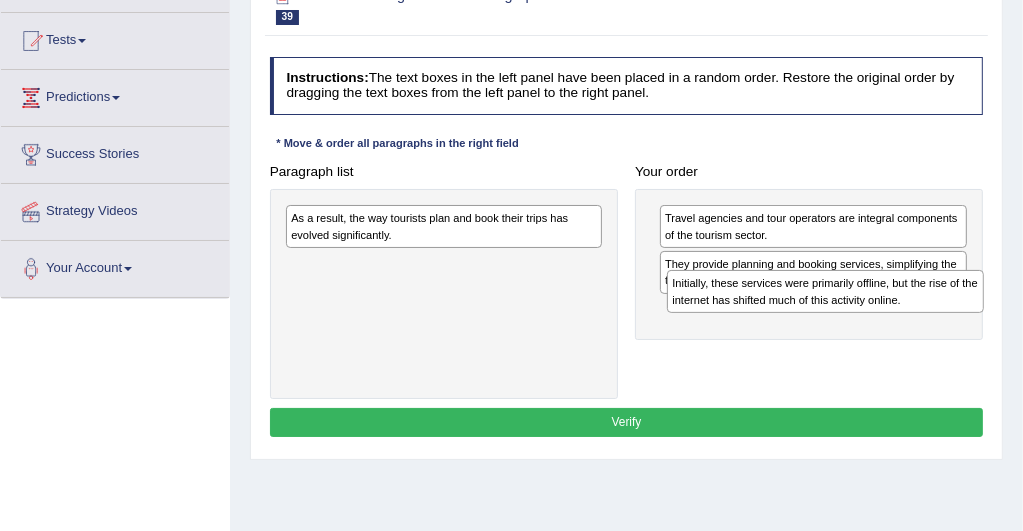 drag, startPoint x: 323, startPoint y: 268, endPoint x: 776, endPoint y: 308, distance: 454.76257 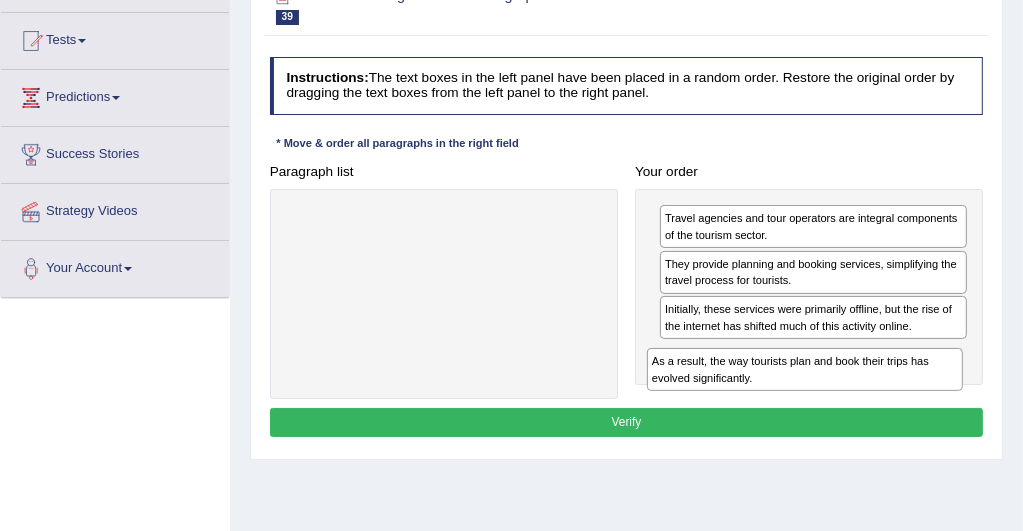 drag, startPoint x: 305, startPoint y: 221, endPoint x: 734, endPoint y: 399, distance: 464.46207 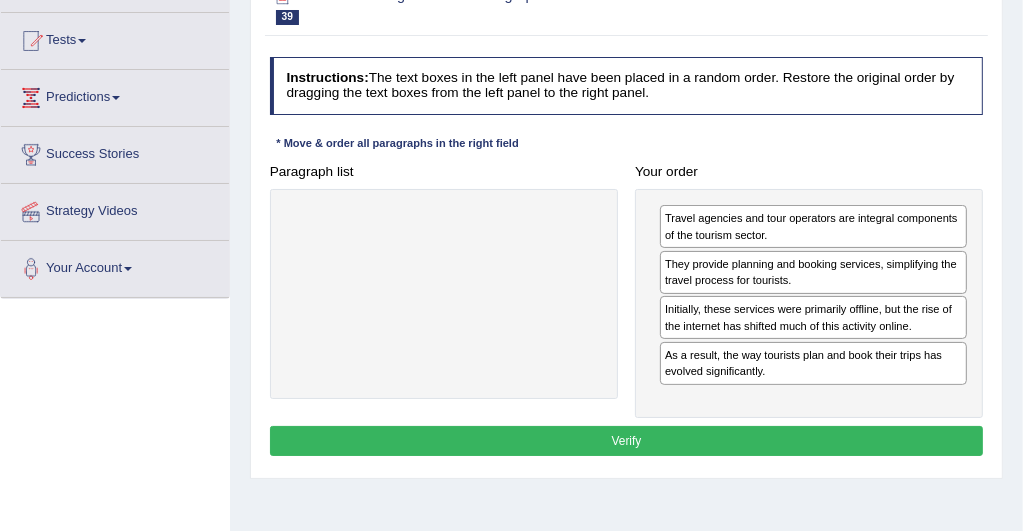 click on "Verify" at bounding box center (627, 440) 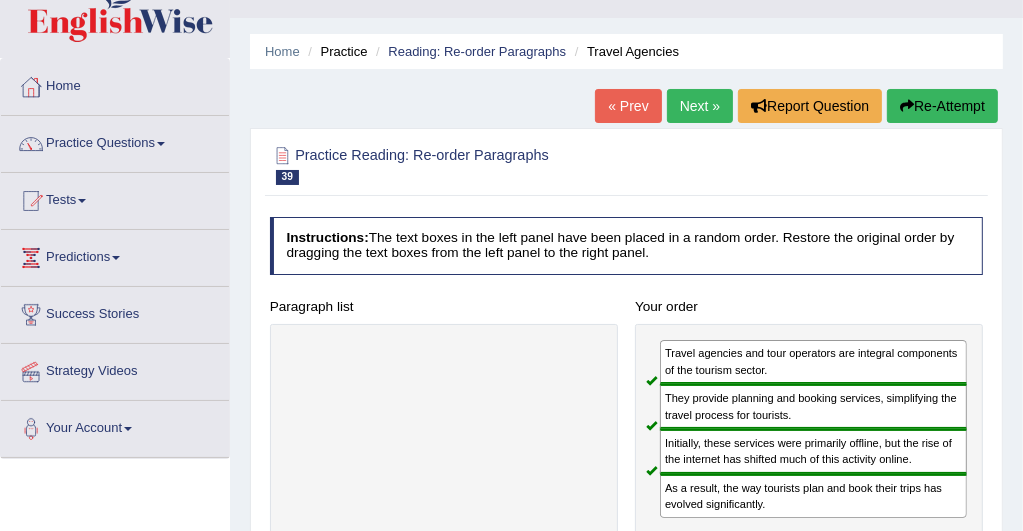 scroll, scrollTop: 8, scrollLeft: 0, axis: vertical 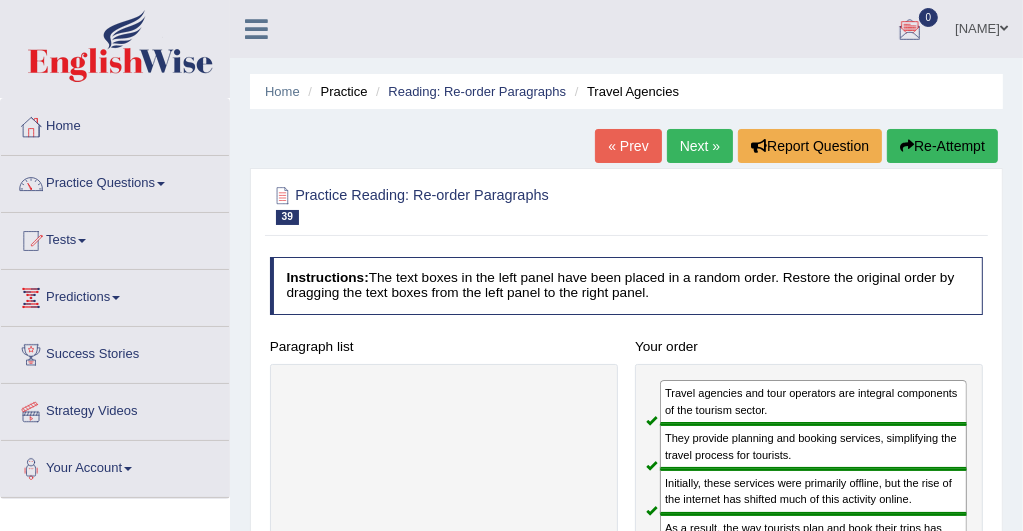 click on "Next »" at bounding box center [700, 146] 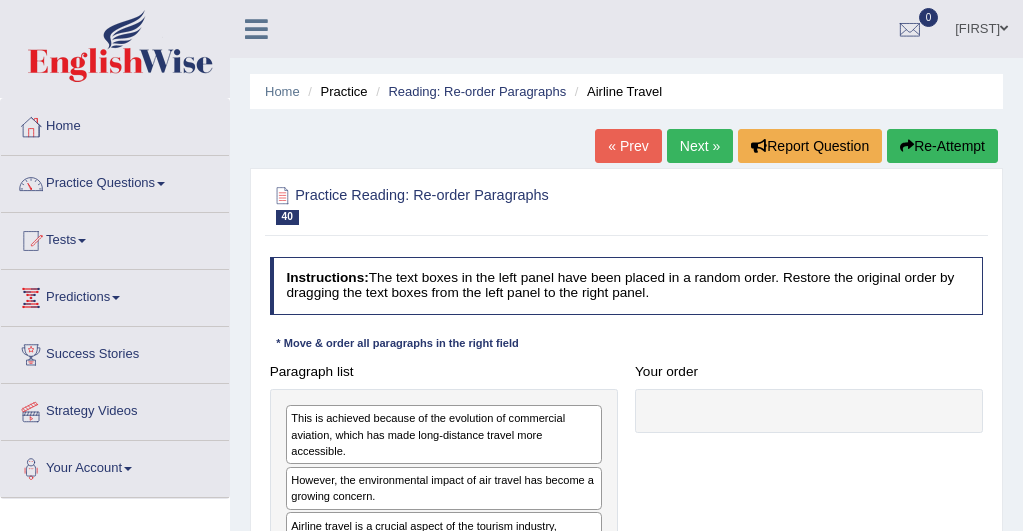 scroll, scrollTop: 0, scrollLeft: 0, axis: both 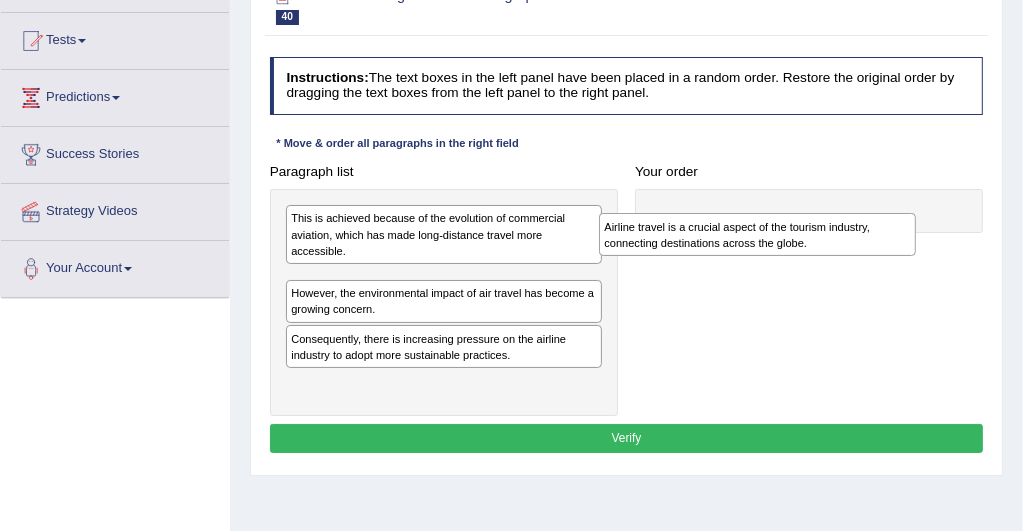 drag, startPoint x: 310, startPoint y: 329, endPoint x: 680, endPoint y: 241, distance: 380.32092 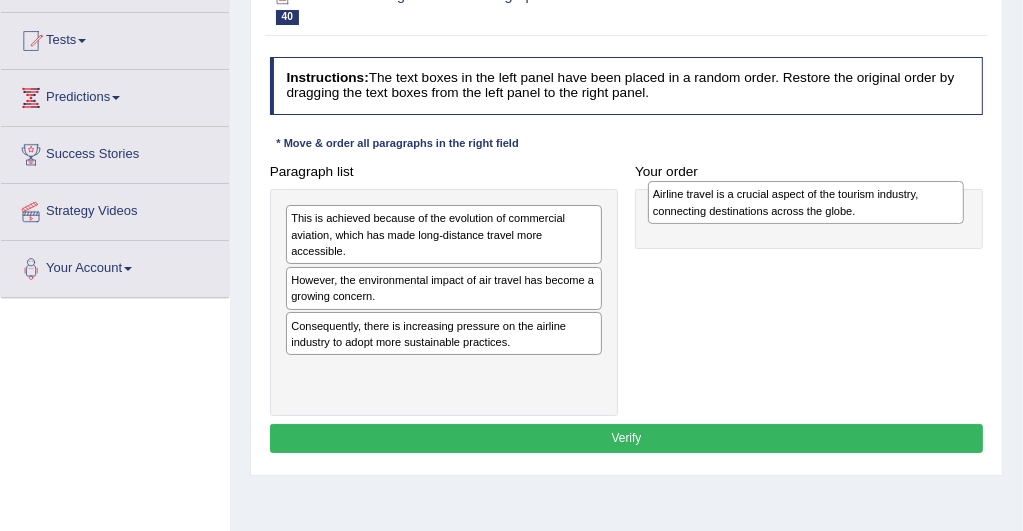 drag, startPoint x: 473, startPoint y: 292, endPoint x: 737, endPoint y: 200, distance: 279.5711 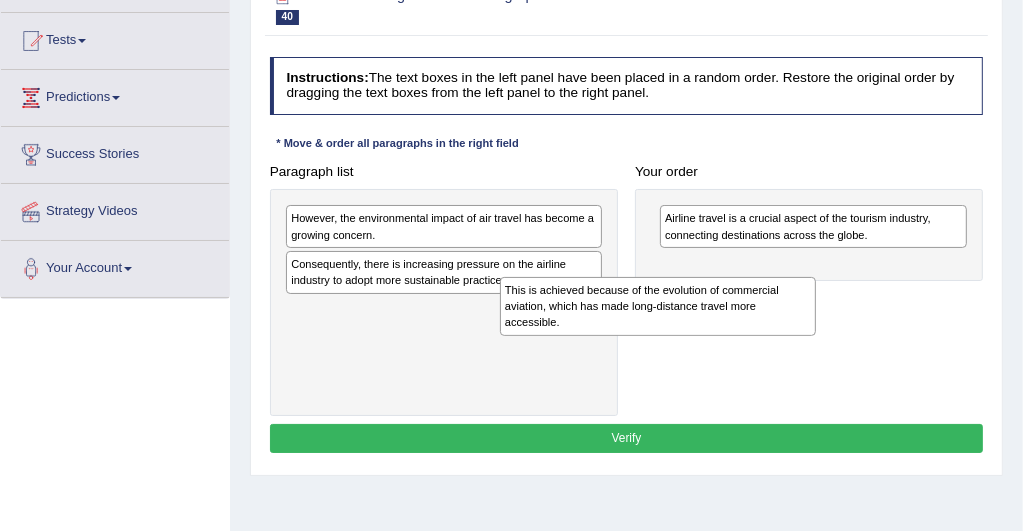 drag, startPoint x: 401, startPoint y: 280, endPoint x: 580, endPoint y: 338, distance: 188.16217 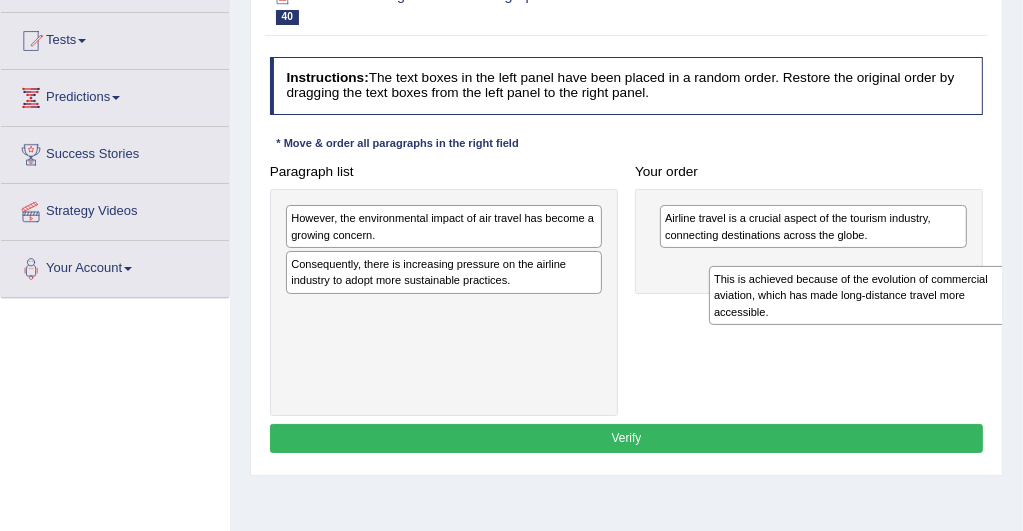 drag, startPoint x: 302, startPoint y: 320, endPoint x: 774, endPoint y: 308, distance: 472.15253 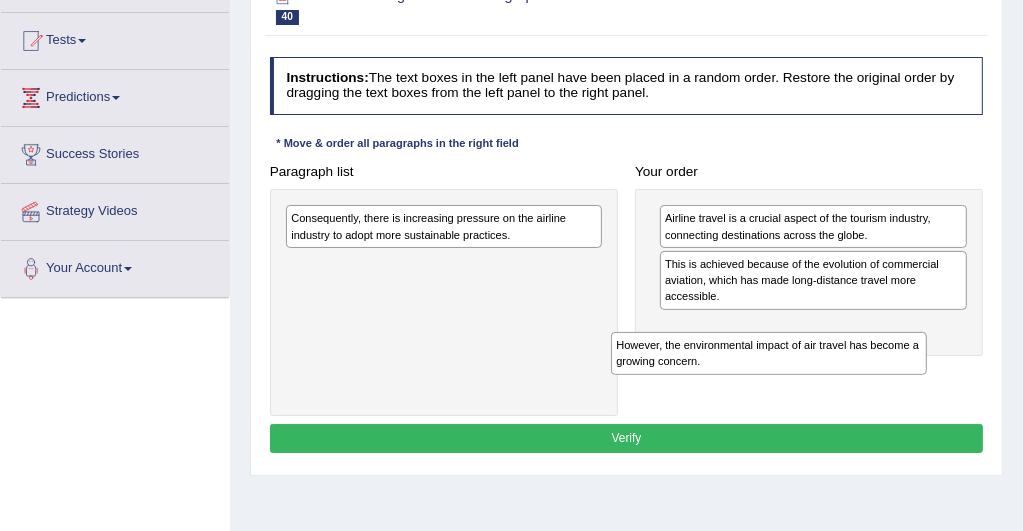 drag, startPoint x: 481, startPoint y: 264, endPoint x: 731, endPoint y: 354, distance: 265.7066 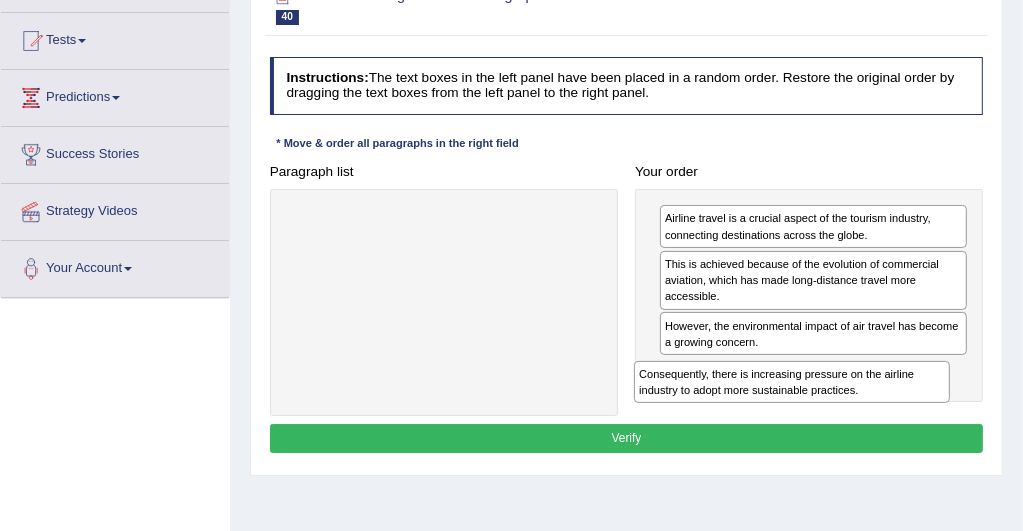 drag, startPoint x: 437, startPoint y: 272, endPoint x: 723, endPoint y: 410, distance: 317.55313 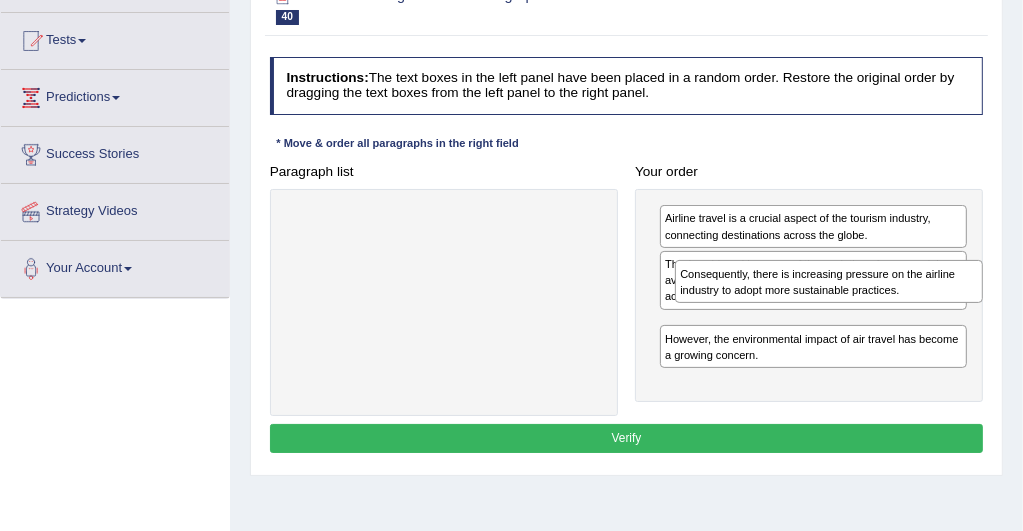 drag, startPoint x: 729, startPoint y: 380, endPoint x: 753, endPoint y: 301, distance: 82.565125 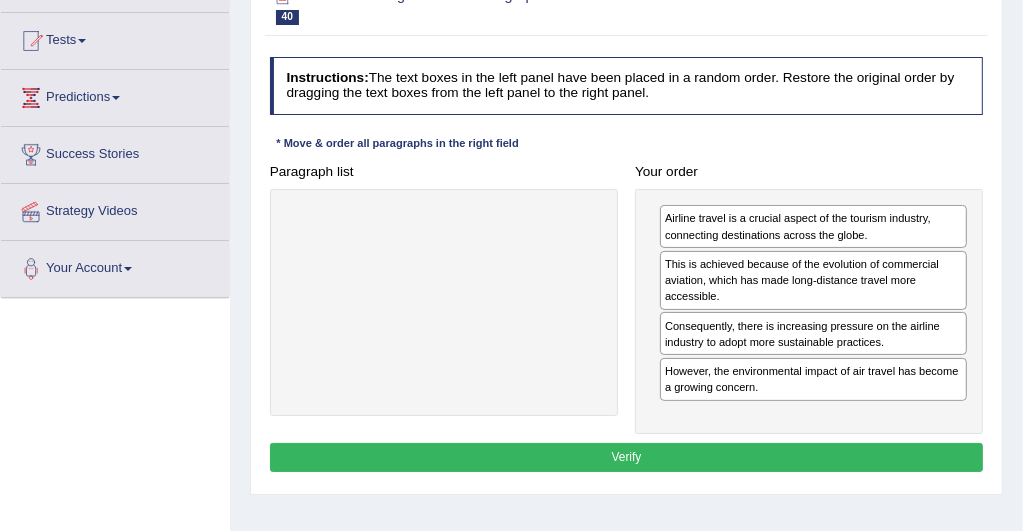 click on "Verify" at bounding box center (627, 457) 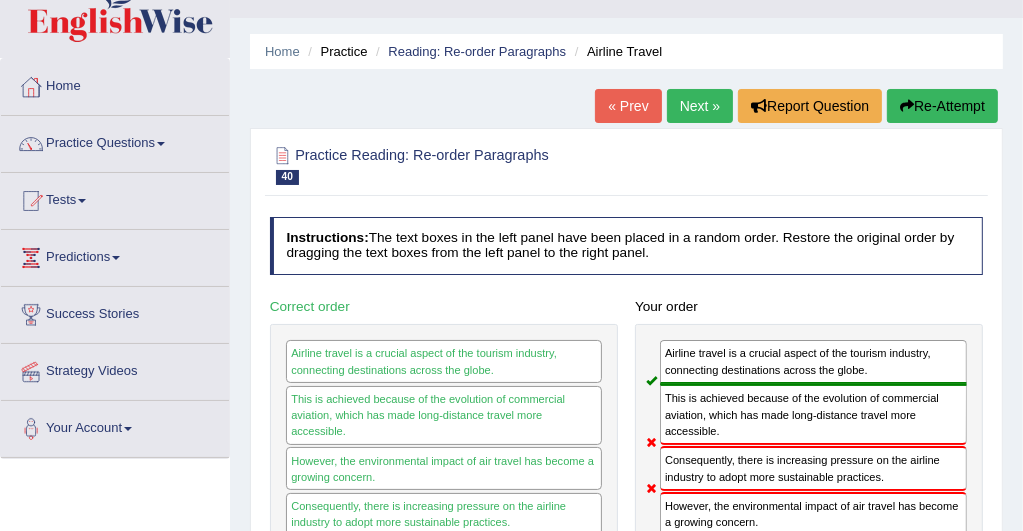 scroll, scrollTop: 9, scrollLeft: 0, axis: vertical 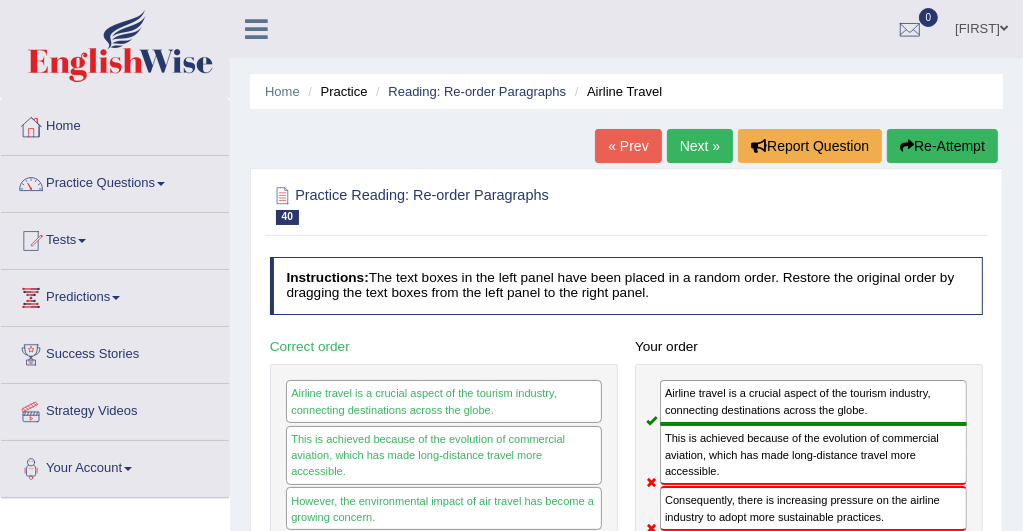 click on "Next »" at bounding box center (700, 146) 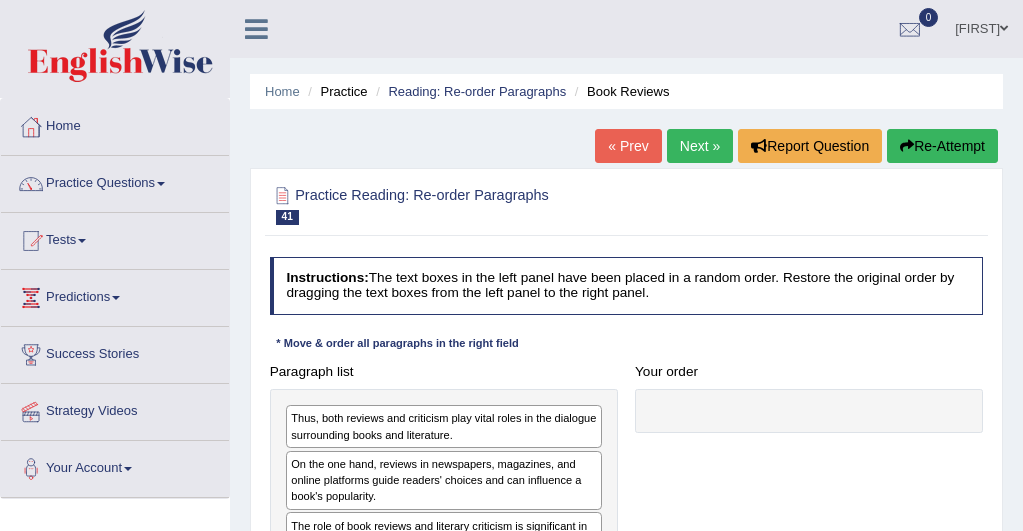 scroll, scrollTop: 0, scrollLeft: 0, axis: both 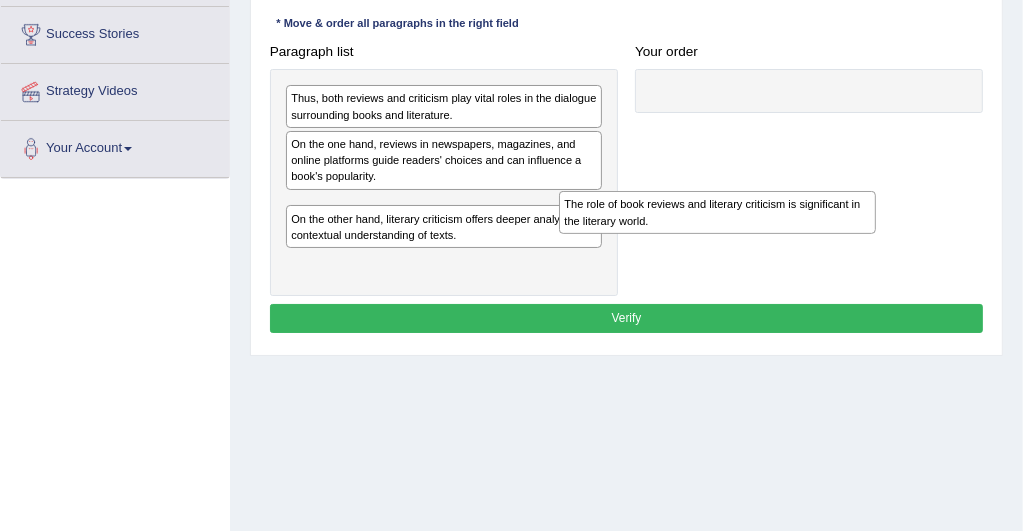 drag, startPoint x: 305, startPoint y: 218, endPoint x: 643, endPoint y: 243, distance: 338.9233 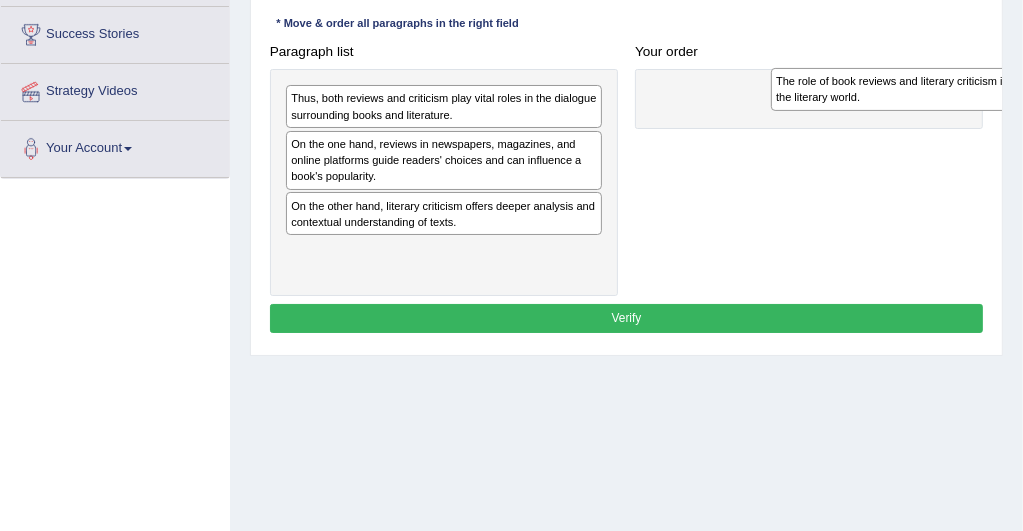 drag, startPoint x: 293, startPoint y: 212, endPoint x: 846, endPoint y: 106, distance: 563.0675 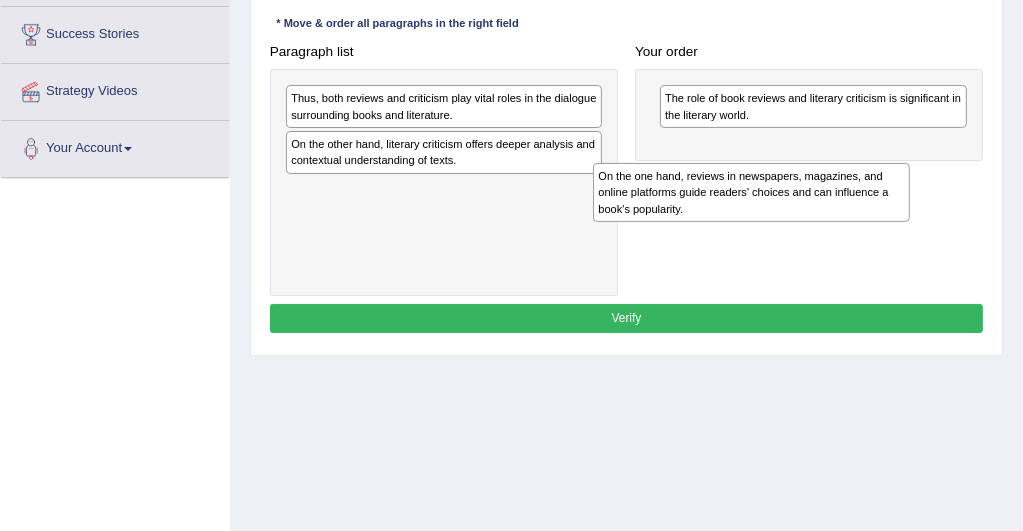drag, startPoint x: 308, startPoint y: 170, endPoint x: 672, endPoint y: 225, distance: 368.13177 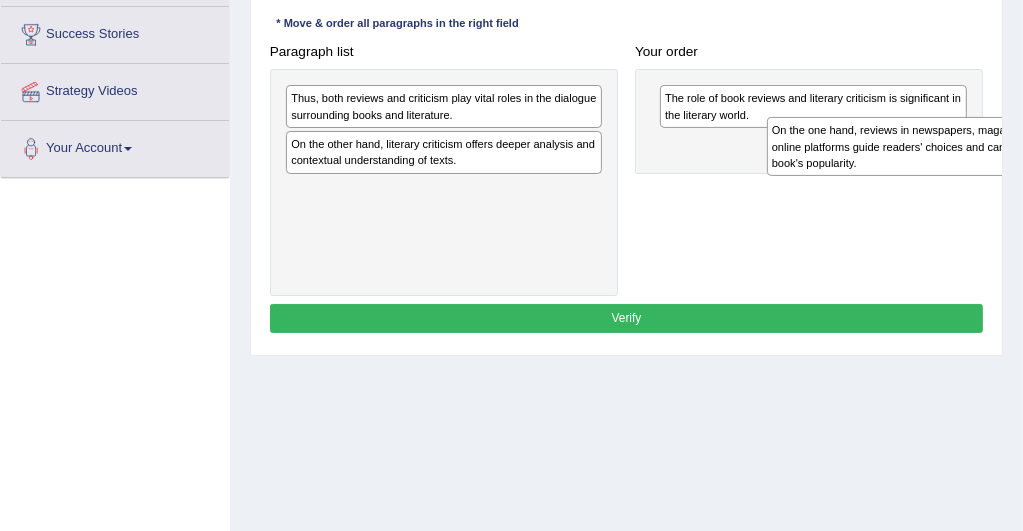 drag, startPoint x: 308, startPoint y: 204, endPoint x: 864, endPoint y: 160, distance: 557.7383 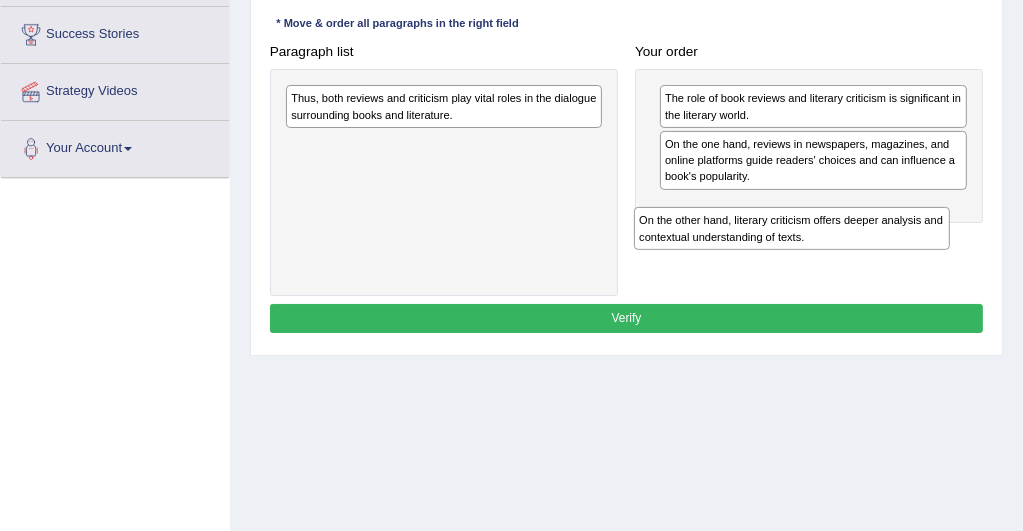 drag, startPoint x: 395, startPoint y: 187, endPoint x: 725, endPoint y: 256, distance: 337.13647 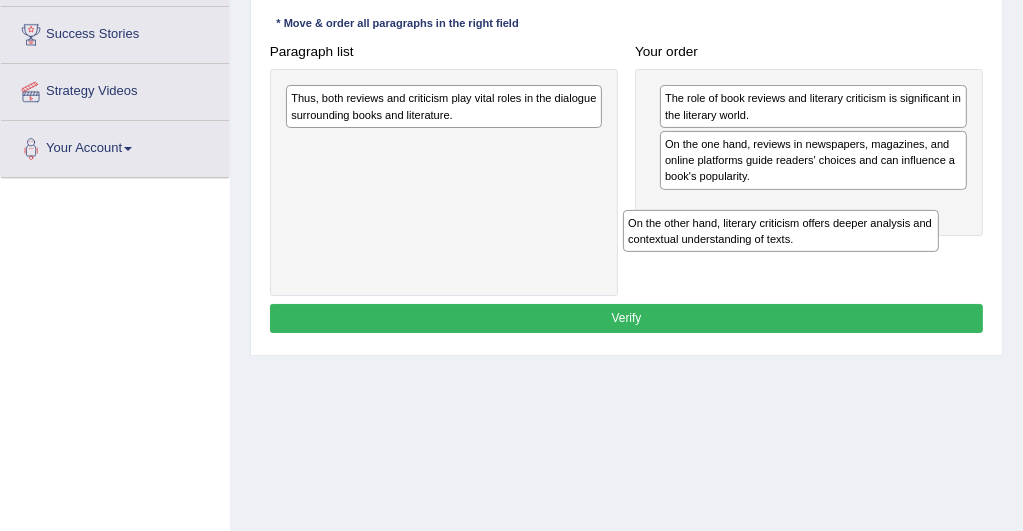 drag, startPoint x: 459, startPoint y: 212, endPoint x: 718, endPoint y: 277, distance: 267.03183 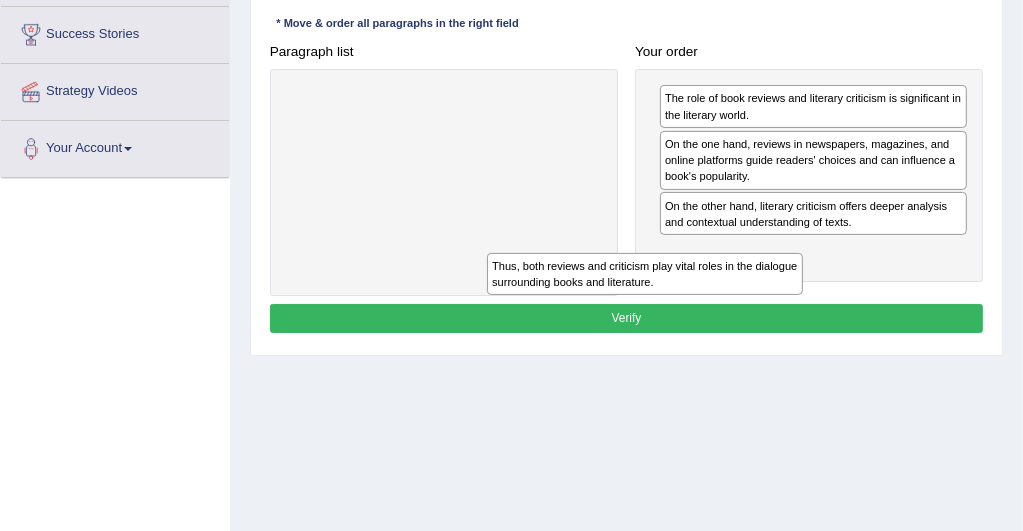 drag, startPoint x: 396, startPoint y: 204, endPoint x: 565, endPoint y: 325, distance: 207.8509 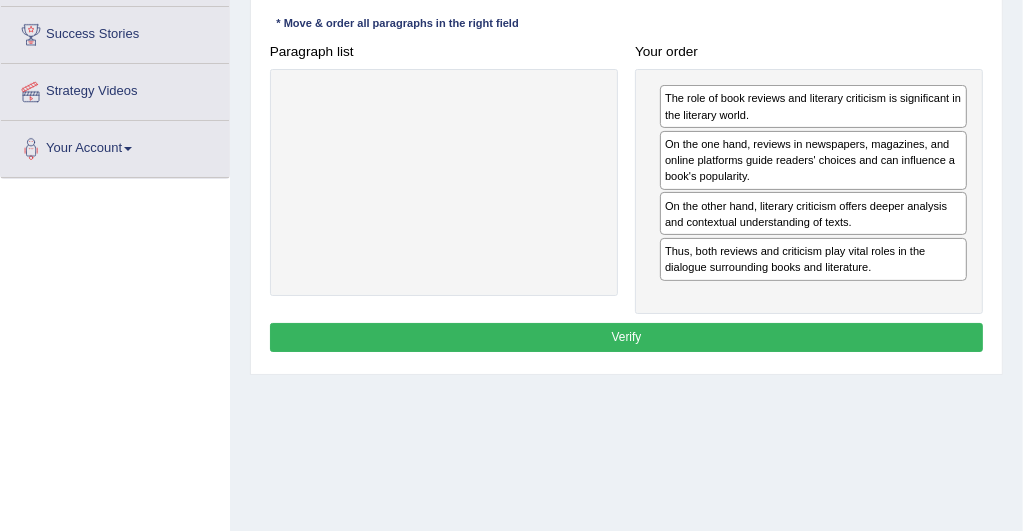 click on "Verify" at bounding box center (627, 337) 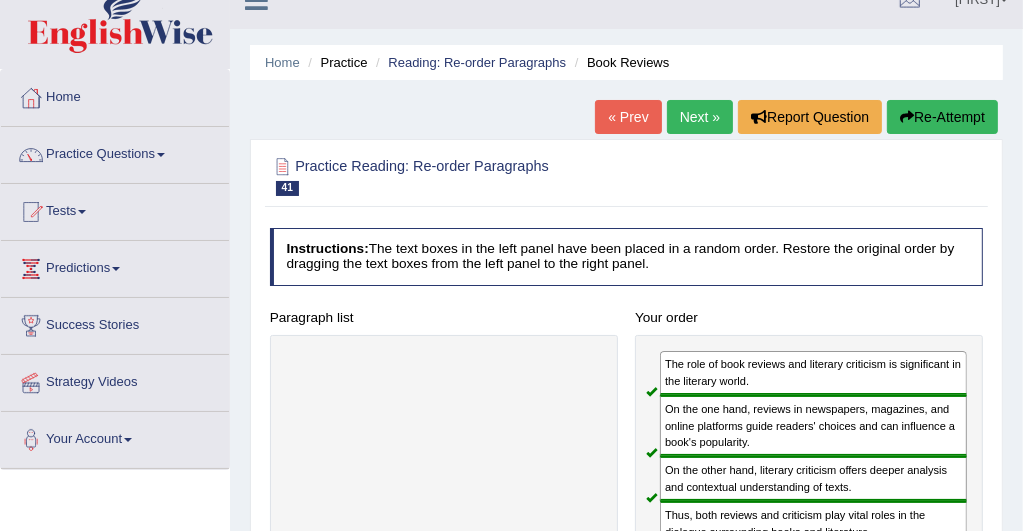 scroll, scrollTop: 0, scrollLeft: 0, axis: both 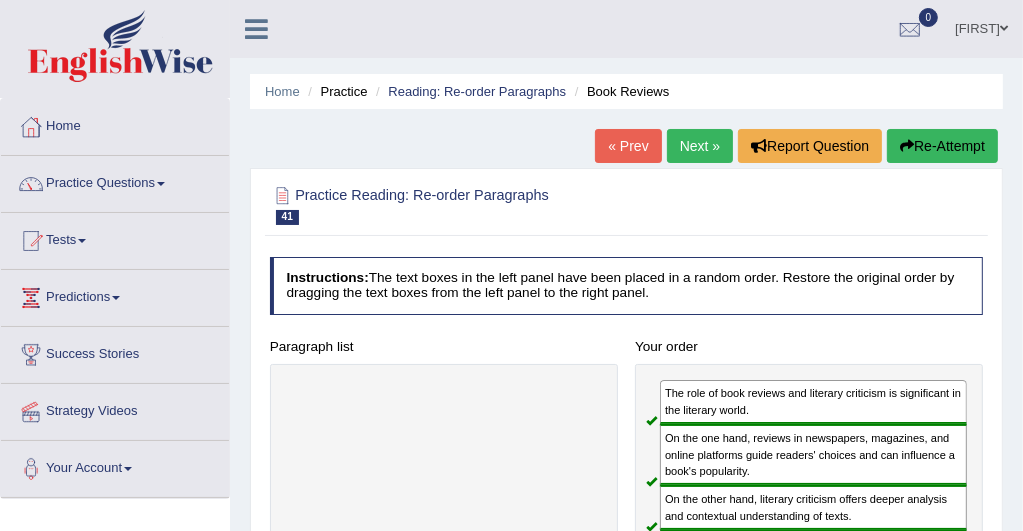click on "Next »" at bounding box center [700, 146] 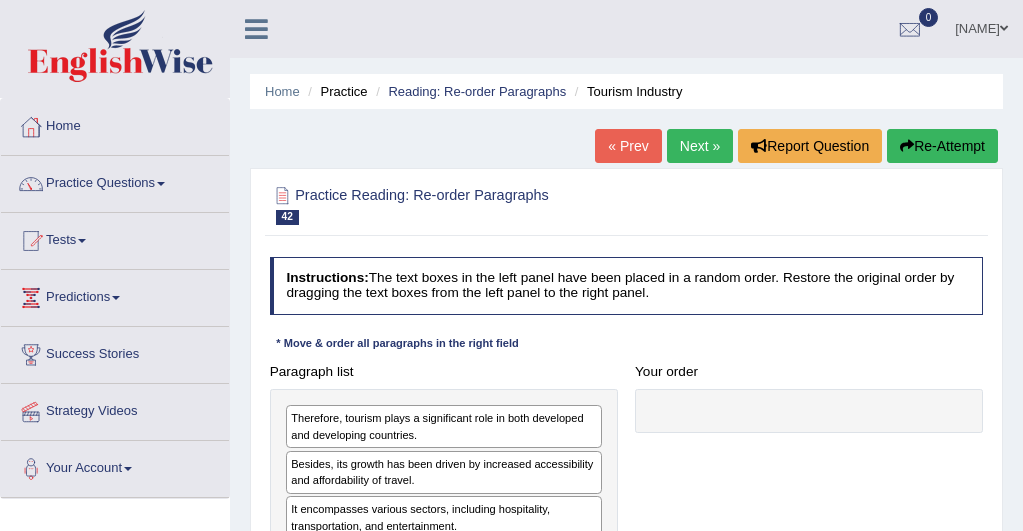 scroll, scrollTop: 0, scrollLeft: 0, axis: both 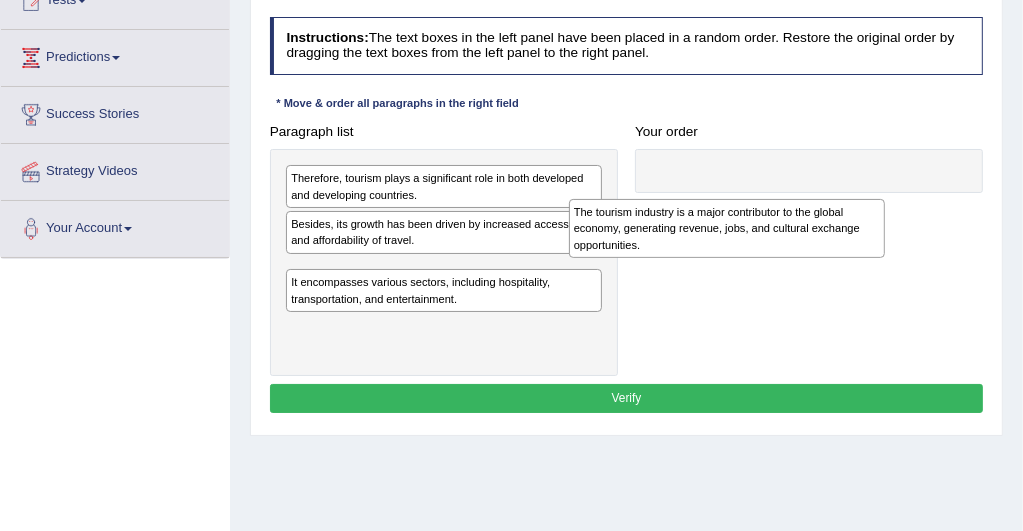 drag, startPoint x: 317, startPoint y: 329, endPoint x: 713, endPoint y: 236, distance: 406.7739 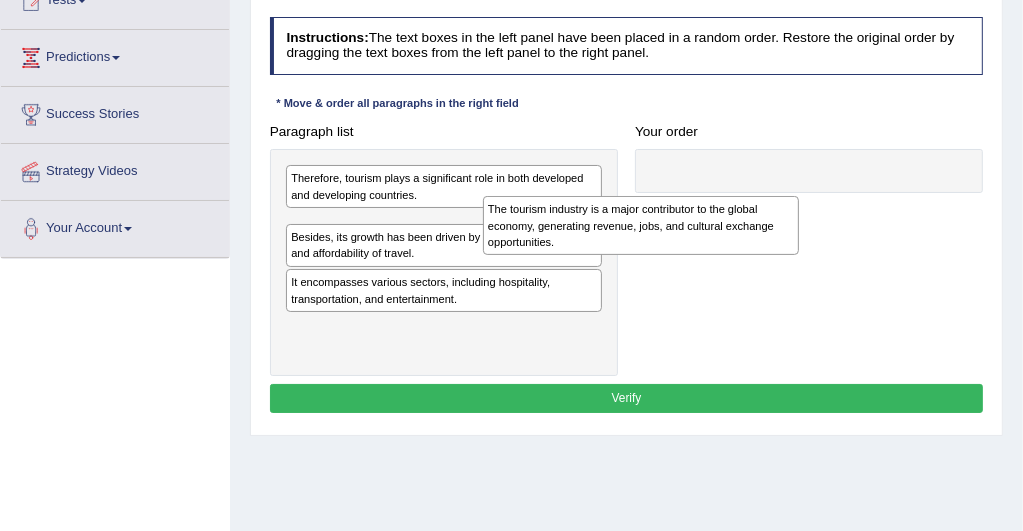 drag, startPoint x: 414, startPoint y: 264, endPoint x: 822, endPoint y: 148, distance: 424.16977 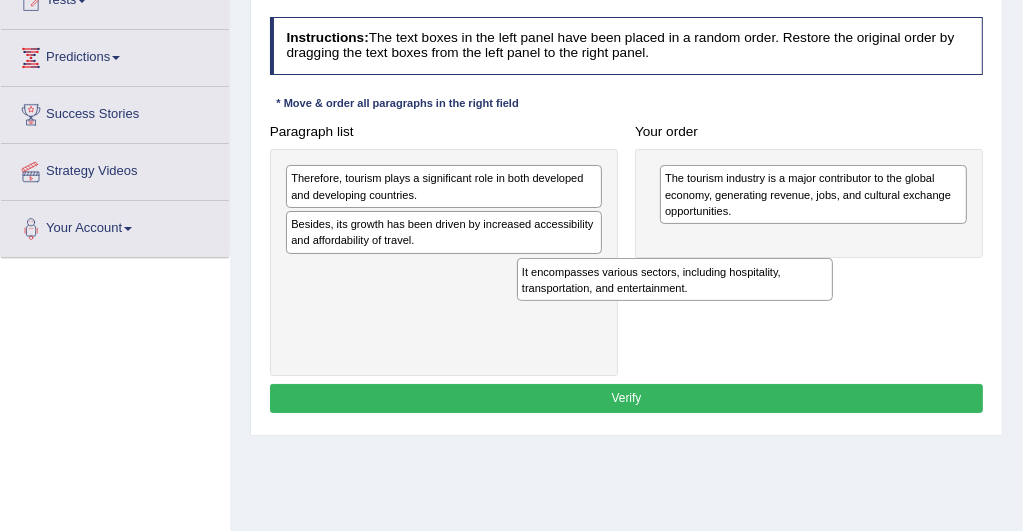 drag, startPoint x: 390, startPoint y: 287, endPoint x: 589, endPoint y: 298, distance: 199.30379 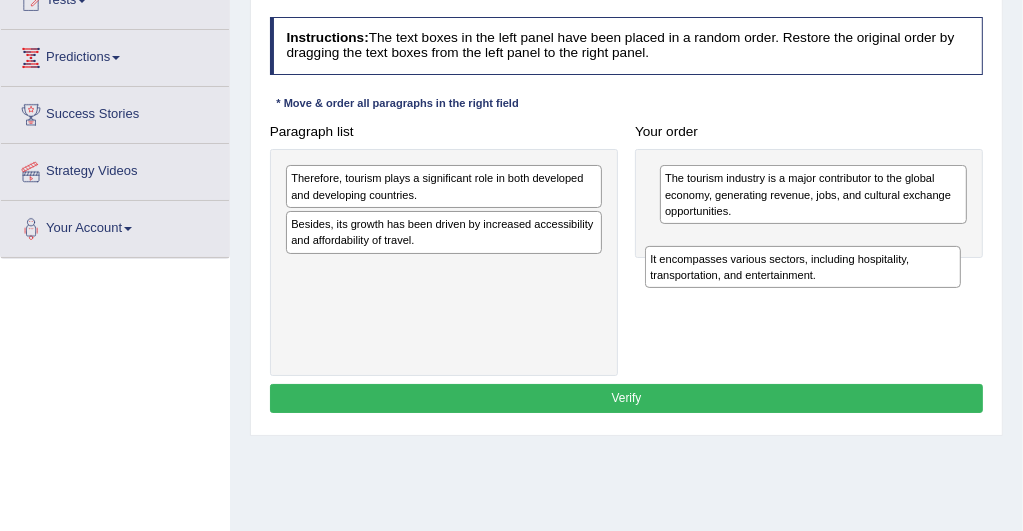 drag, startPoint x: 411, startPoint y: 282, endPoint x: 770, endPoint y: 287, distance: 359.03482 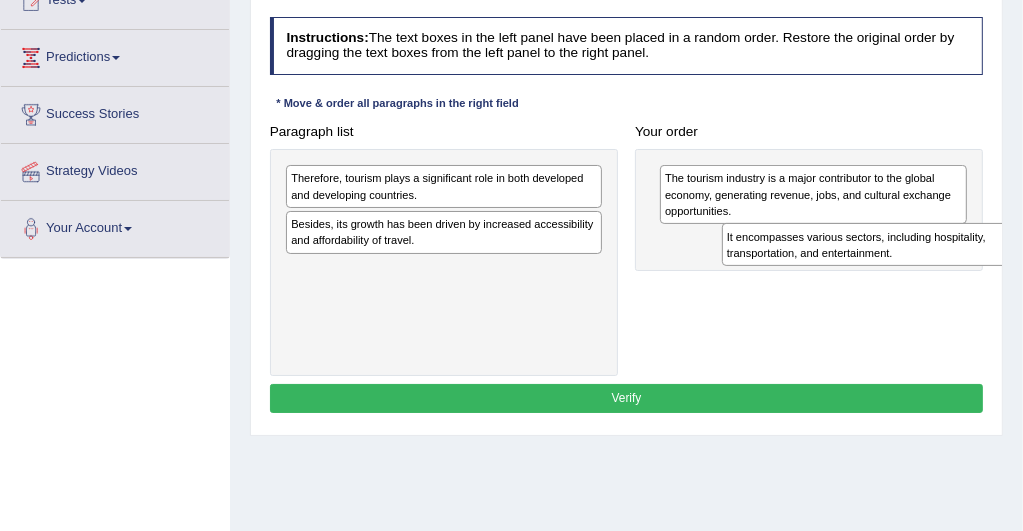 drag, startPoint x: 309, startPoint y: 276, endPoint x: 825, endPoint y: 266, distance: 516.09686 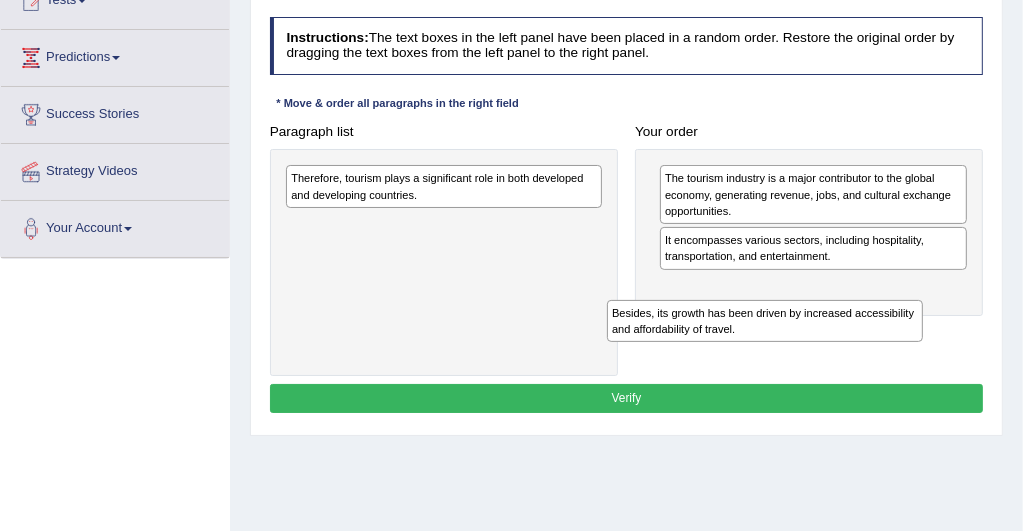 drag, startPoint x: 353, startPoint y: 241, endPoint x: 701, endPoint y: 320, distance: 356.8543 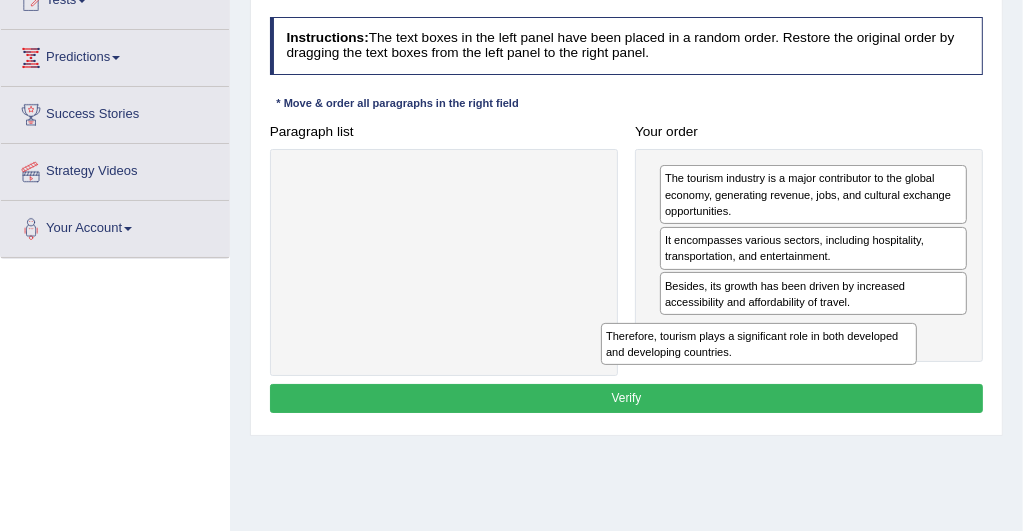 drag, startPoint x: 321, startPoint y: 184, endPoint x: 690, endPoint y: 378, distance: 416.88968 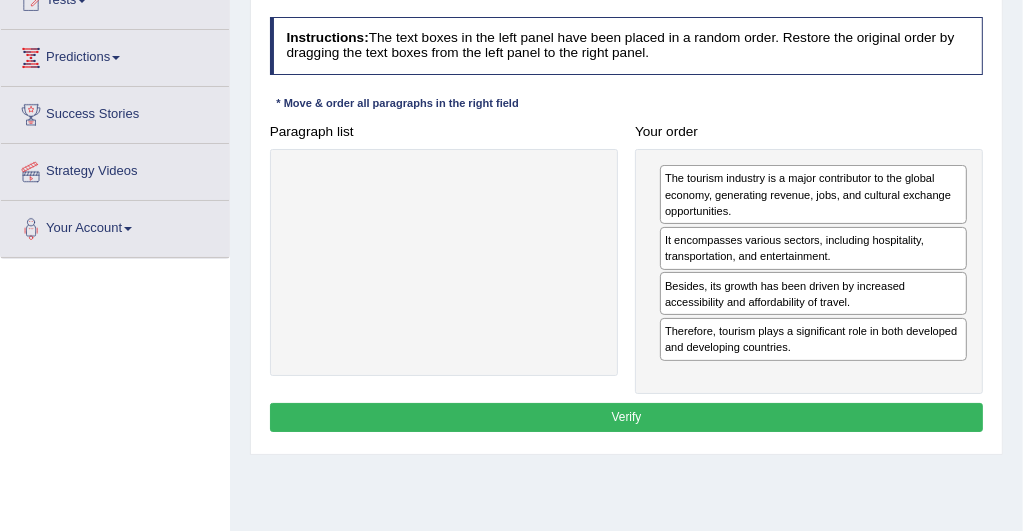 click on "Verify" at bounding box center (627, 417) 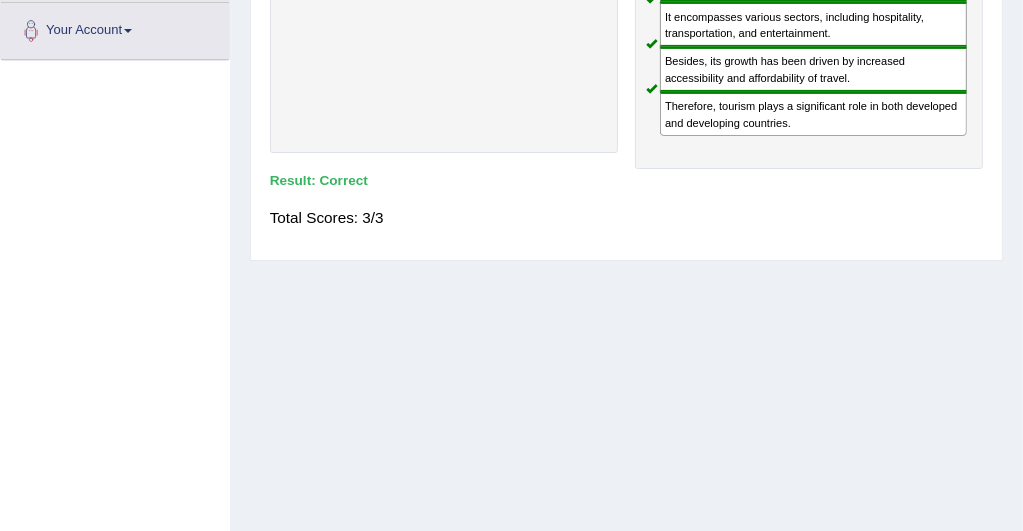 scroll, scrollTop: 440, scrollLeft: 0, axis: vertical 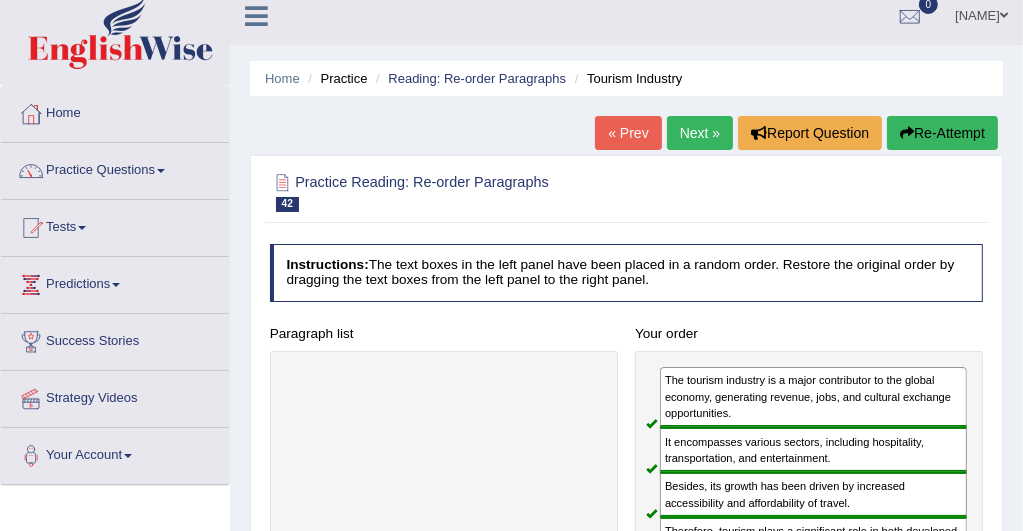 click on "Next »" at bounding box center (700, 133) 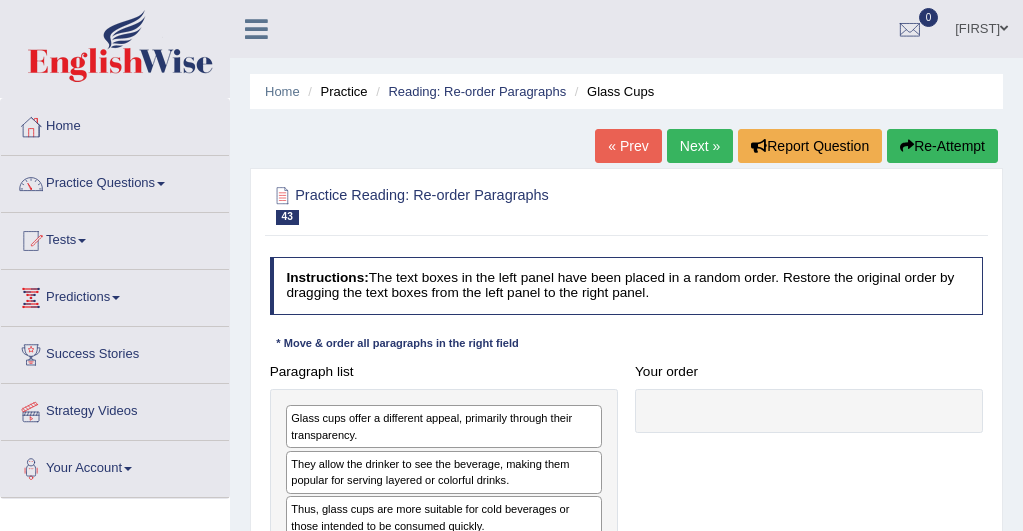 scroll, scrollTop: 0, scrollLeft: 0, axis: both 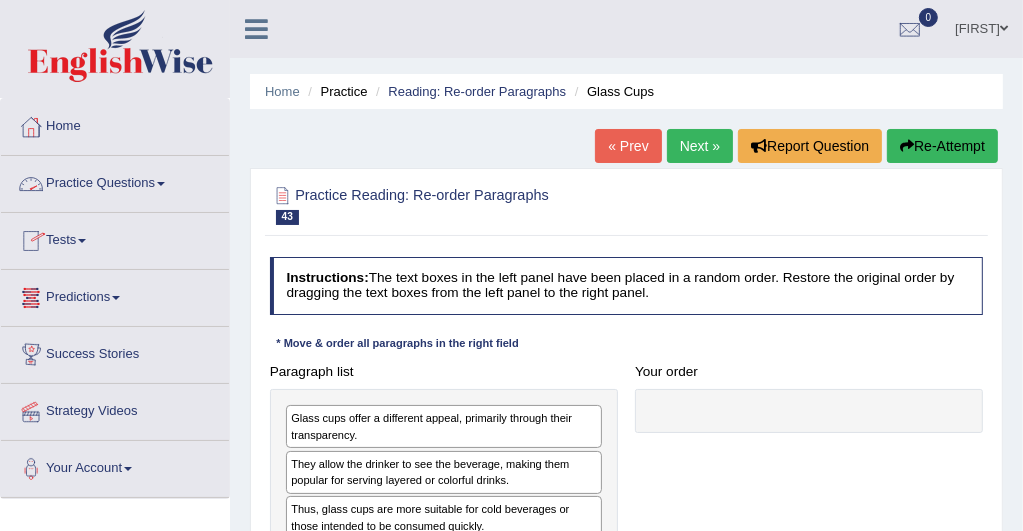 click at bounding box center [161, 184] 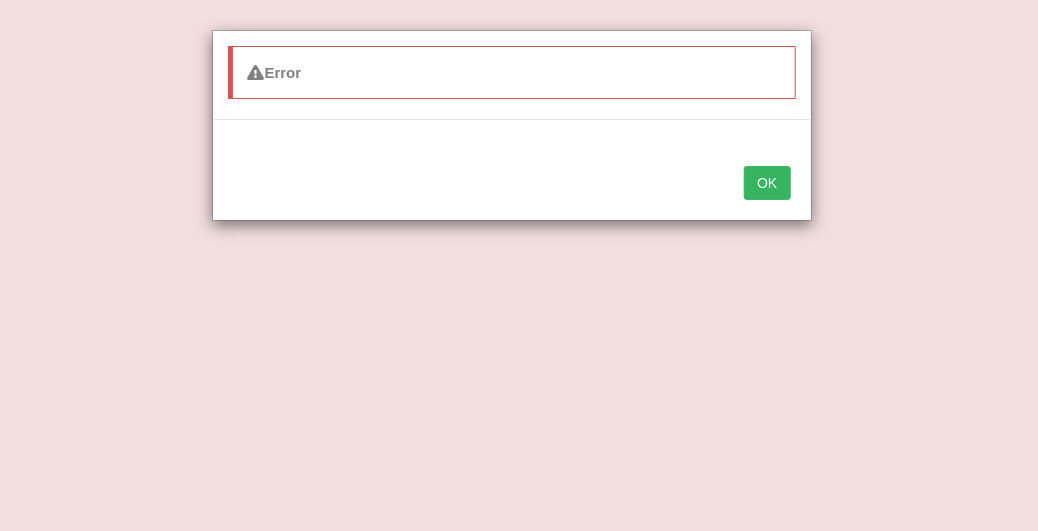 click on "OK" at bounding box center (512, 185) 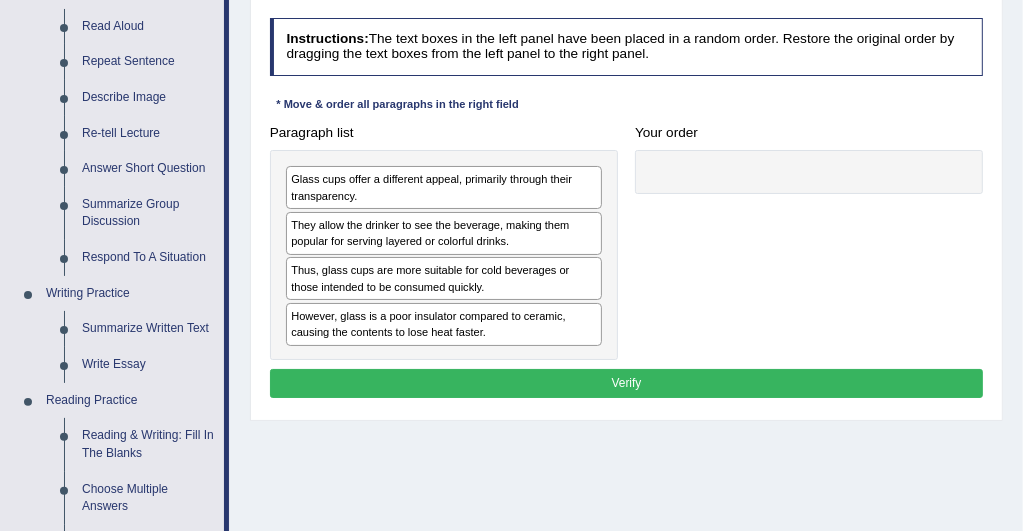 scroll, scrollTop: 240, scrollLeft: 0, axis: vertical 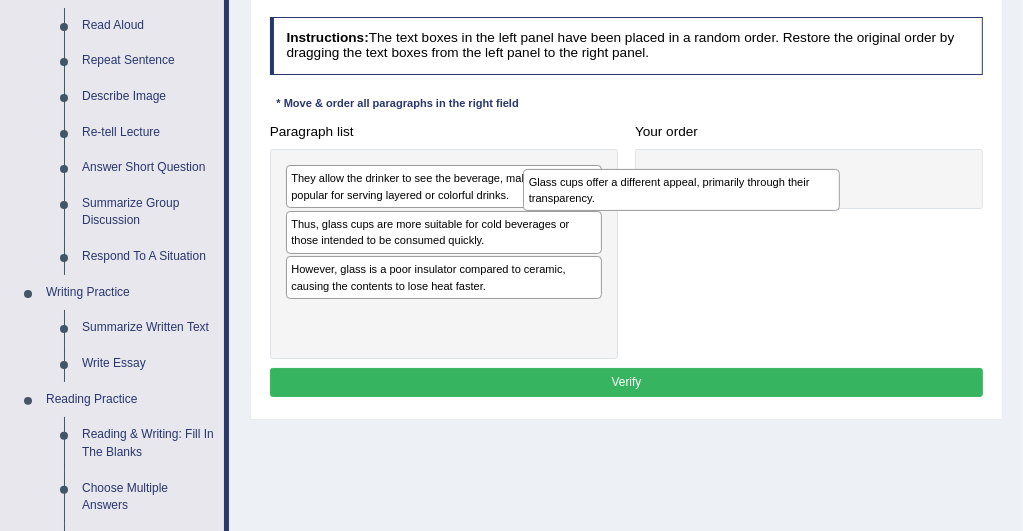 drag, startPoint x: 315, startPoint y: 191, endPoint x: 701, endPoint y: 171, distance: 386.5178 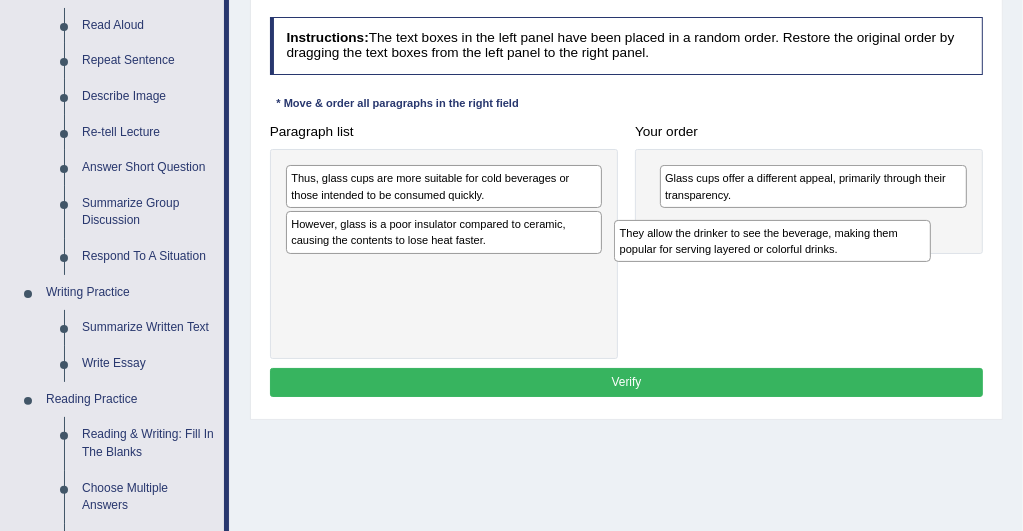 drag, startPoint x: 322, startPoint y: 190, endPoint x: 743, endPoint y: 235, distance: 423.39816 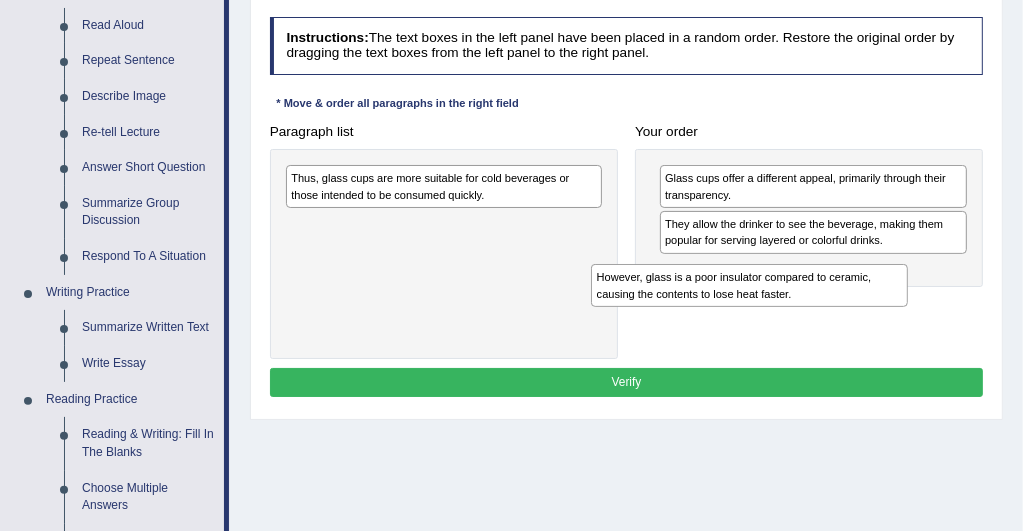 drag, startPoint x: 309, startPoint y: 236, endPoint x: 726, endPoint y: 294, distance: 421.01425 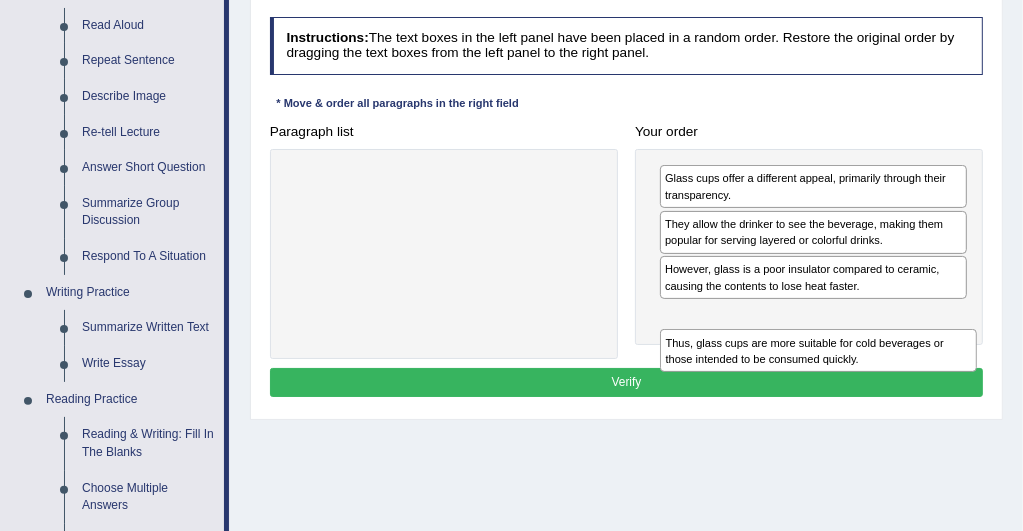 drag, startPoint x: 292, startPoint y: 181, endPoint x: 778, endPoint y: 326, distance: 507.1696 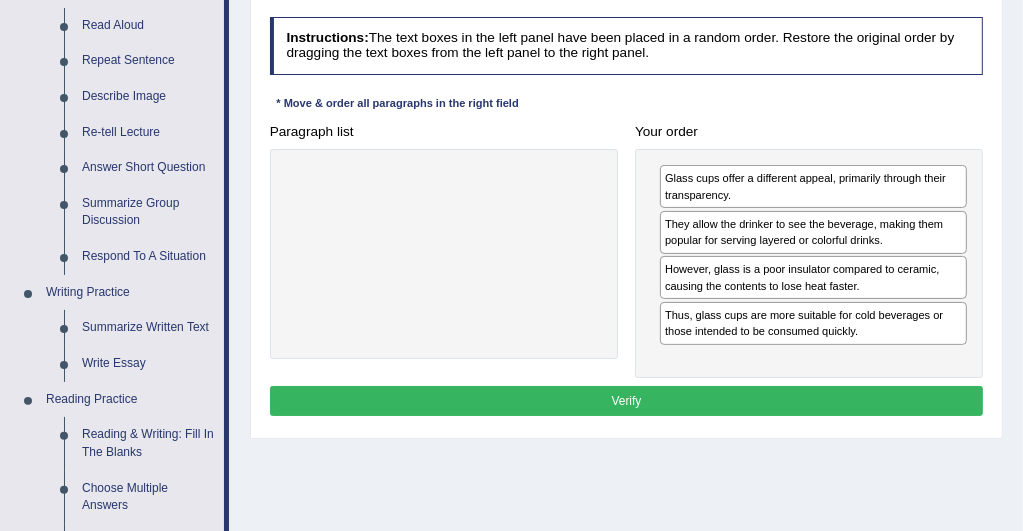 click on "Verify" at bounding box center (627, 400) 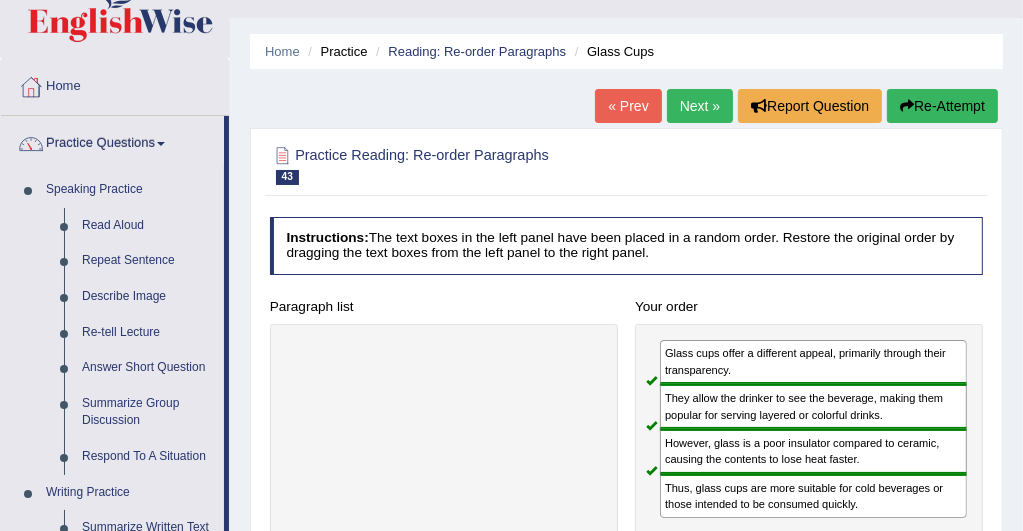 scroll, scrollTop: 12, scrollLeft: 0, axis: vertical 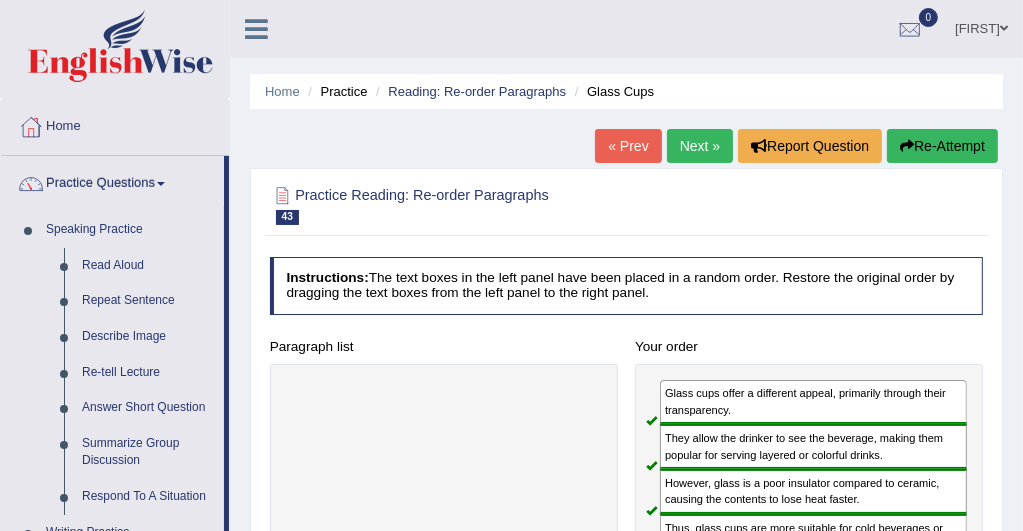 click on "Next »" at bounding box center (700, 146) 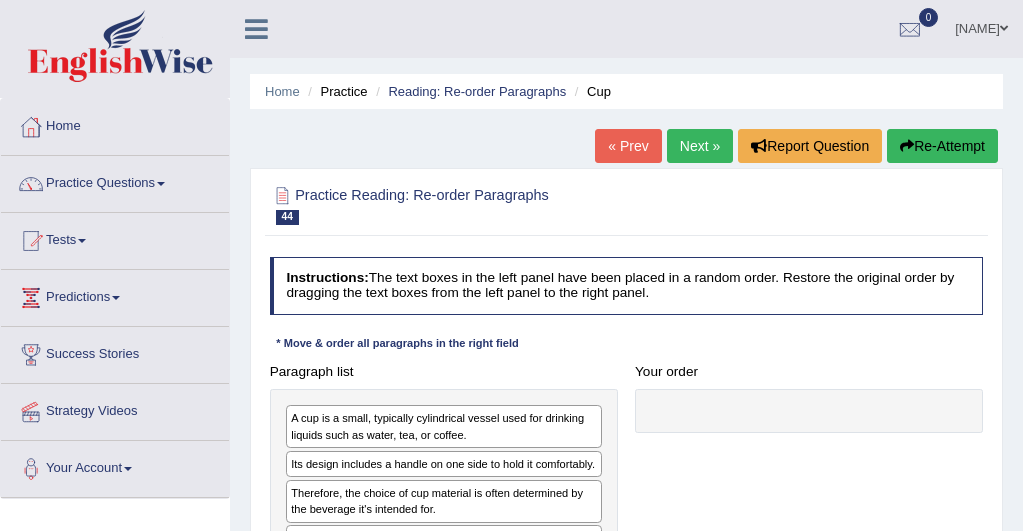 scroll, scrollTop: 200, scrollLeft: 0, axis: vertical 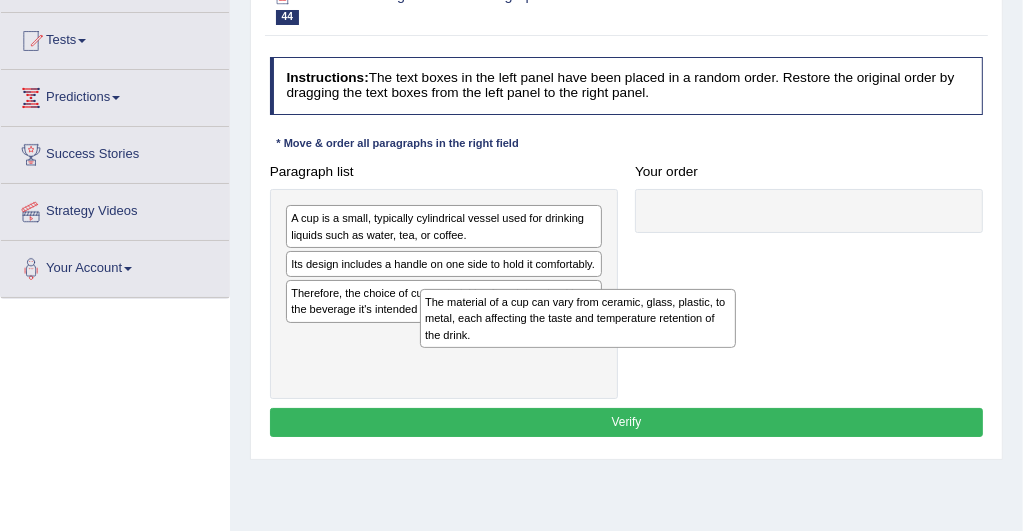drag, startPoint x: 305, startPoint y: 352, endPoint x: 759, endPoint y: 188, distance: 482.71317 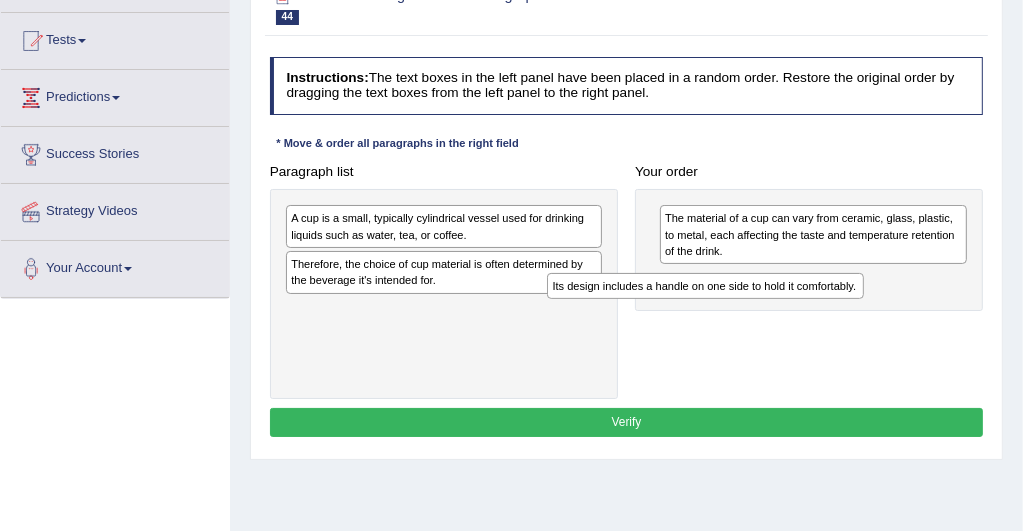 drag, startPoint x: 393, startPoint y: 266, endPoint x: 706, endPoint y: 310, distance: 316.0775 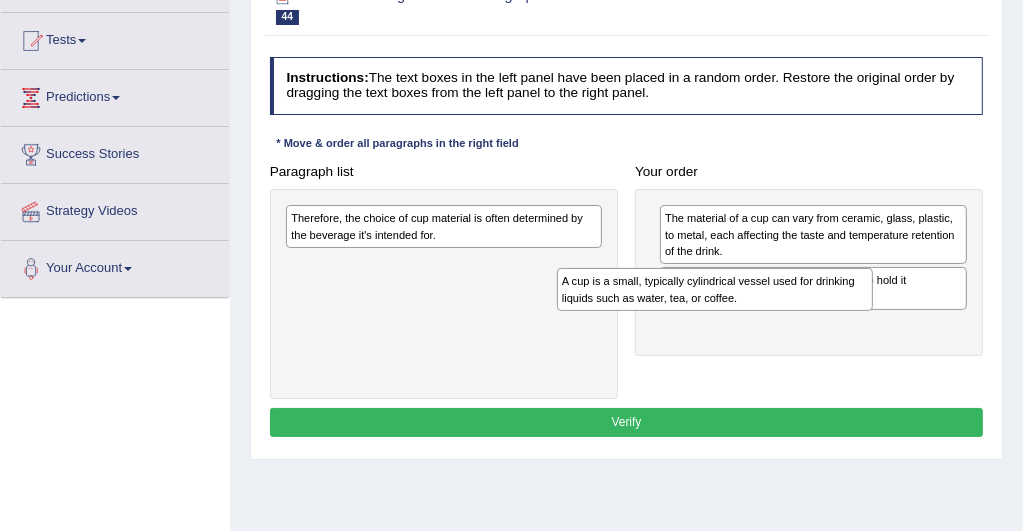 drag, startPoint x: 361, startPoint y: 247, endPoint x: 632, endPoint y: 267, distance: 271.737 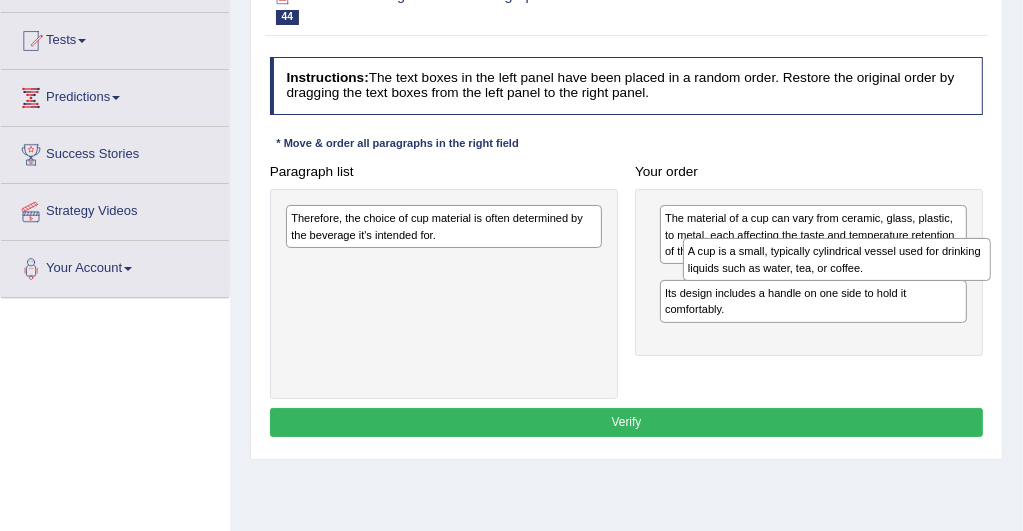 drag, startPoint x: 711, startPoint y: 333, endPoint x: 744, endPoint y: 276, distance: 65.863495 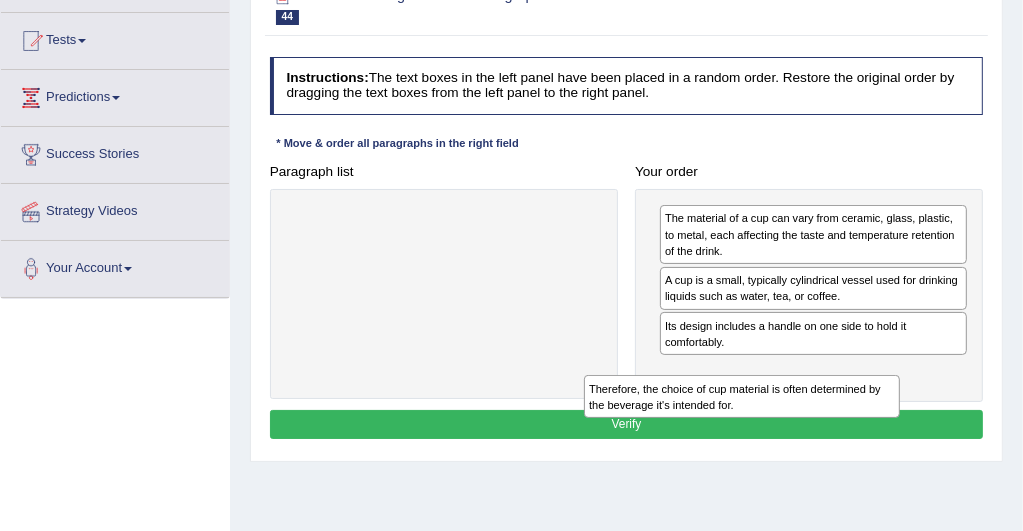 drag, startPoint x: 302, startPoint y: 230, endPoint x: 659, endPoint y: 397, distance: 394.12943 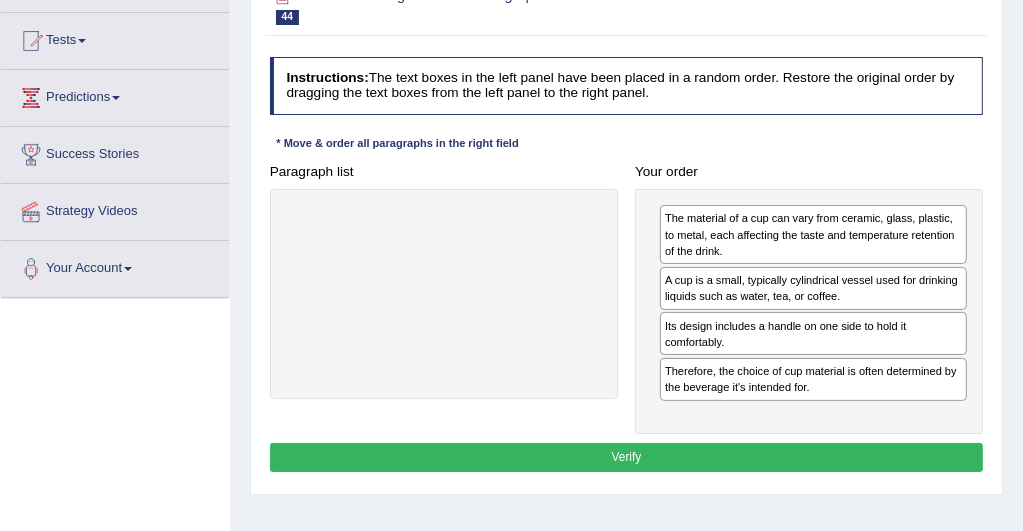click on "Verify" at bounding box center (627, 457) 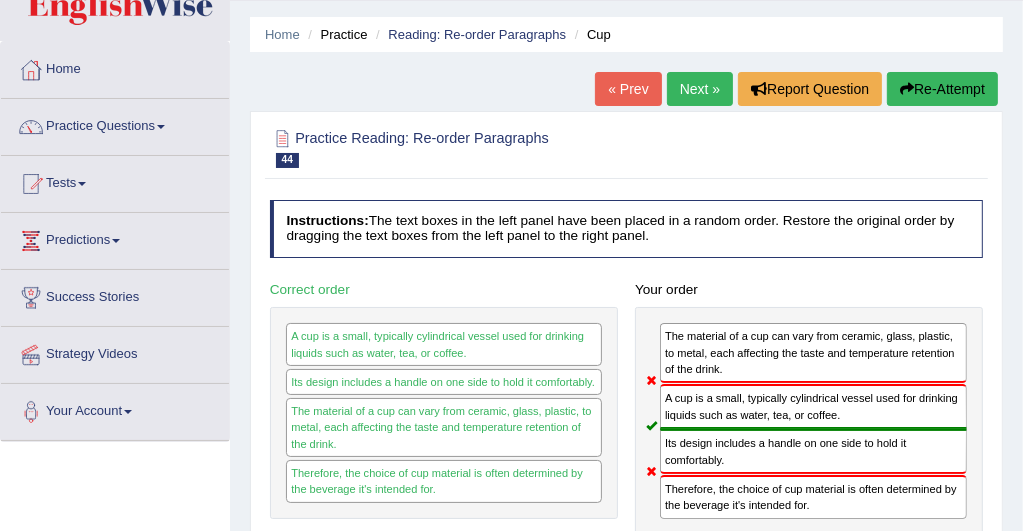 scroll, scrollTop: 40, scrollLeft: 0, axis: vertical 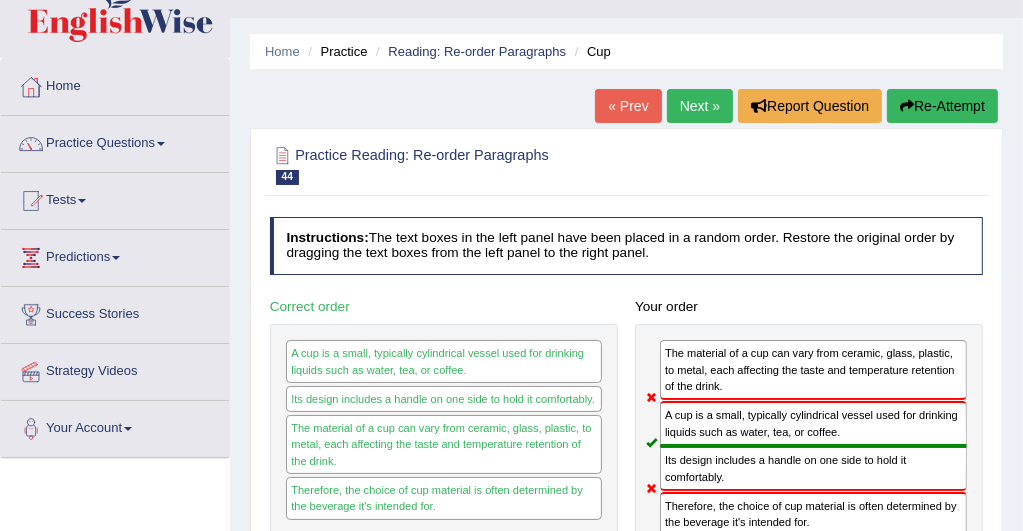 click on "Re-Attempt" at bounding box center (942, 106) 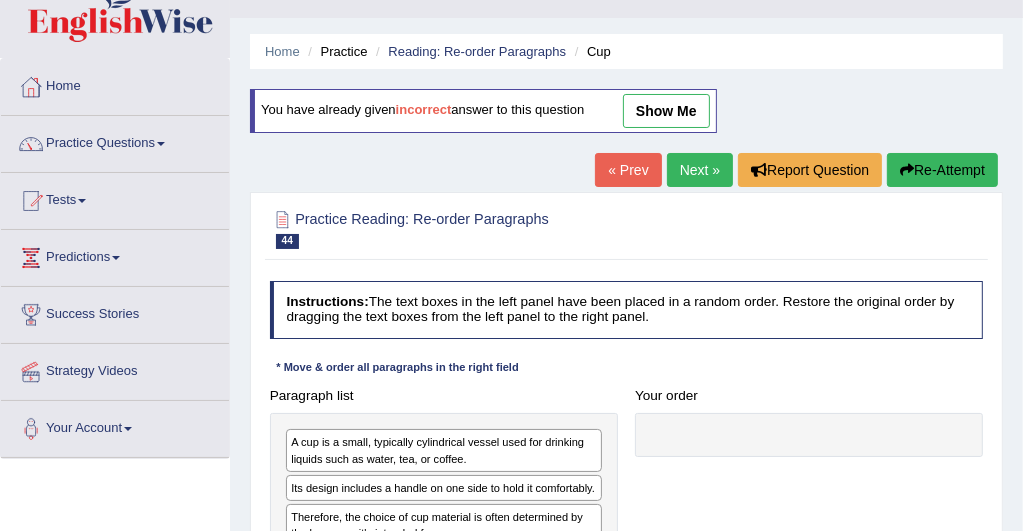 scroll, scrollTop: 0, scrollLeft: 0, axis: both 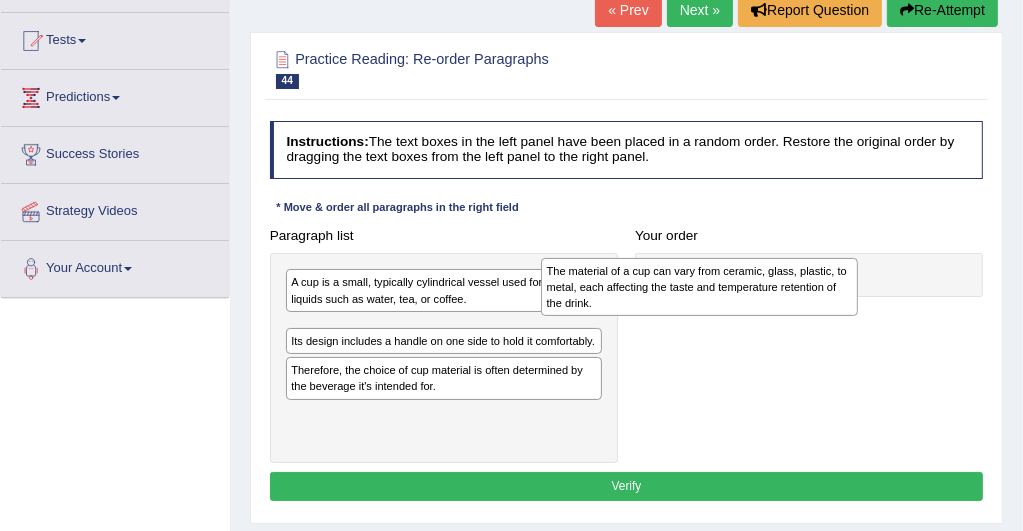 drag, startPoint x: 305, startPoint y: 423, endPoint x: 618, endPoint y: 256, distance: 354.7647 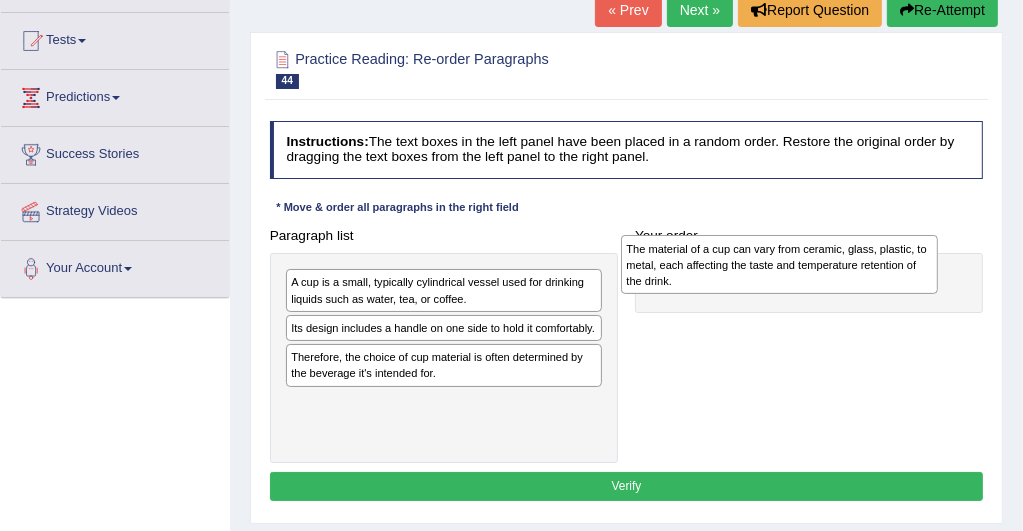 drag, startPoint x: 302, startPoint y: 341, endPoint x: 698, endPoint y: 276, distance: 401.29913 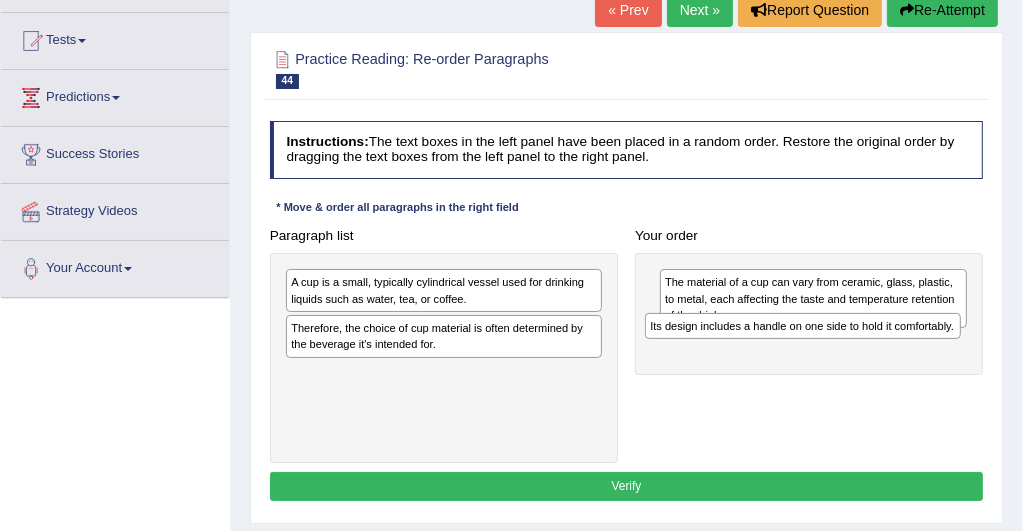 drag, startPoint x: 317, startPoint y: 329, endPoint x: 750, endPoint y: 332, distance: 433.0104 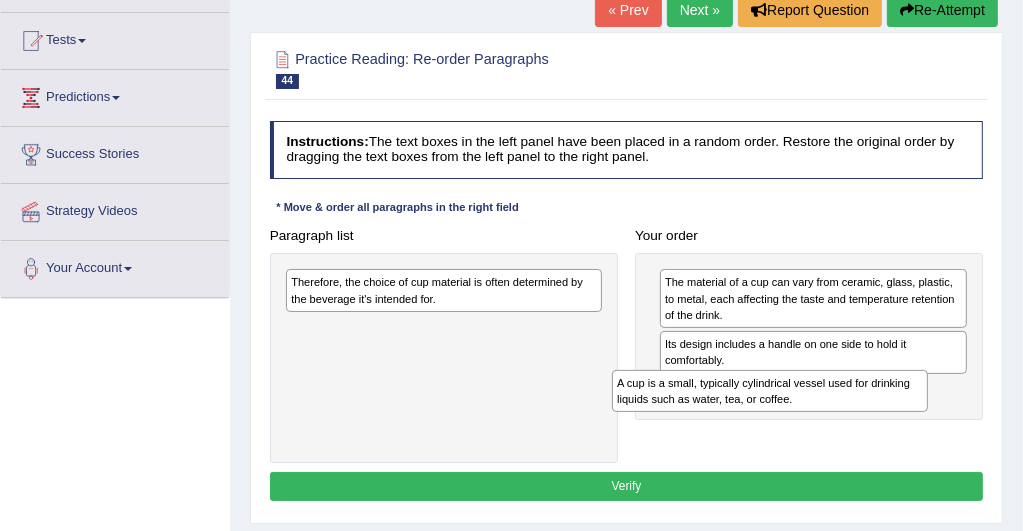 drag, startPoint x: 319, startPoint y: 304, endPoint x: 710, endPoint y: 422, distance: 408.41766 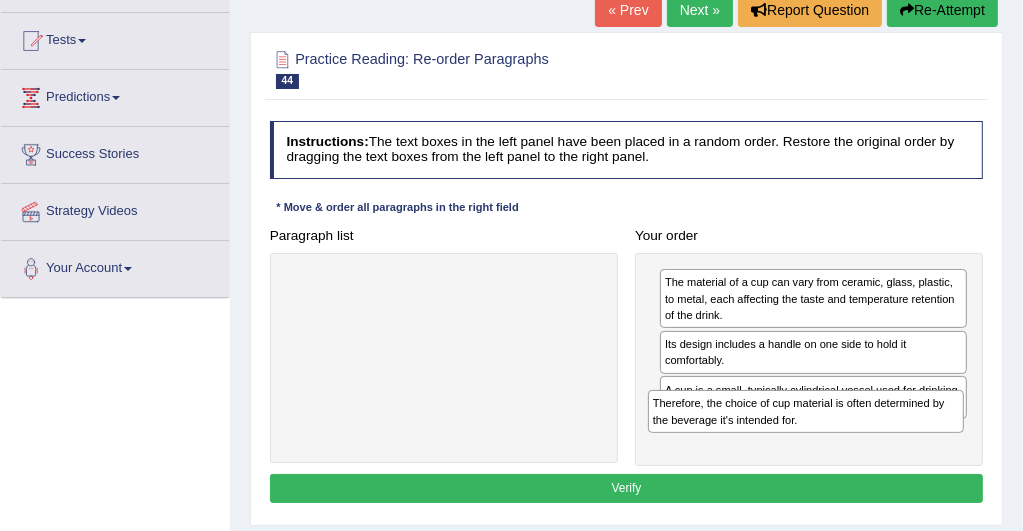 drag, startPoint x: 306, startPoint y: 299, endPoint x: 736, endPoint y: 450, distance: 455.74225 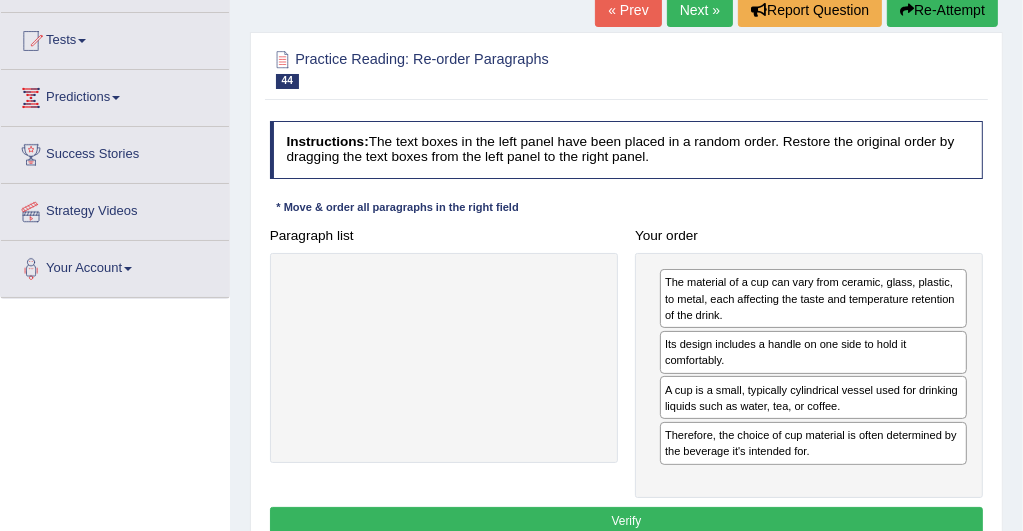 click on "Verify" at bounding box center (627, 521) 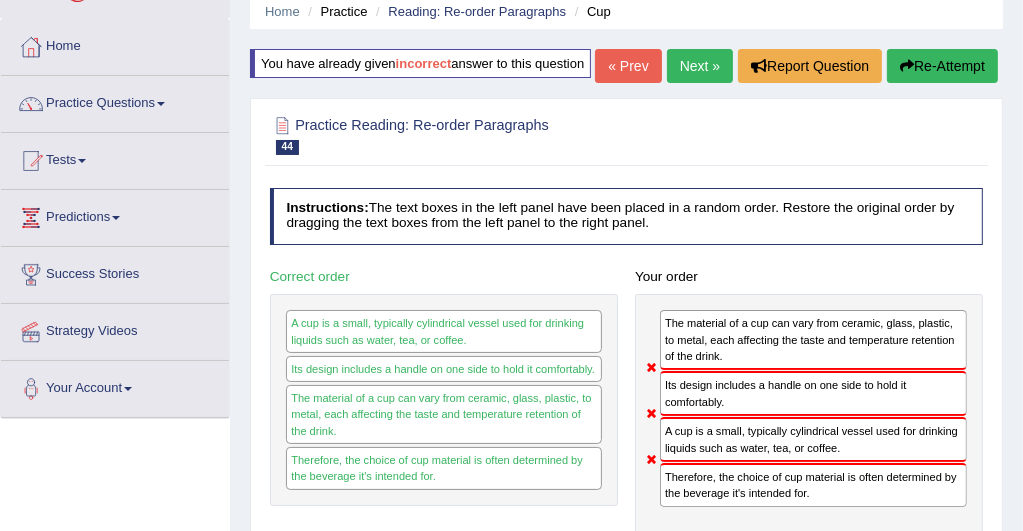 scroll, scrollTop: 29, scrollLeft: 0, axis: vertical 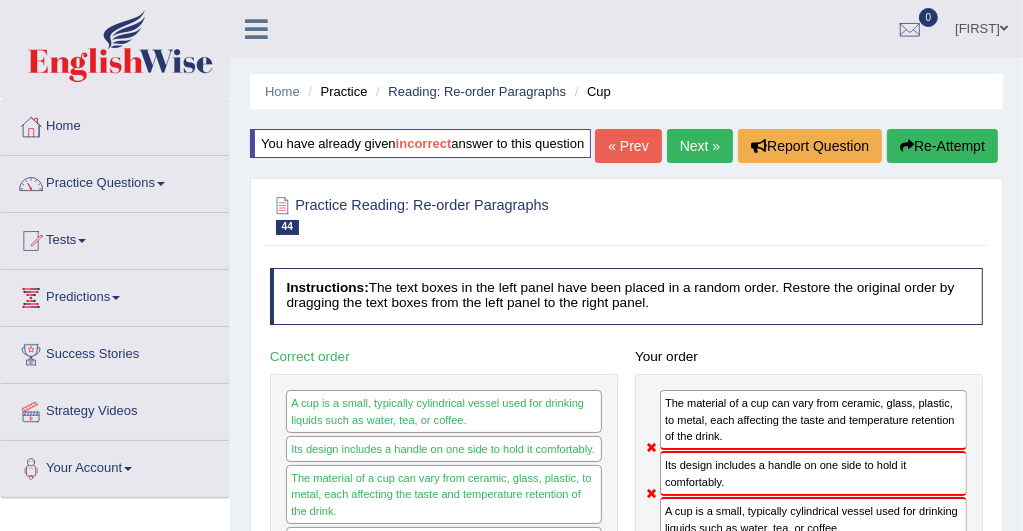 click on "Next »" at bounding box center (700, 146) 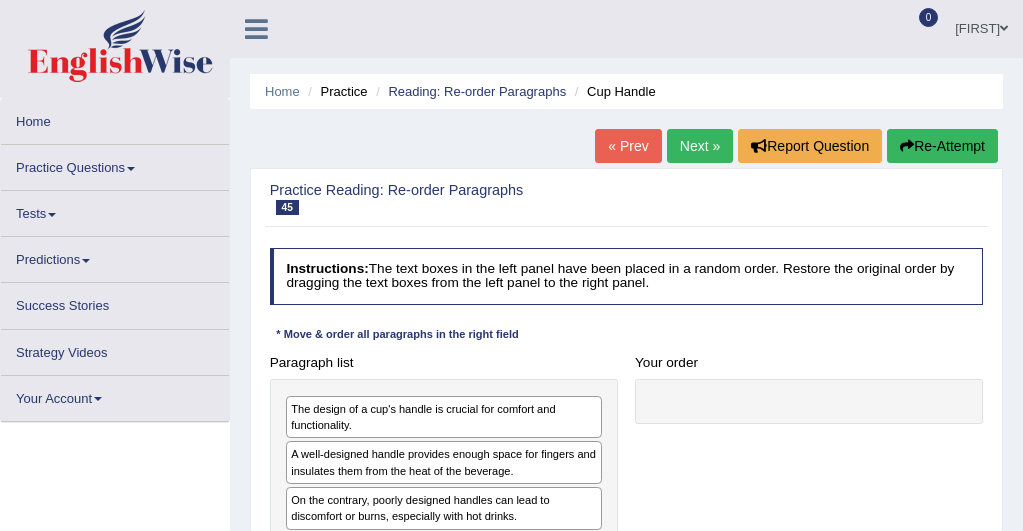 scroll, scrollTop: 0, scrollLeft: 0, axis: both 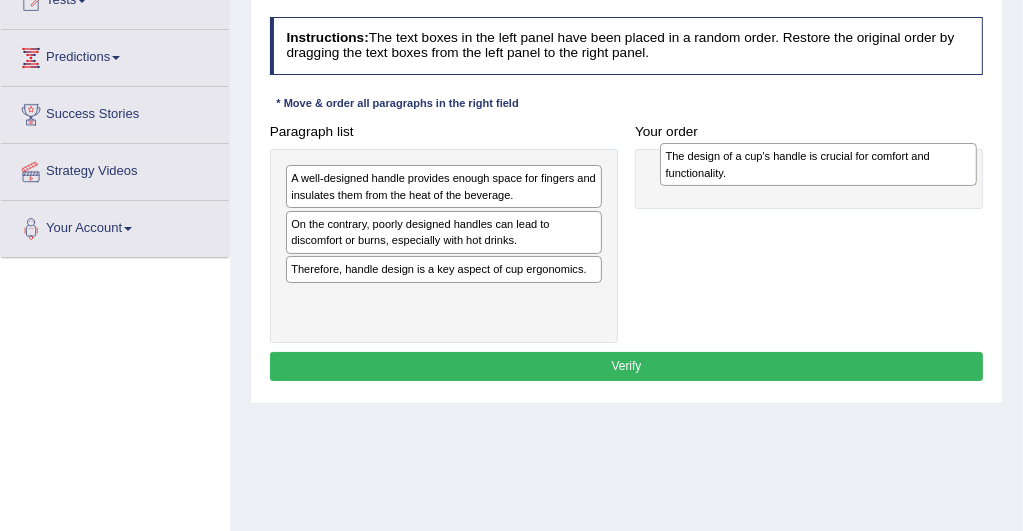 drag, startPoint x: 313, startPoint y: 183, endPoint x: 758, endPoint y: 166, distance: 445.32462 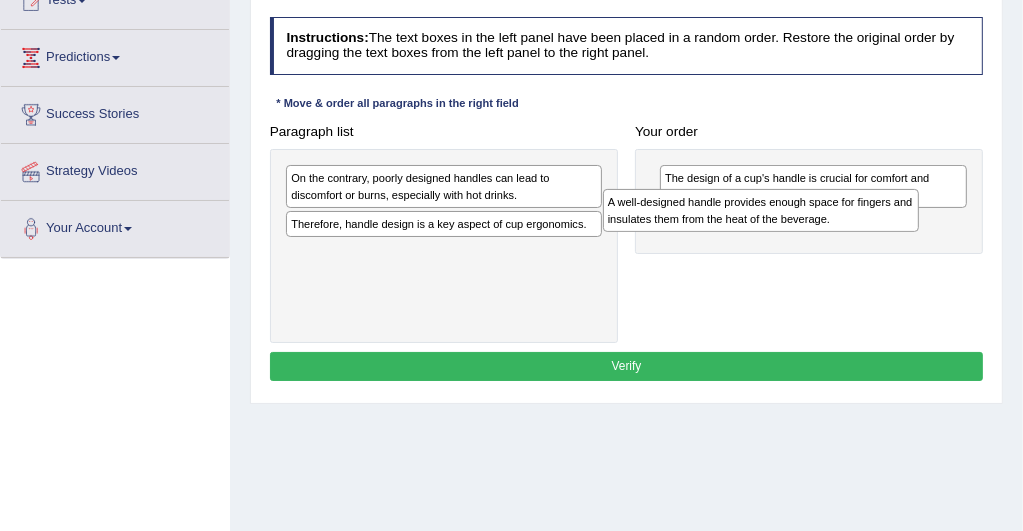 drag, startPoint x: 316, startPoint y: 186, endPoint x: 691, endPoint y: 256, distance: 381.4774 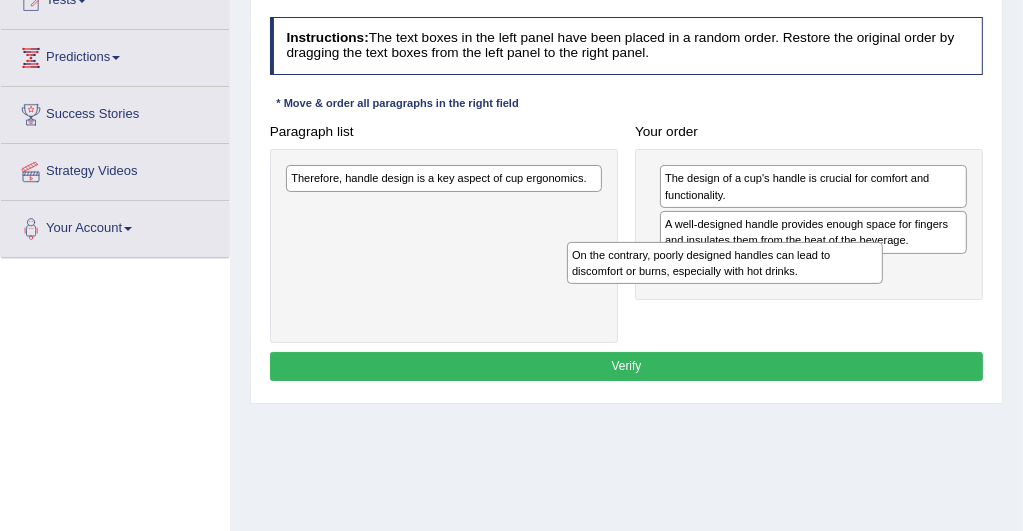 drag, startPoint x: 309, startPoint y: 198, endPoint x: 645, endPoint y: 297, distance: 350.2813 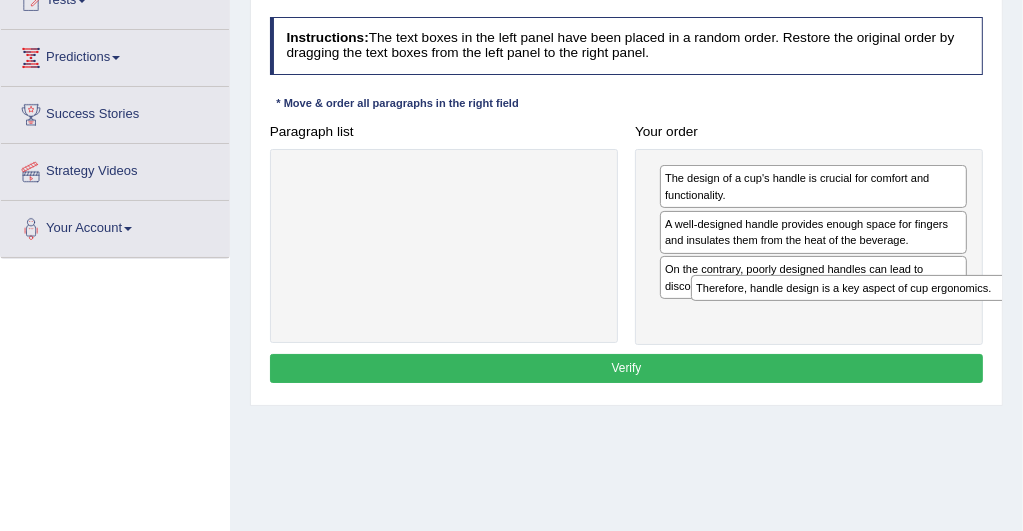 drag, startPoint x: 316, startPoint y: 176, endPoint x: 797, endPoint y: 314, distance: 500.40485 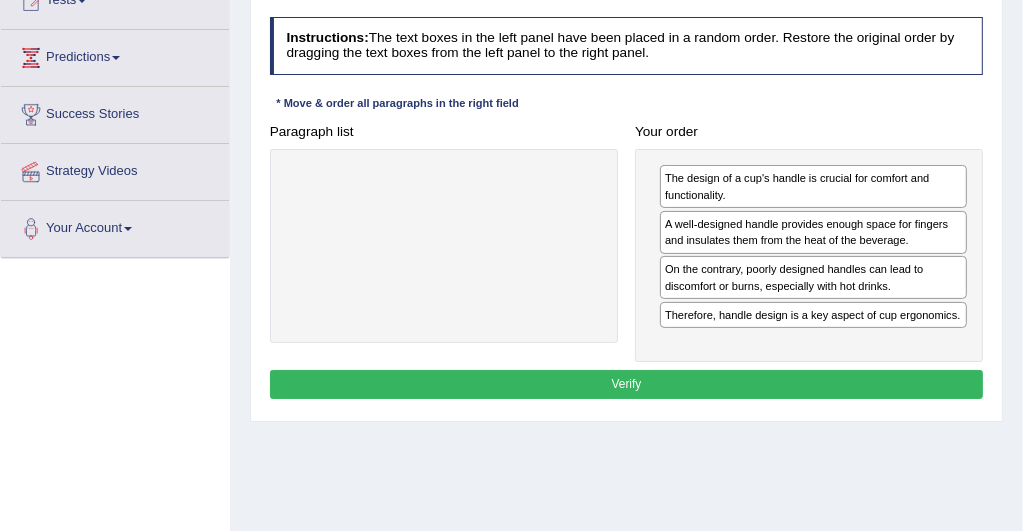 click on "Verify" at bounding box center (627, 384) 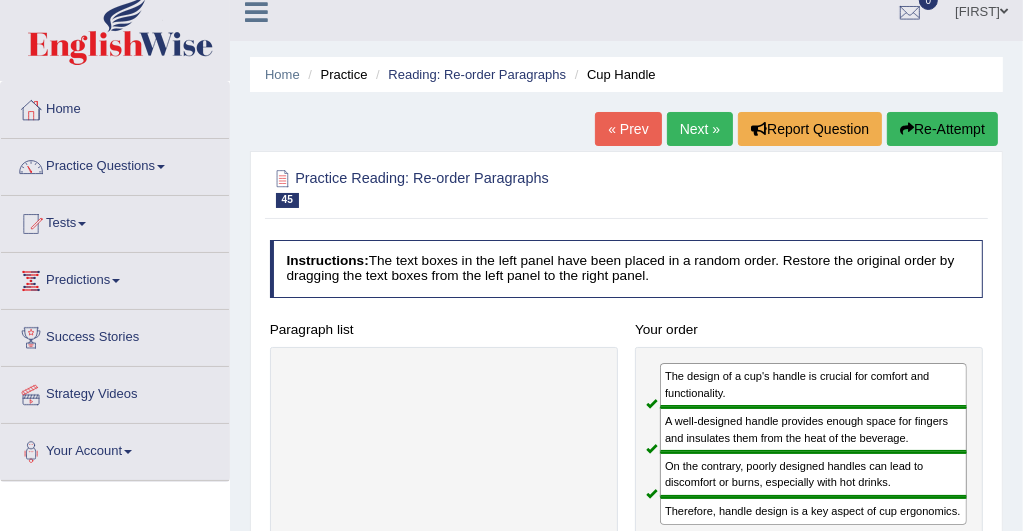 scroll, scrollTop: 0, scrollLeft: 0, axis: both 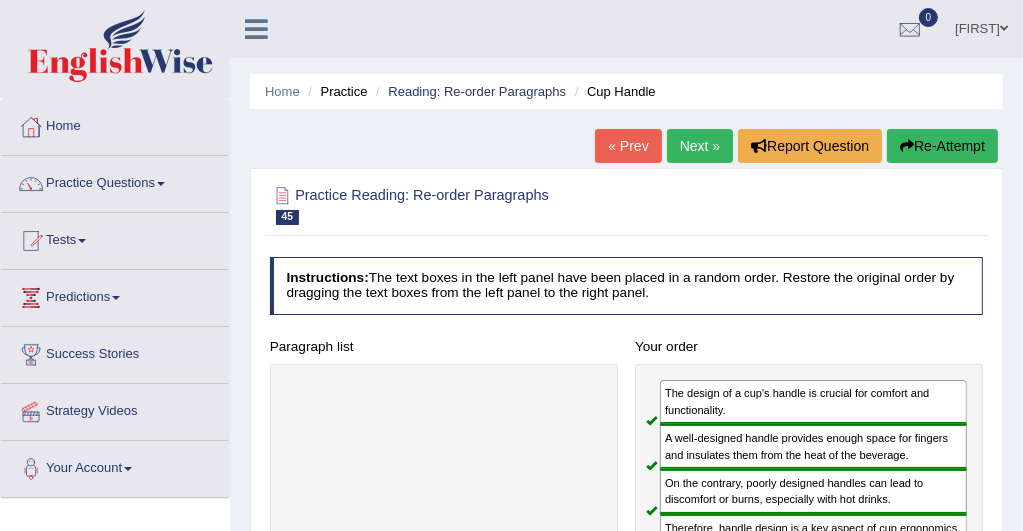 click on "Next »" at bounding box center [700, 146] 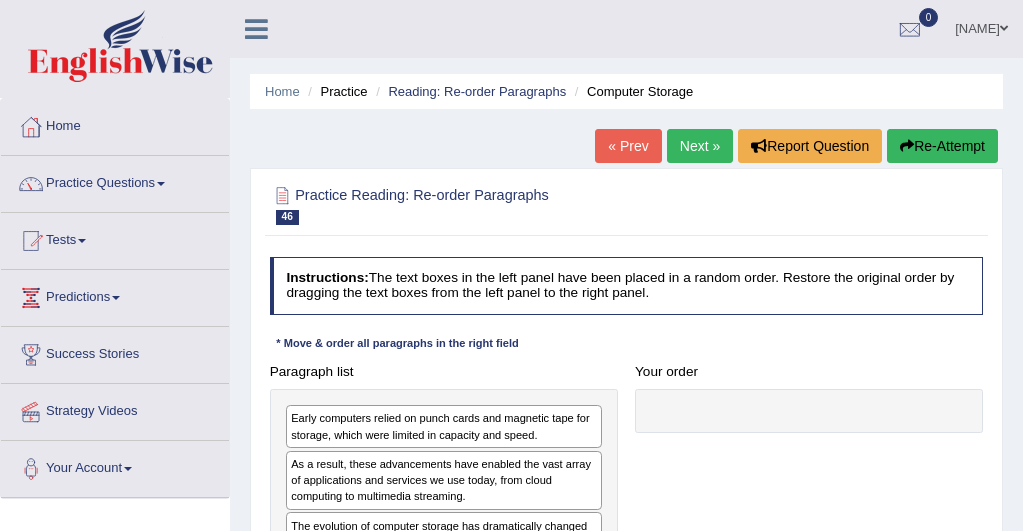 scroll, scrollTop: 0, scrollLeft: 0, axis: both 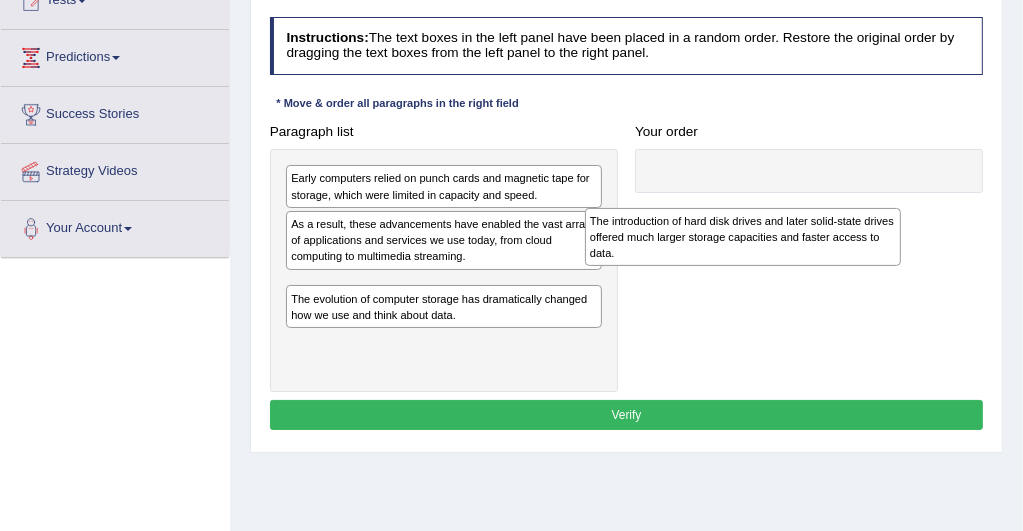 drag, startPoint x: 300, startPoint y: 345, endPoint x: 877, endPoint y: 40, distance: 652.6515 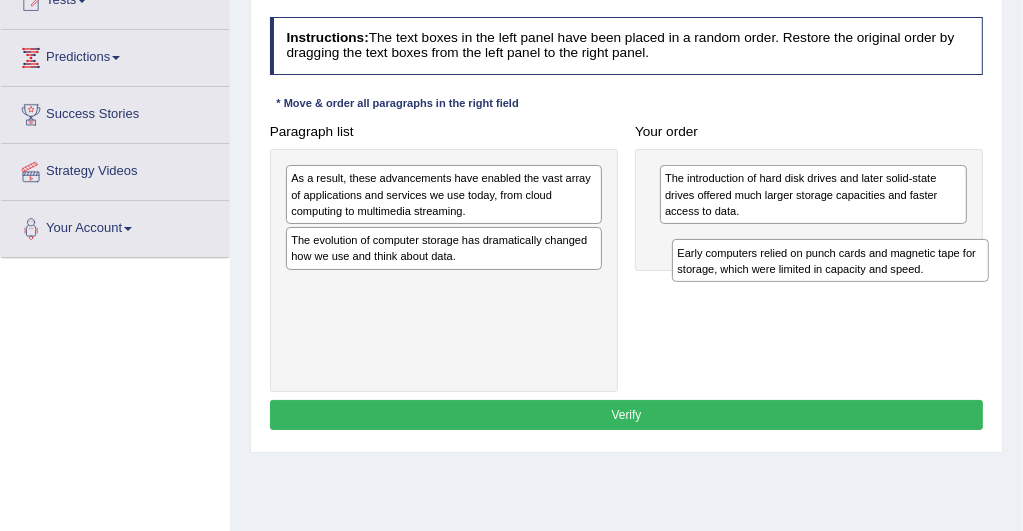 drag, startPoint x: 312, startPoint y: 186, endPoint x: 766, endPoint y: 256, distance: 459.36478 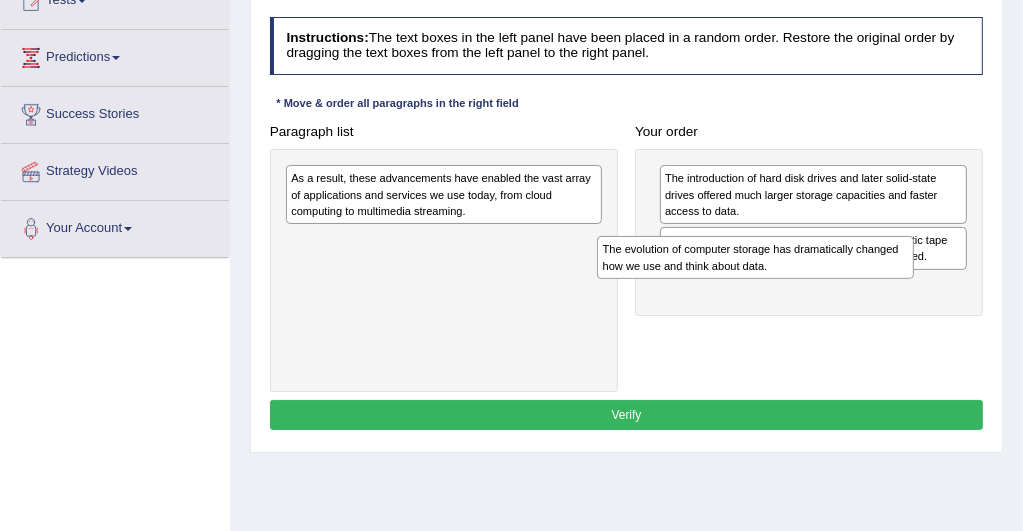 drag, startPoint x: 365, startPoint y: 262, endPoint x: 679, endPoint y: 308, distance: 317.35153 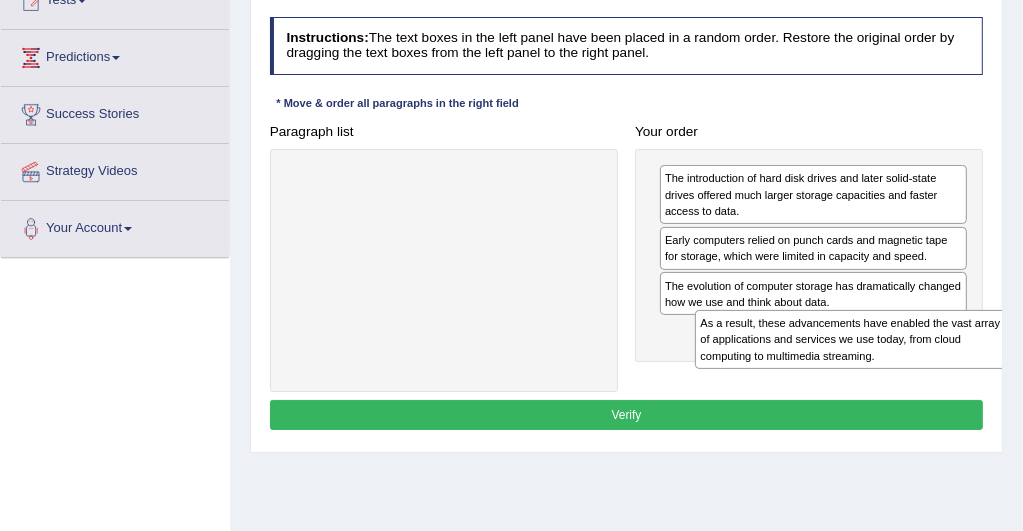 drag, startPoint x: 632, startPoint y: 403, endPoint x: 793, endPoint y: 370, distance: 164.3472 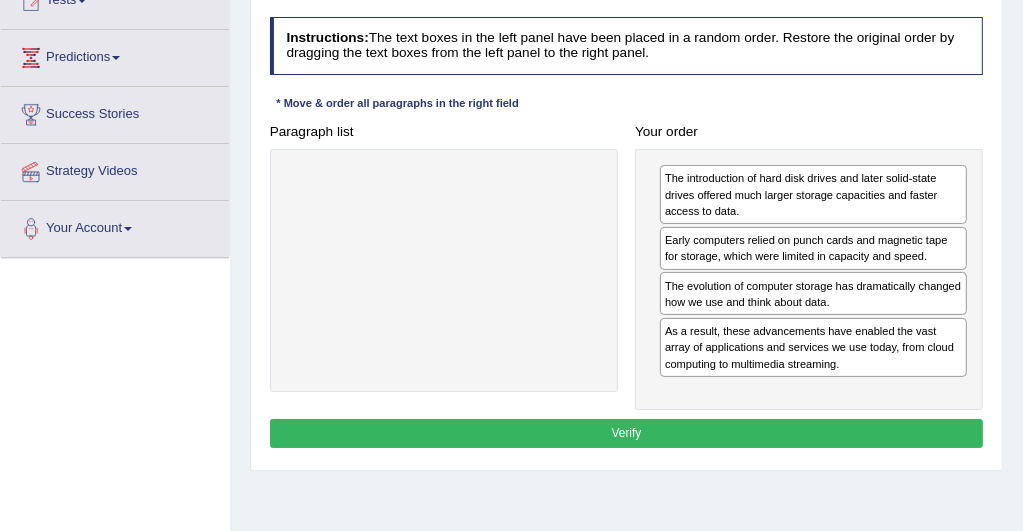 click on "Verify" at bounding box center (627, 433) 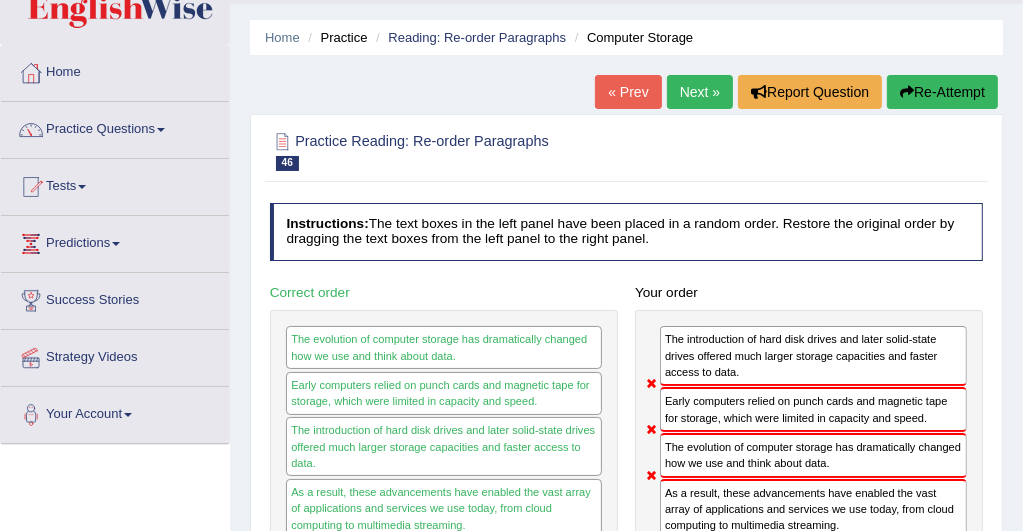 scroll, scrollTop: 40, scrollLeft: 0, axis: vertical 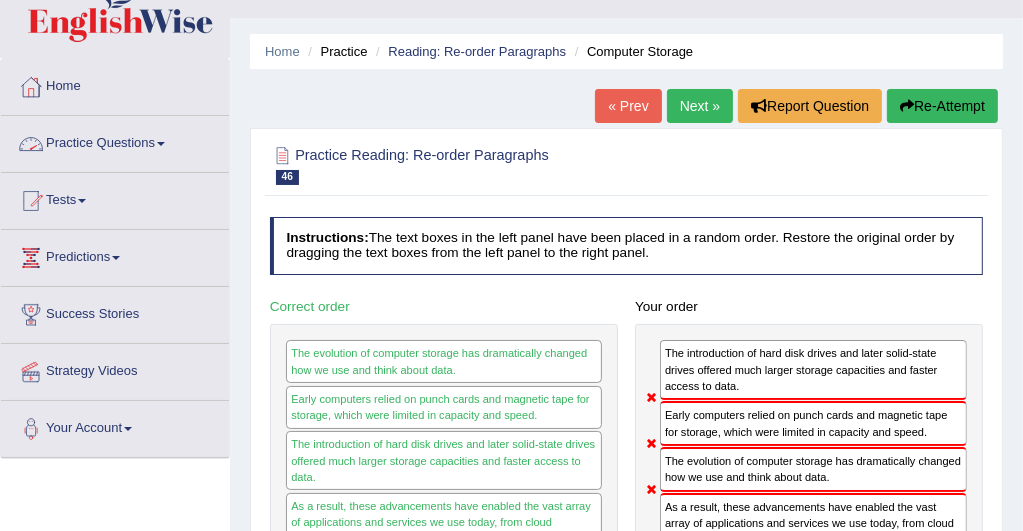 click on "Practice Questions" at bounding box center (115, 141) 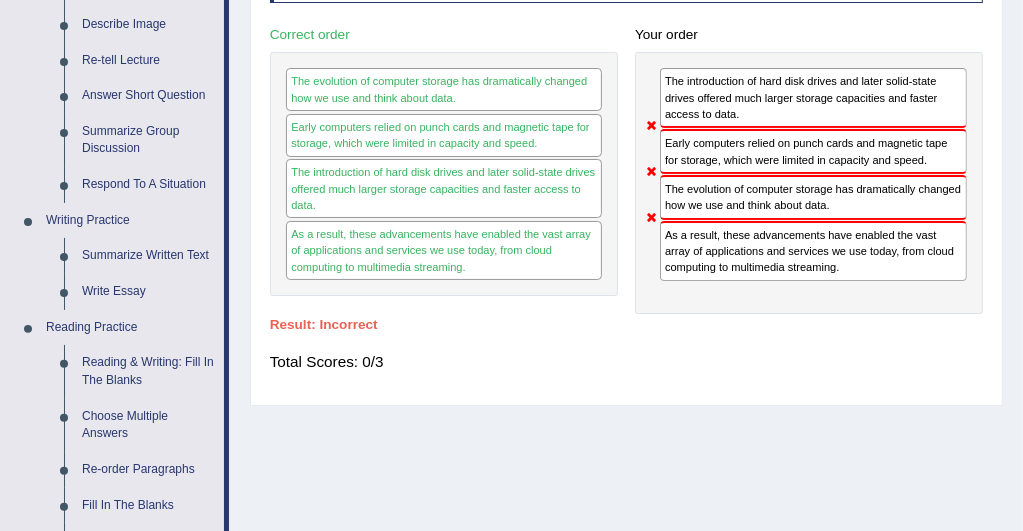 scroll, scrollTop: 320, scrollLeft: 0, axis: vertical 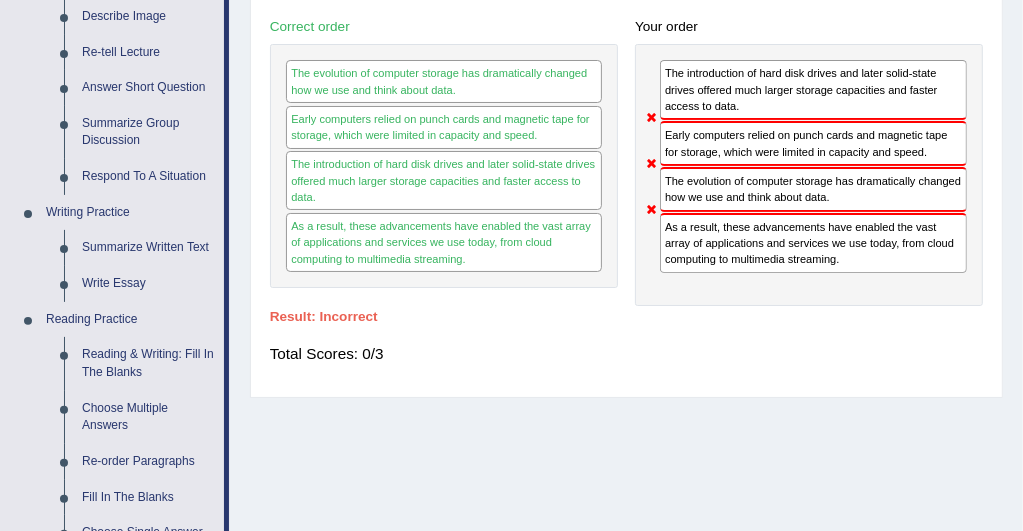 click on "Home
Practice
Reading: Re-order Paragraphs
Computer Storage
« Prev Next »  Report Question  Re-Attempt
Practice Reading: Re-order Paragraphs
46
Computer Storage
Instructions:  The text boxes in the left panel have been placed in a random order. Restore the original order by dragging the text boxes from the left panel to the right panel.
* Move & order all paragraphs in the right field
Paragraph list
Correct order
The evolution of computer storage has dramatically changed how we use and think about data. Early computers relied on punch cards and magnetic tape for storage, which were limited in capacity and speed. The introduction of hard disk drives and later solid-state drives offered much larger storage capacities and faster
access to data.
Your order" at bounding box center (626, 180) 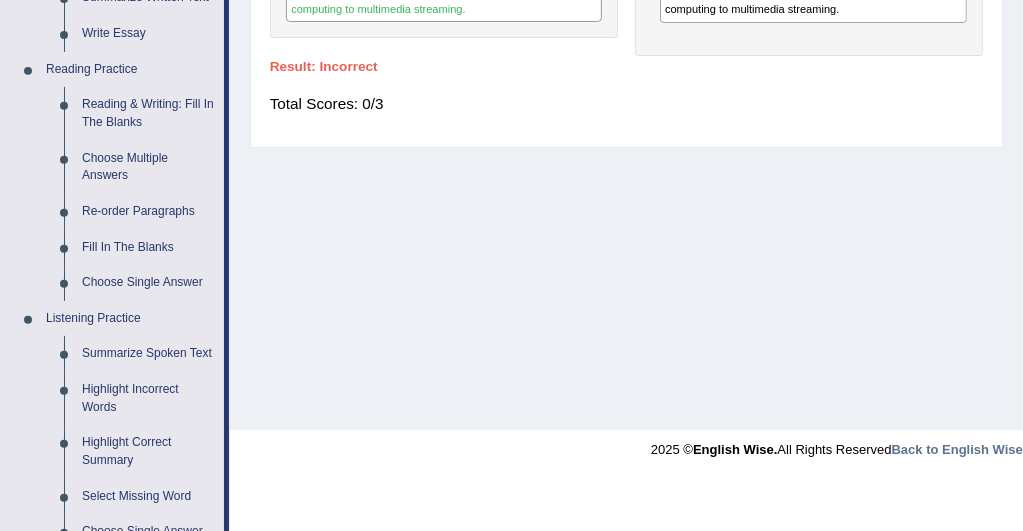 scroll, scrollTop: 600, scrollLeft: 0, axis: vertical 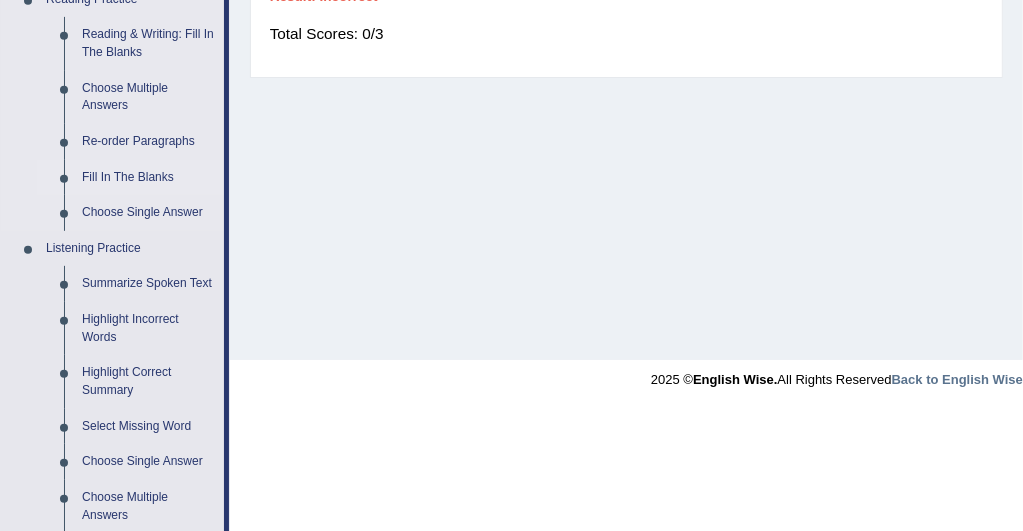 click on "Fill In The Blanks" at bounding box center [148, 178] 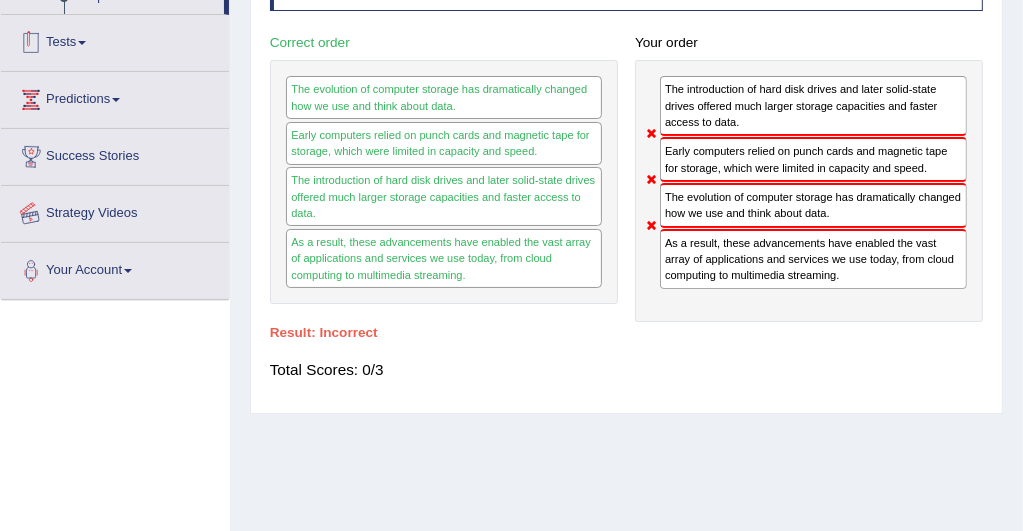 scroll, scrollTop: 452, scrollLeft: 0, axis: vertical 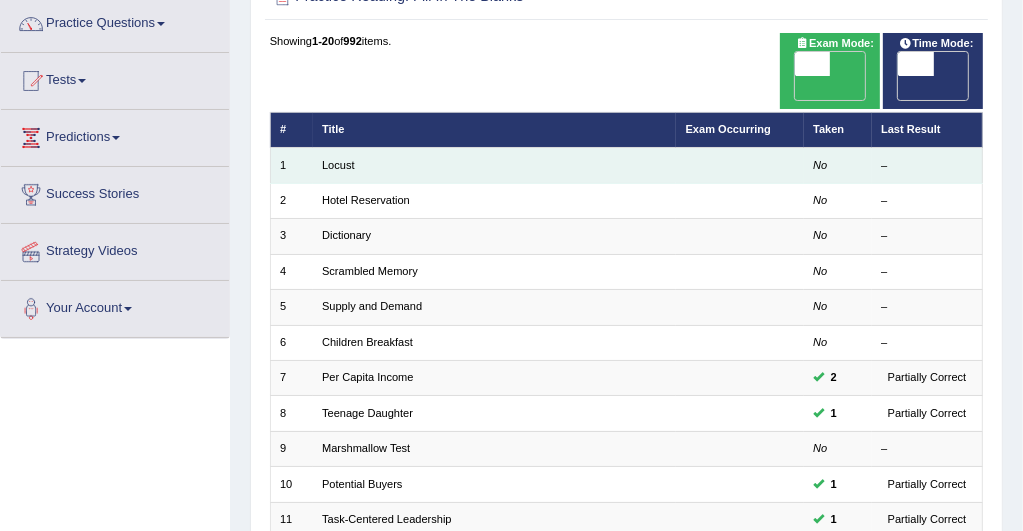 click on "Locust" at bounding box center [495, 165] 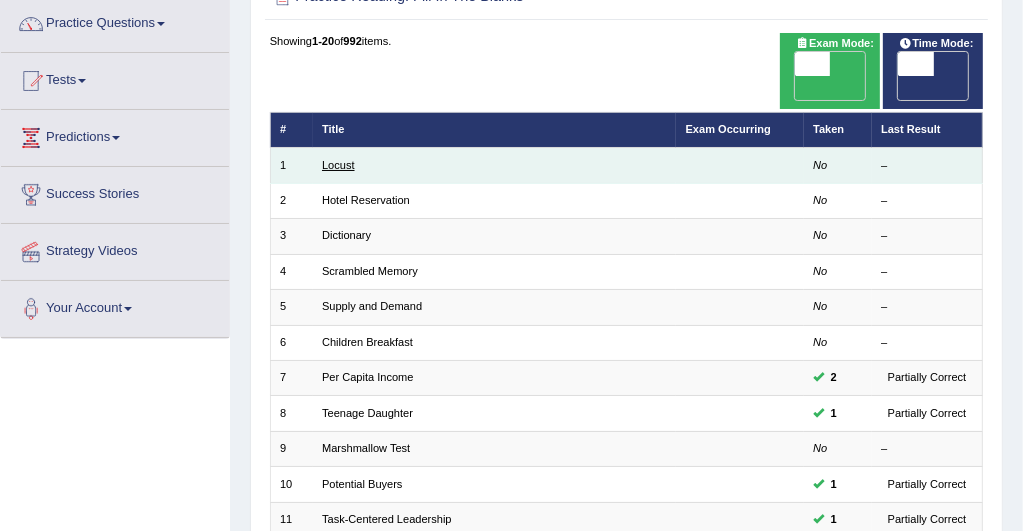 click on "Locust" at bounding box center [338, 165] 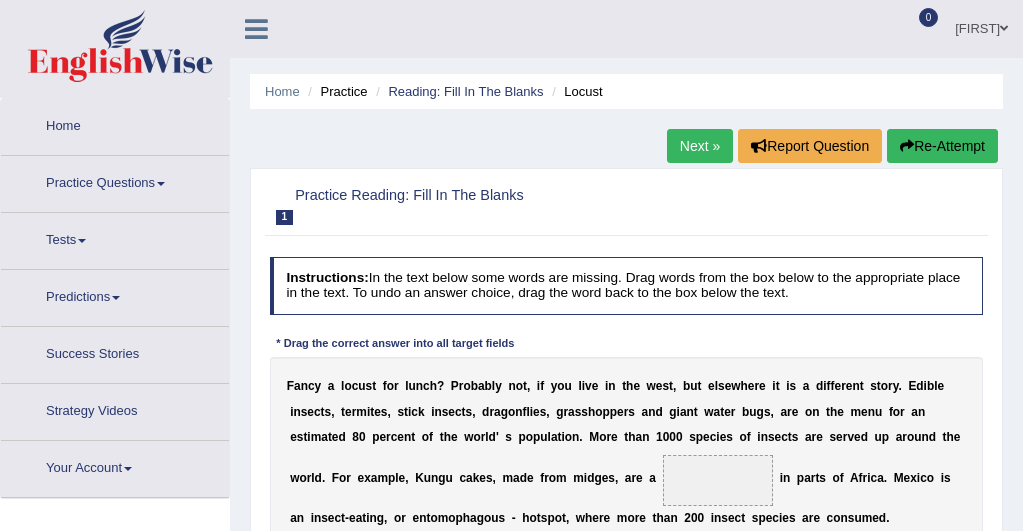 scroll, scrollTop: 0, scrollLeft: 0, axis: both 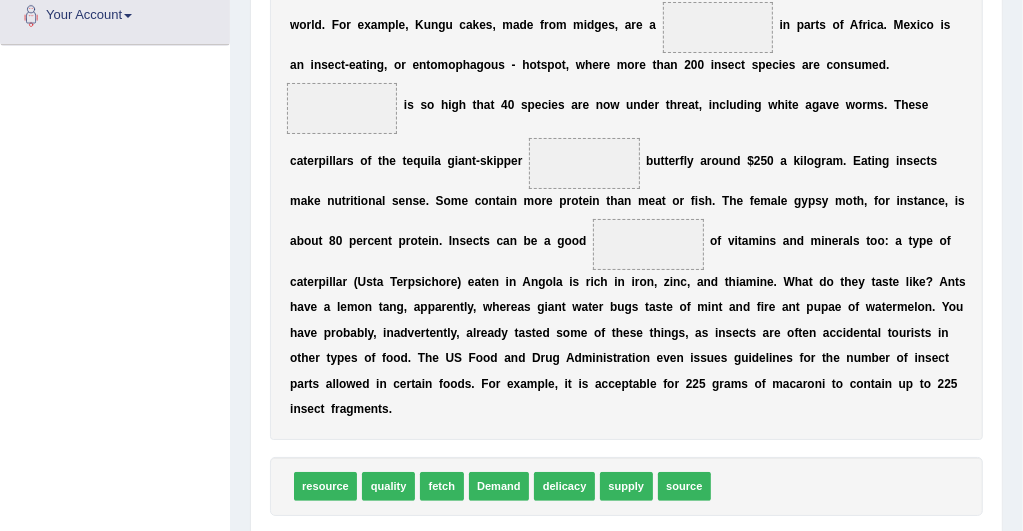 drag, startPoint x: 662, startPoint y: 456, endPoint x: 697, endPoint y: 450, distance: 35.510563 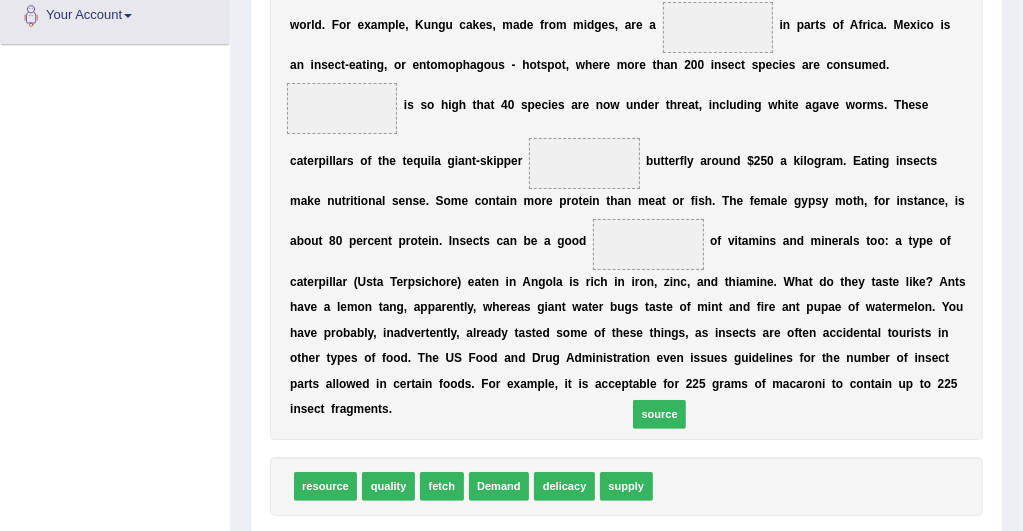 drag, startPoint x: 666, startPoint y: 462, endPoint x: 636, endPoint y: 369, distance: 97.71899 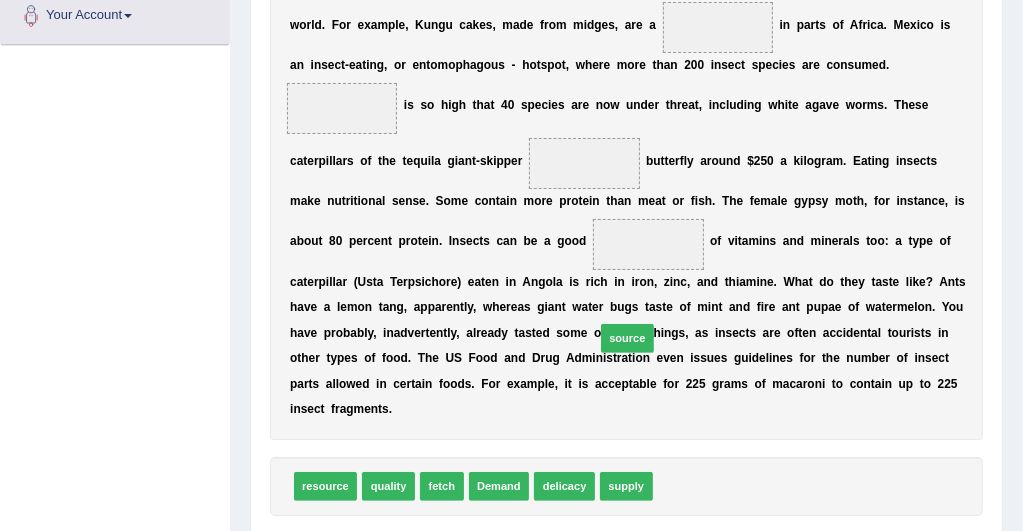 drag, startPoint x: 671, startPoint y: 456, endPoint x: 604, endPoint y: 288, distance: 180.86736 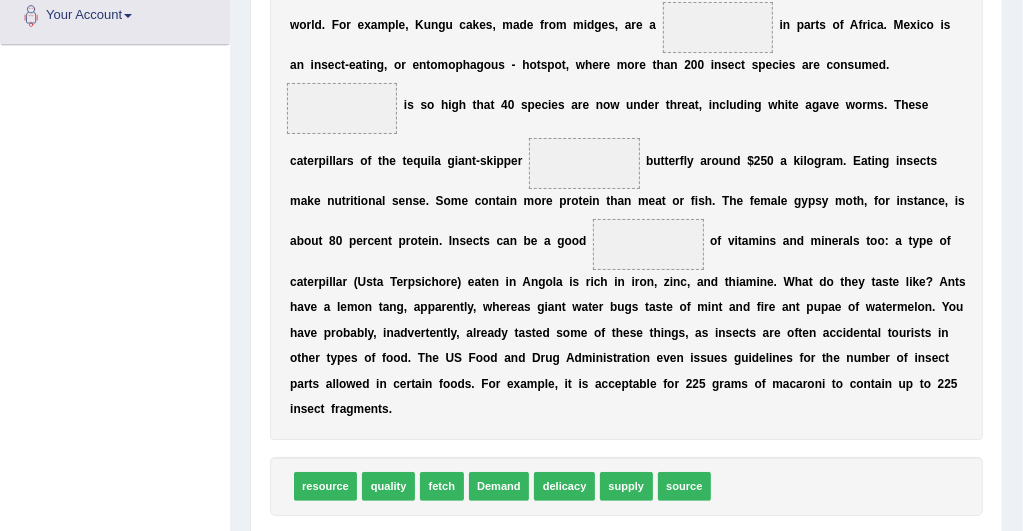 drag, startPoint x: 672, startPoint y: 464, endPoint x: 626, endPoint y: 268, distance: 201.3256 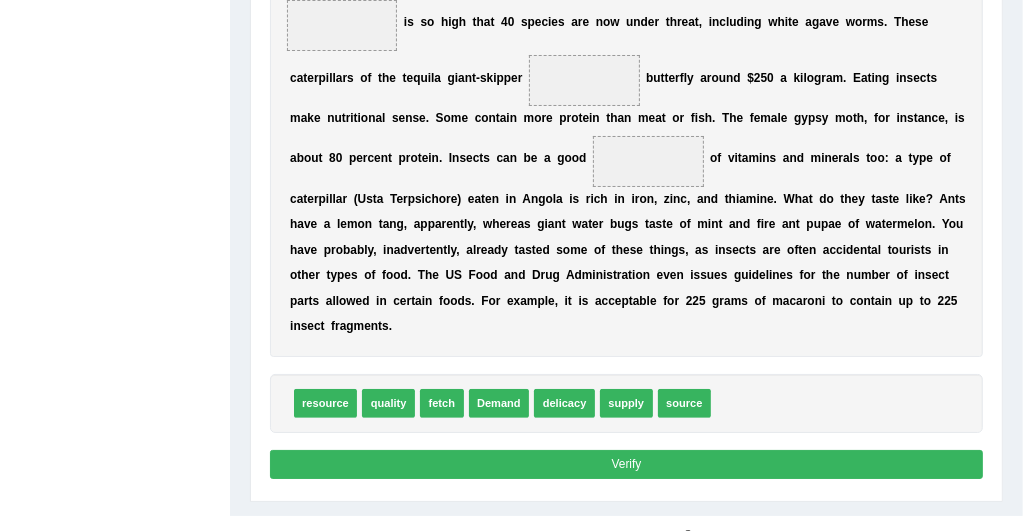 scroll, scrollTop: 543, scrollLeft: 0, axis: vertical 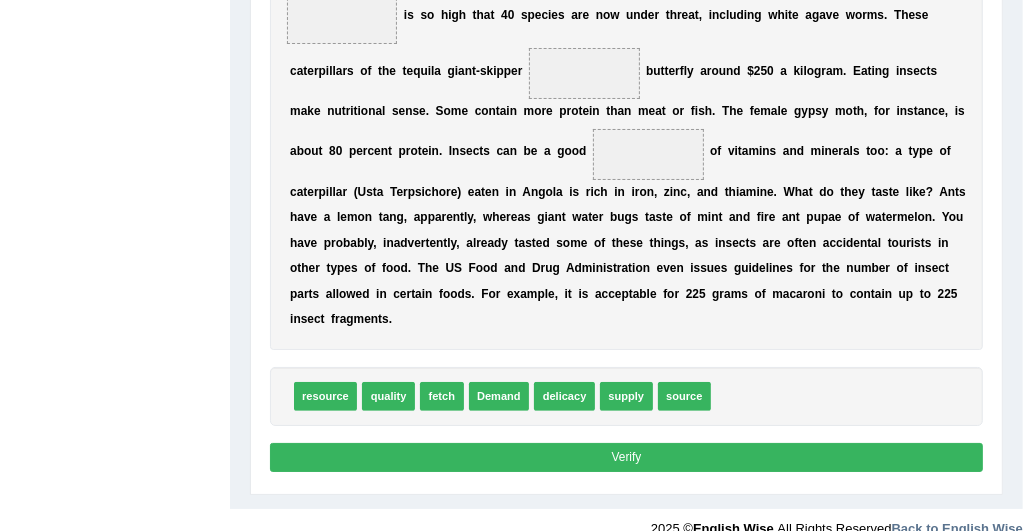 click on "Verify" at bounding box center [627, 457] 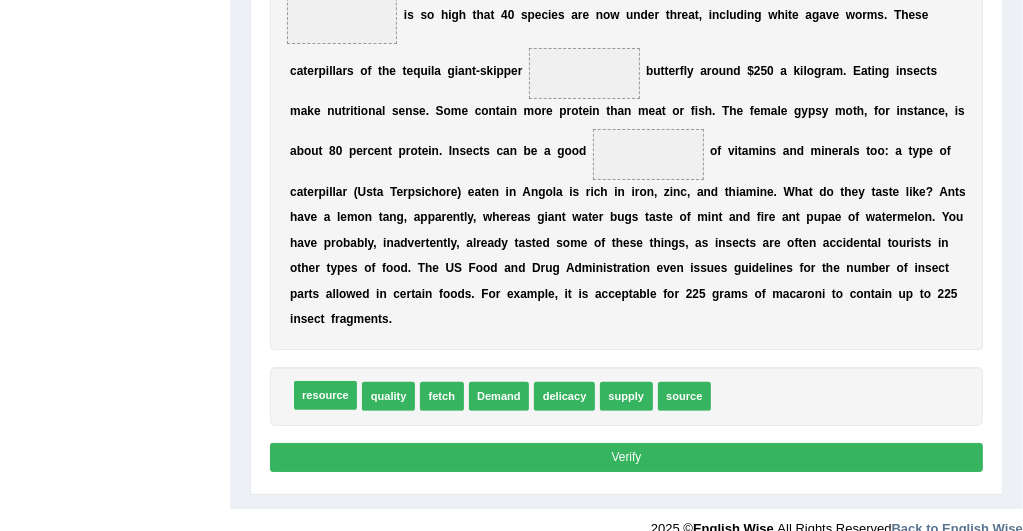 drag, startPoint x: 319, startPoint y: 369, endPoint x: 352, endPoint y: 192, distance: 180.04999 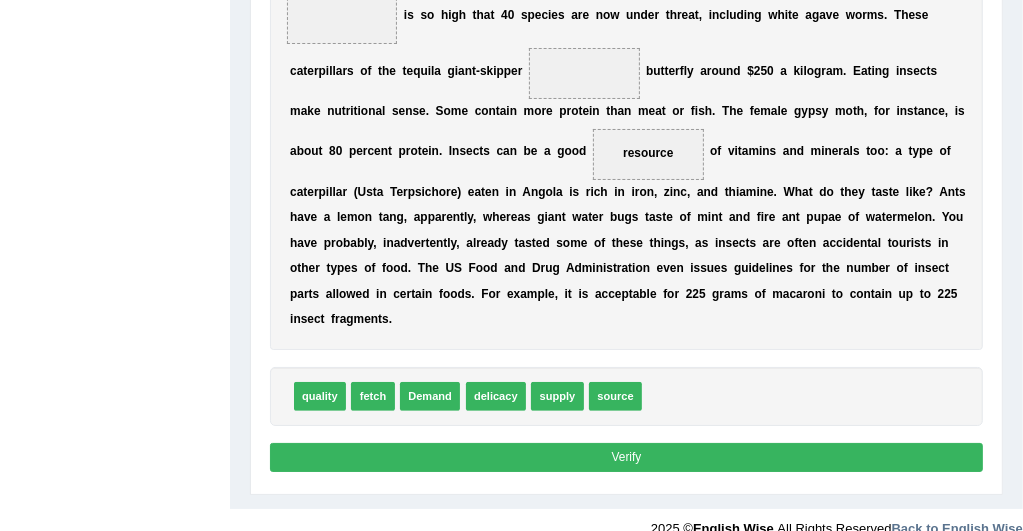click on "F a n c y    a    l o c u s t    f o r    l u n c h ?    P r o b a b l y    n o t ,    i f    y o u    l i v e    i n    t h e    w e s t ,    b u t    e l s e w h e r e    i t    i s    a    d i f f e r e n t    s t o r y .    E d i b l e    i n s e c t s ,    t e r m i t e s ,    s t i c k    i n s e c t s ,    d r a g o n f l i e s ,    g r a s s h o p p e r s    a n d    g i a n t    w a t e r    b u g s ,    a r e    o n    t h e    m e n u    f o r    a n    e s t i m a t e d    8 0    p e r c e n t    o f    t h e    w o r l d '    s    p o p u l a t i o n .    M o r e    t h a n    1 0 0 0    s p e c i e s    o f    i n s e c t s    a r e    s e r v e d    u p    a r o u n d    t h e    w o r l d .    F o r    e x a m p l e ,    K u n g u    c a k e s ,    m a d e    f r o m    m i d g e s ,    a r e    a       i n    p a r t s    o f    A f r i c a .    M e x i c o    i s    a n    i n s e c t - e a t i n g ,    o r    e n t" at bounding box center (627, 82) 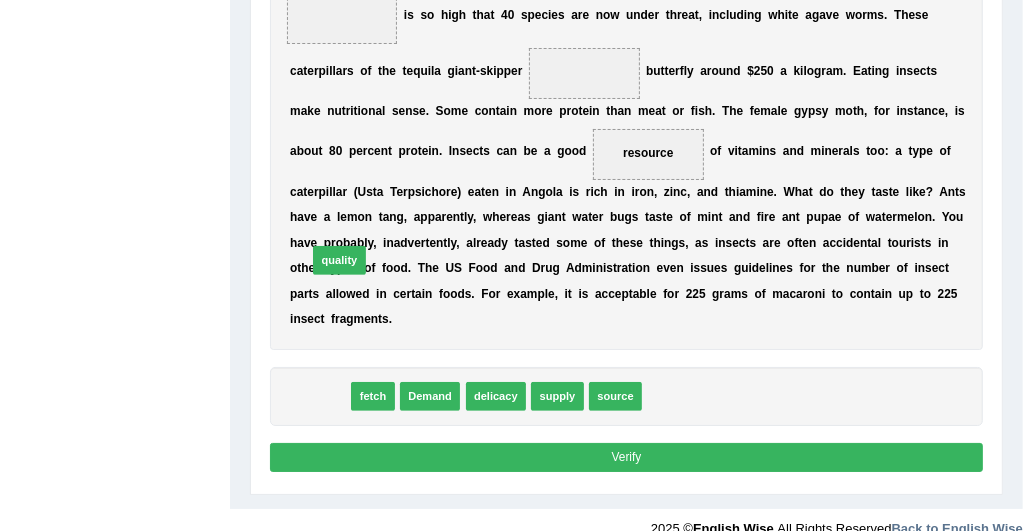 drag, startPoint x: 322, startPoint y: 370, endPoint x: 345, endPoint y: 210, distance: 161.64467 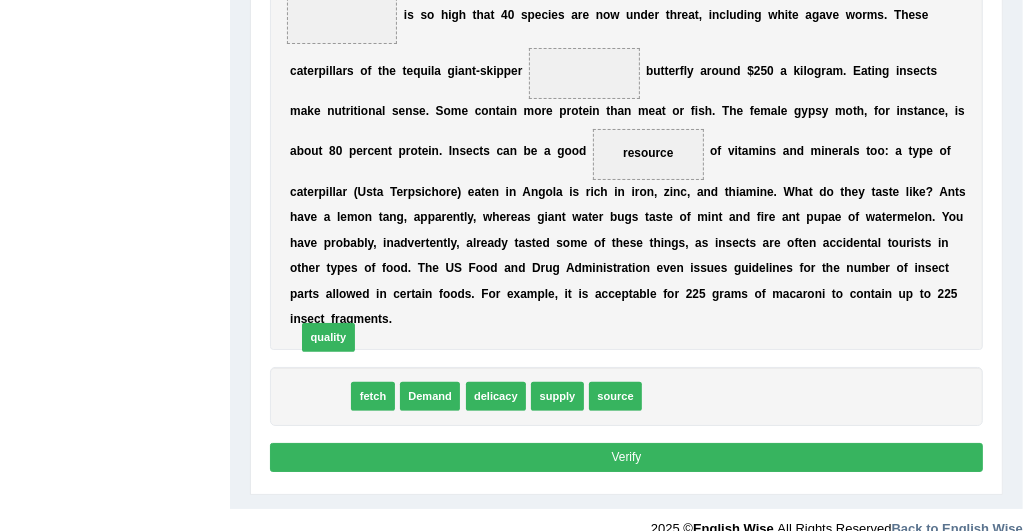 drag, startPoint x: 318, startPoint y: 368, endPoint x: 328, endPoint y: 299, distance: 69.72087 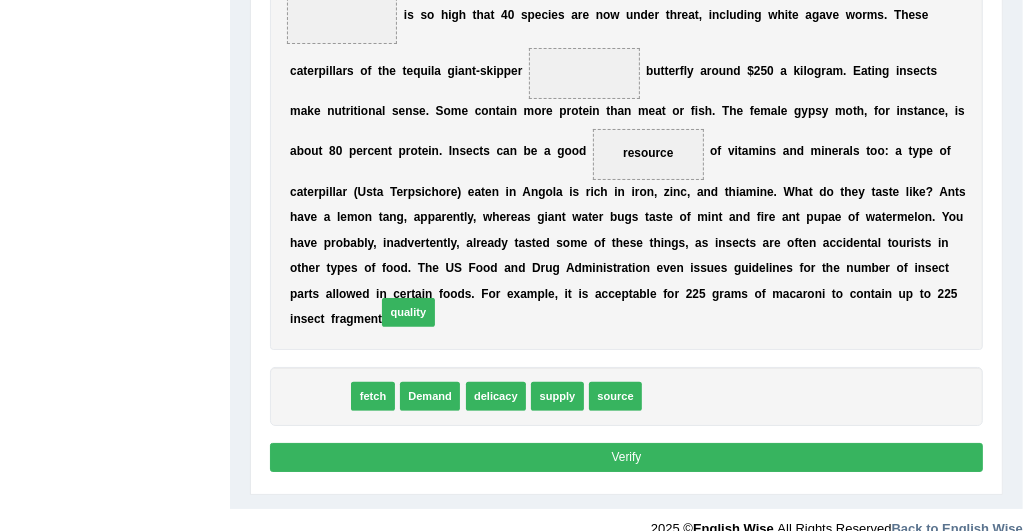 drag, startPoint x: 309, startPoint y: 369, endPoint x: 413, endPoint y: 271, distance: 142.89856 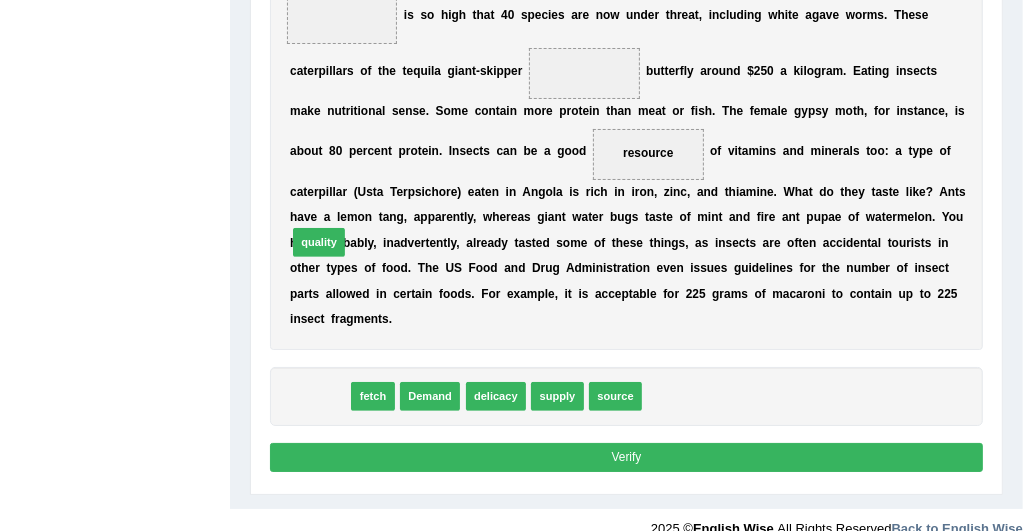 drag, startPoint x: 317, startPoint y: 374, endPoint x: 316, endPoint y: 192, distance: 182.00275 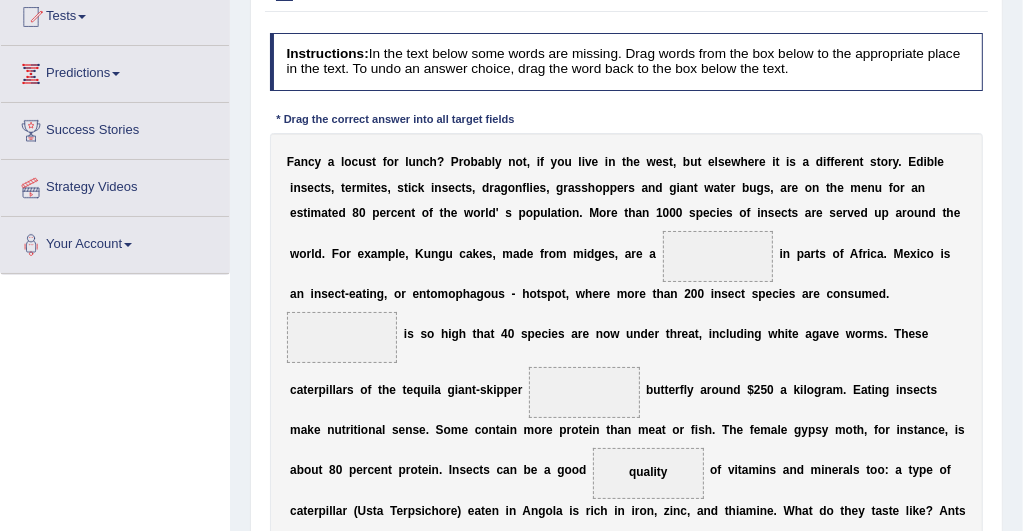 scroll, scrollTop: 223, scrollLeft: 0, axis: vertical 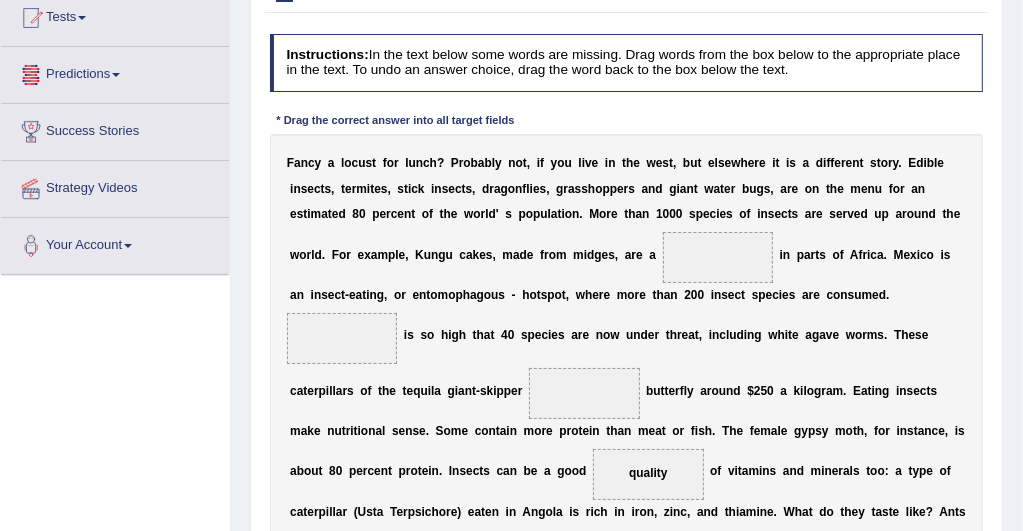 click at bounding box center [116, 75] 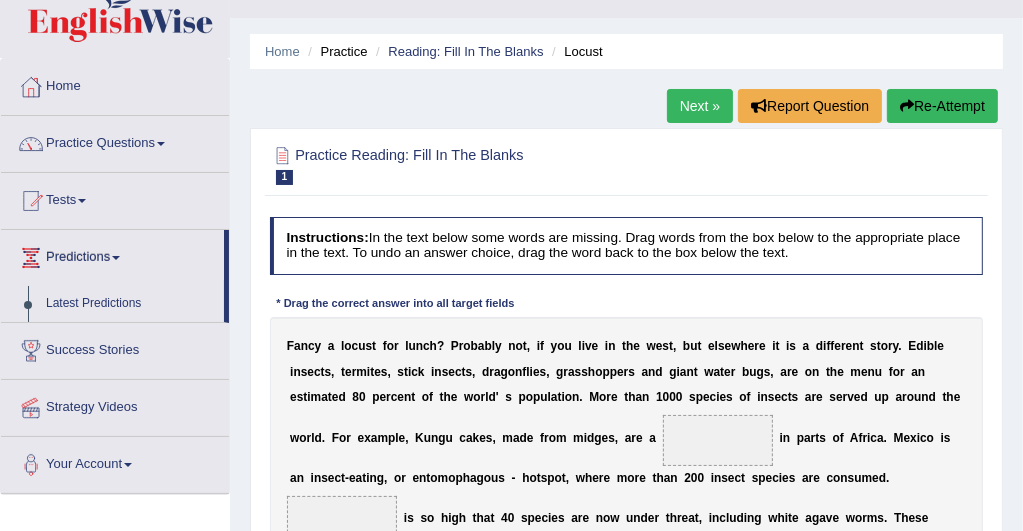 scroll, scrollTop: 23, scrollLeft: 0, axis: vertical 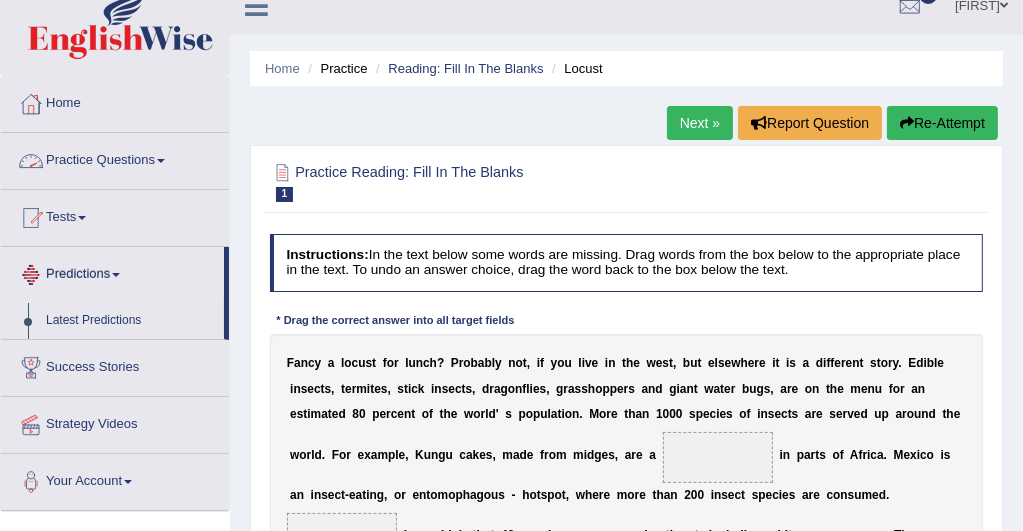 click on "Practice Questions" at bounding box center (115, 158) 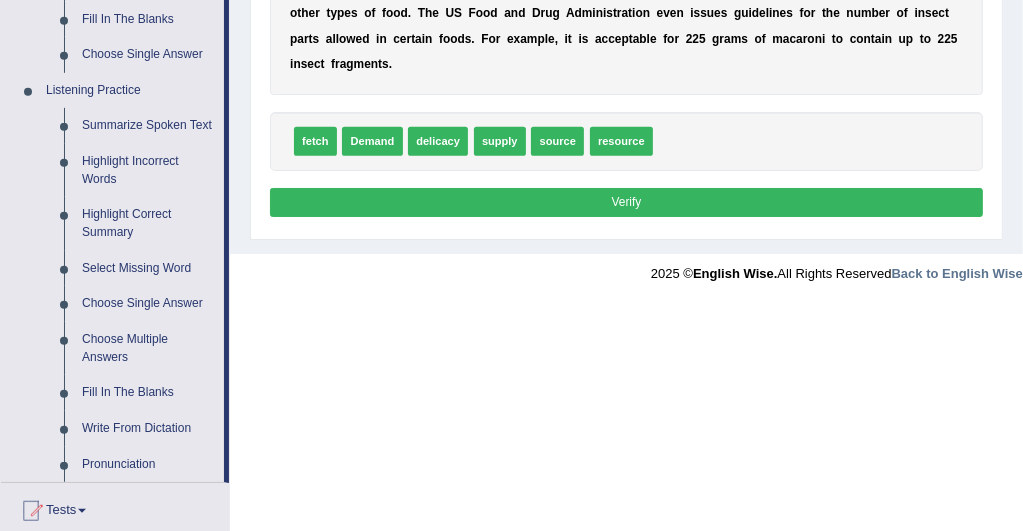 scroll, scrollTop: 809, scrollLeft: 0, axis: vertical 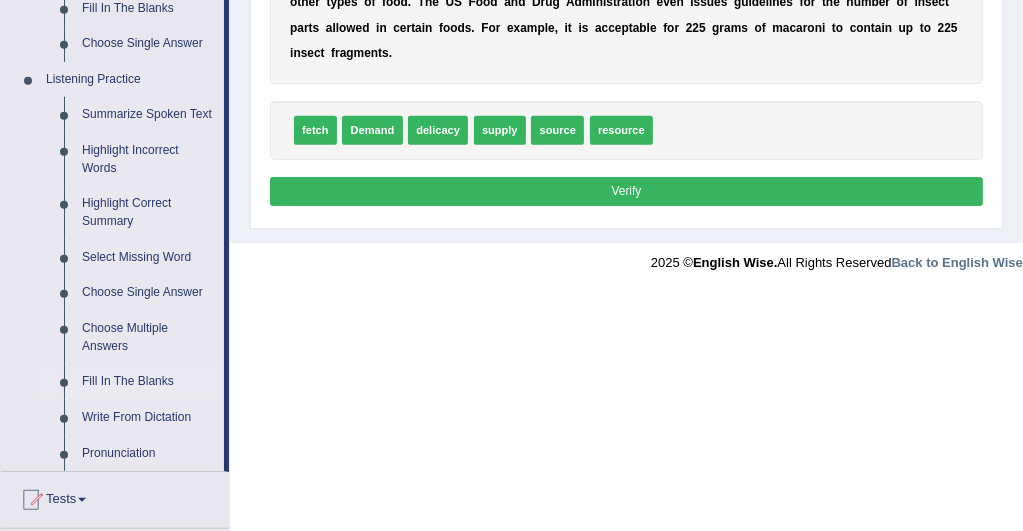 click on "Fill In The Blanks" at bounding box center (148, 382) 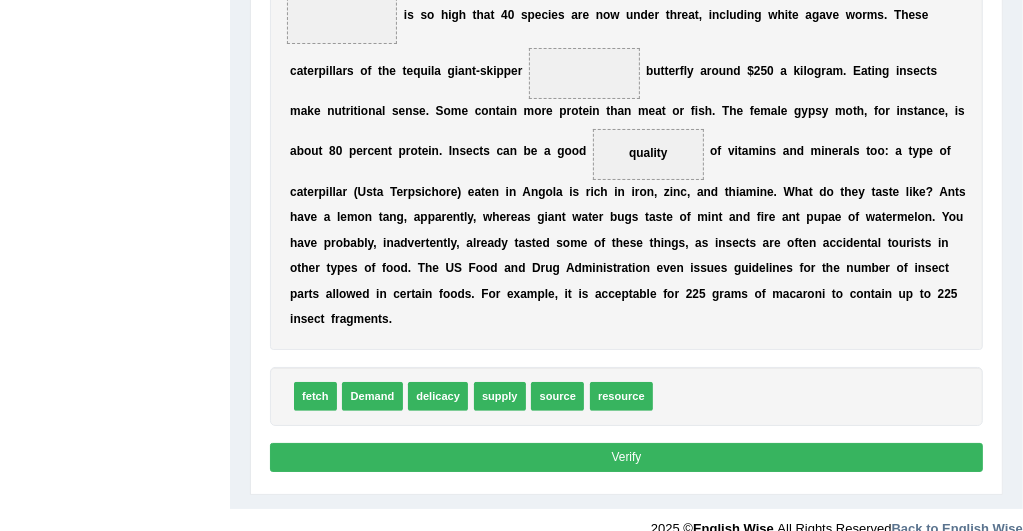 scroll, scrollTop: 324, scrollLeft: 0, axis: vertical 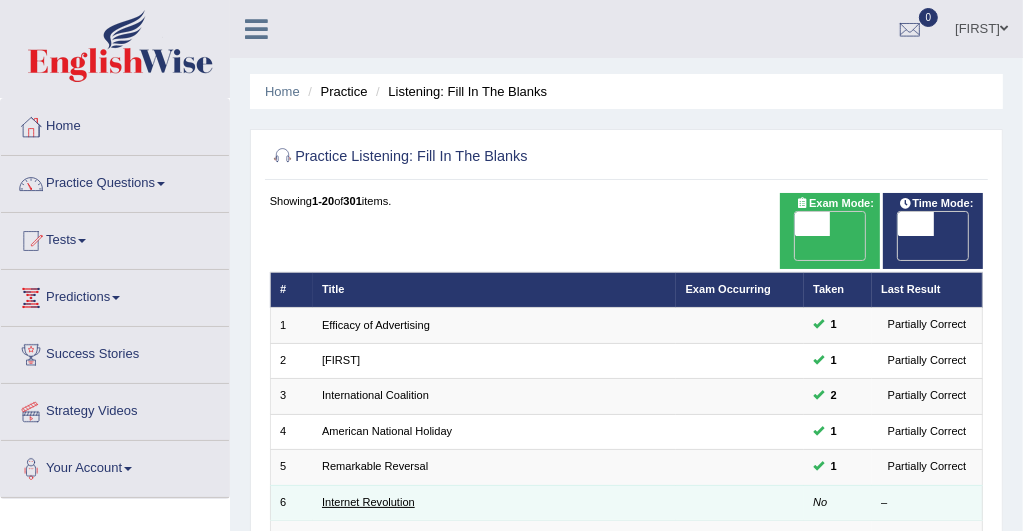 click on "Internet Revolution" at bounding box center [368, 502] 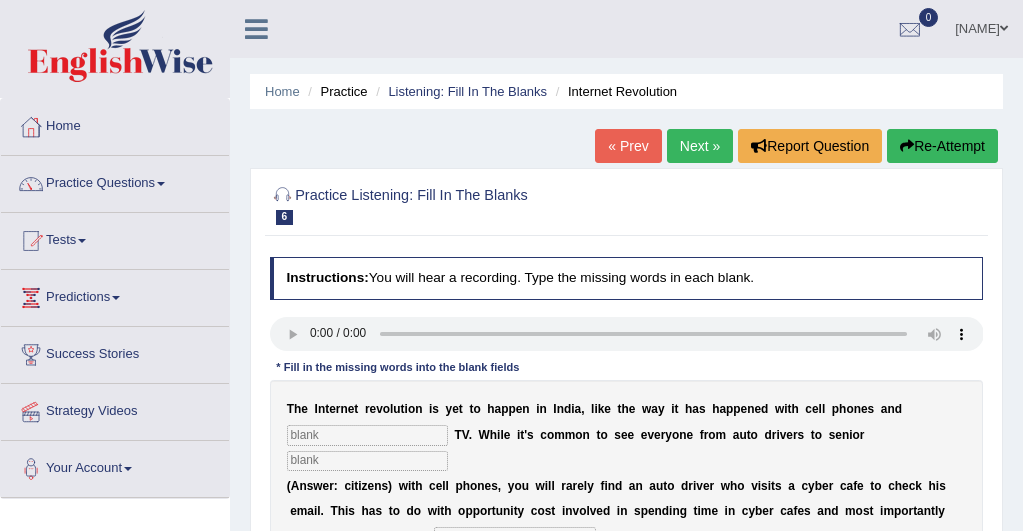 scroll, scrollTop: 0, scrollLeft: 0, axis: both 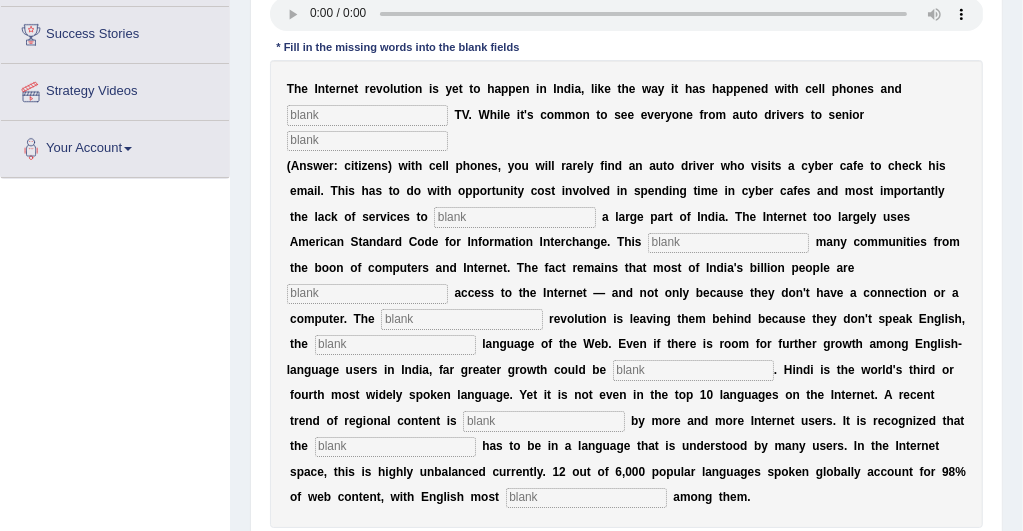 type 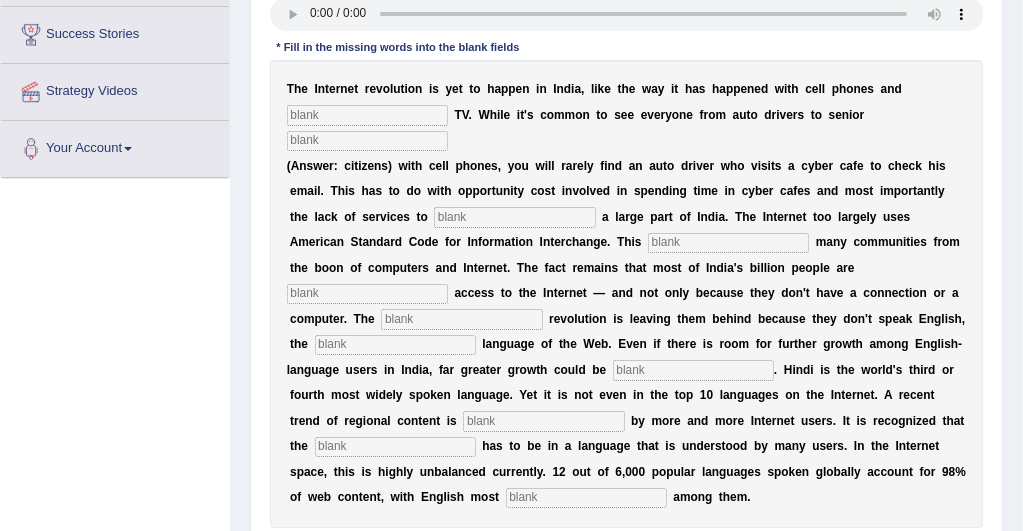 click at bounding box center (367, 115) 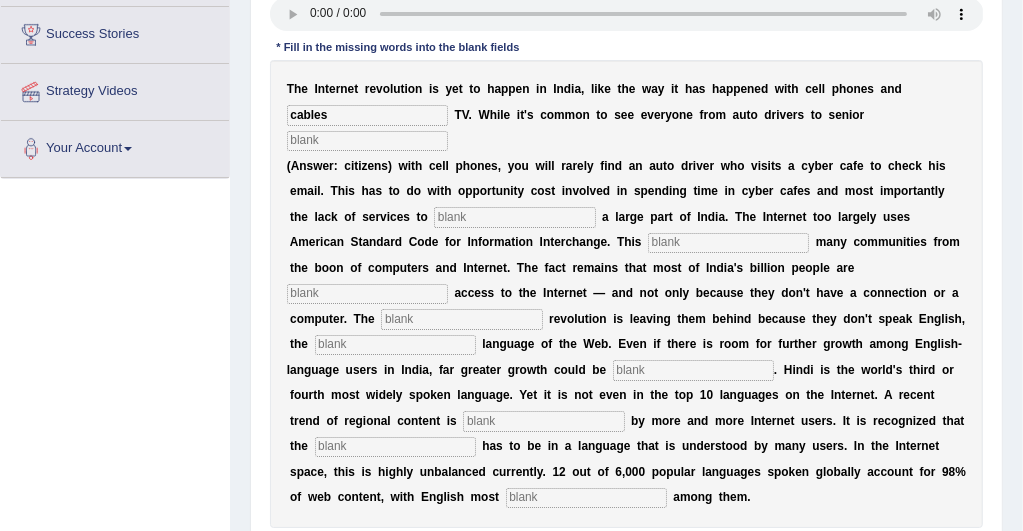 type on "cables" 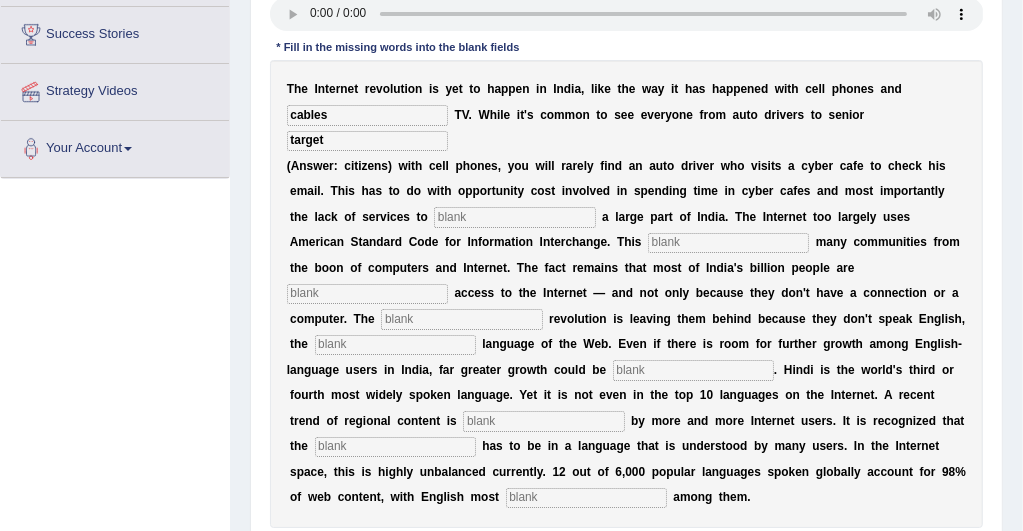 type on "target" 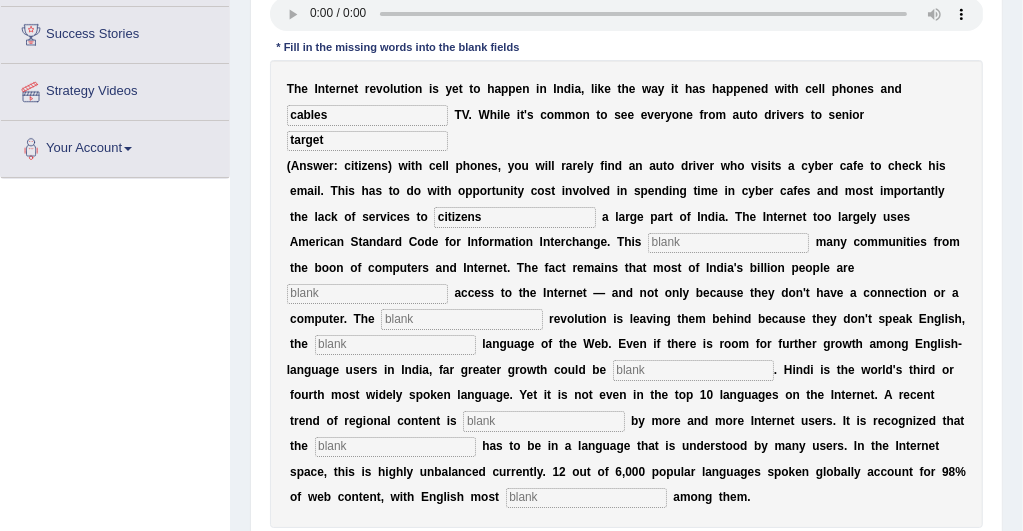 type on "citizens" 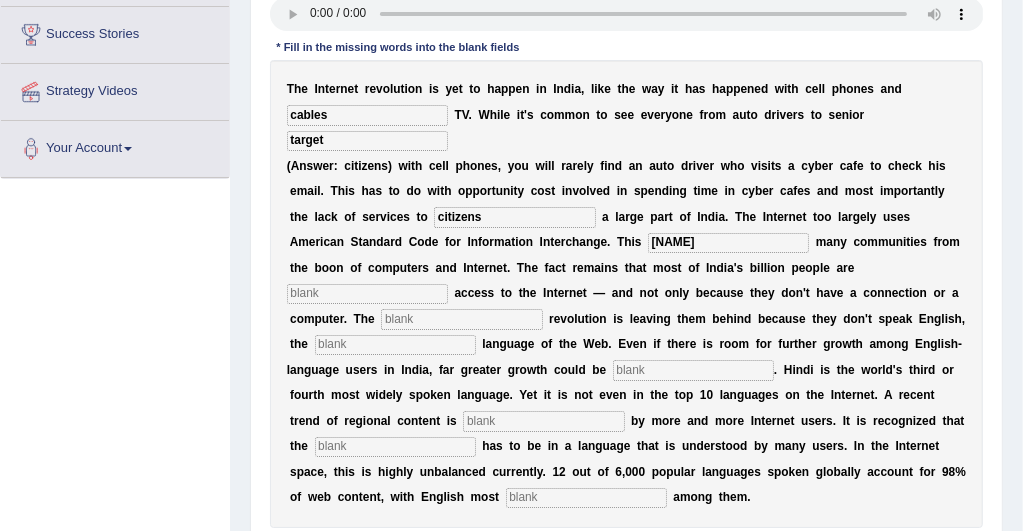type on "illens" 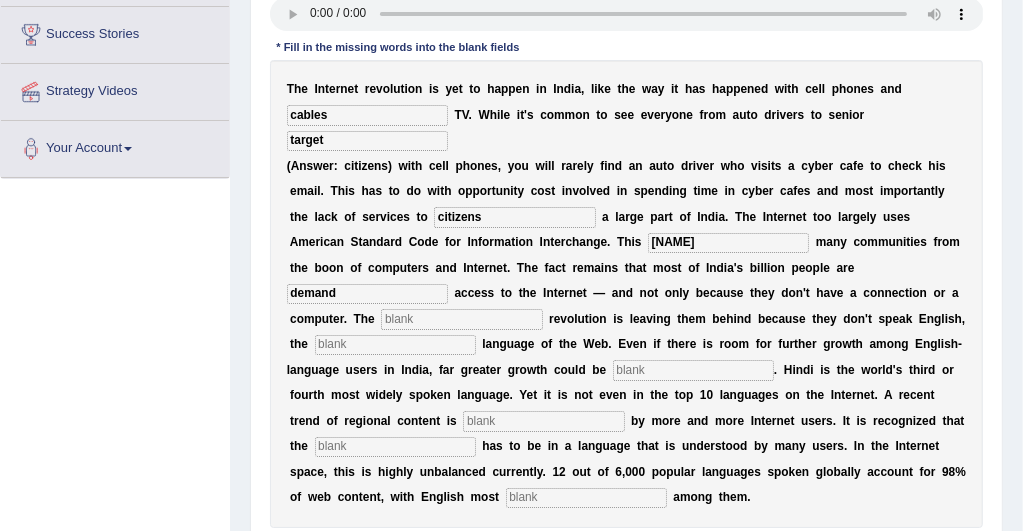 type on "demand" 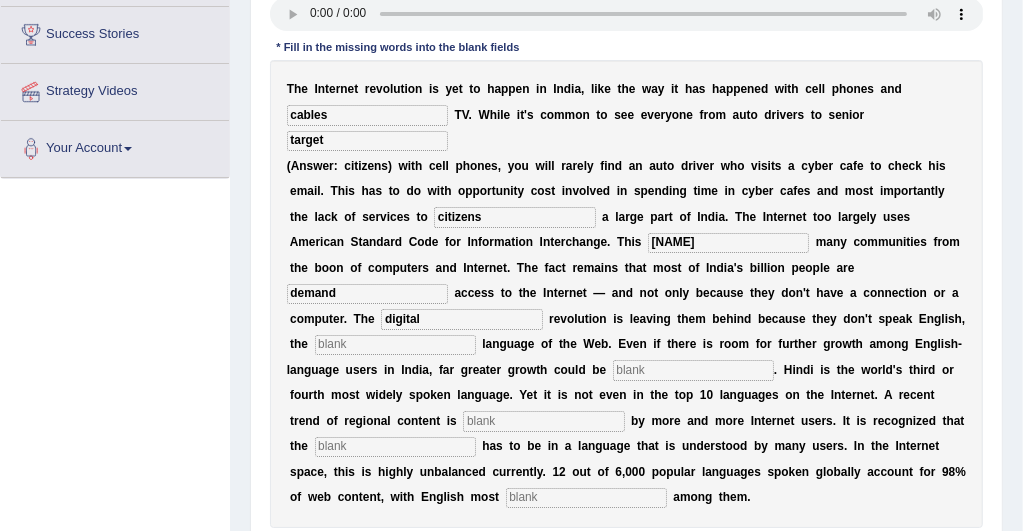 type on "digital" 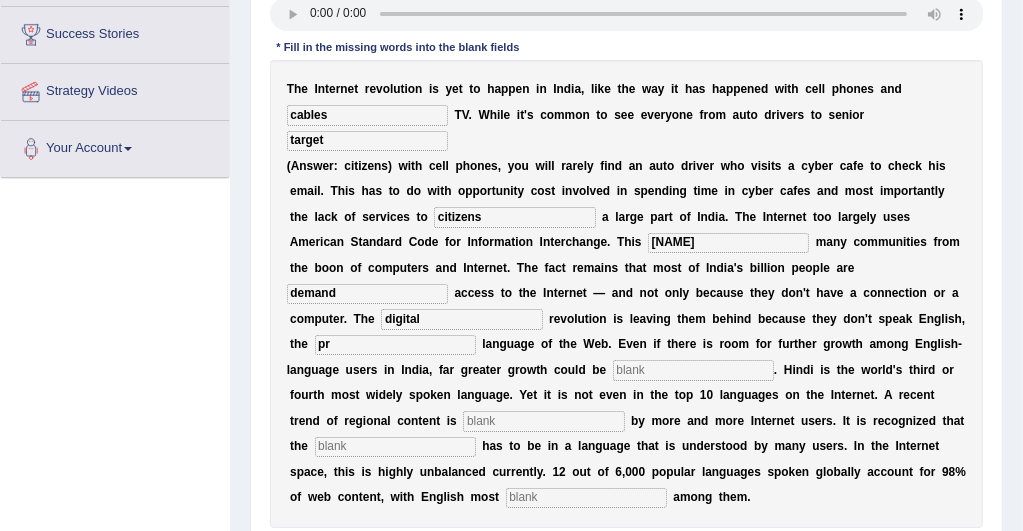 type on "p" 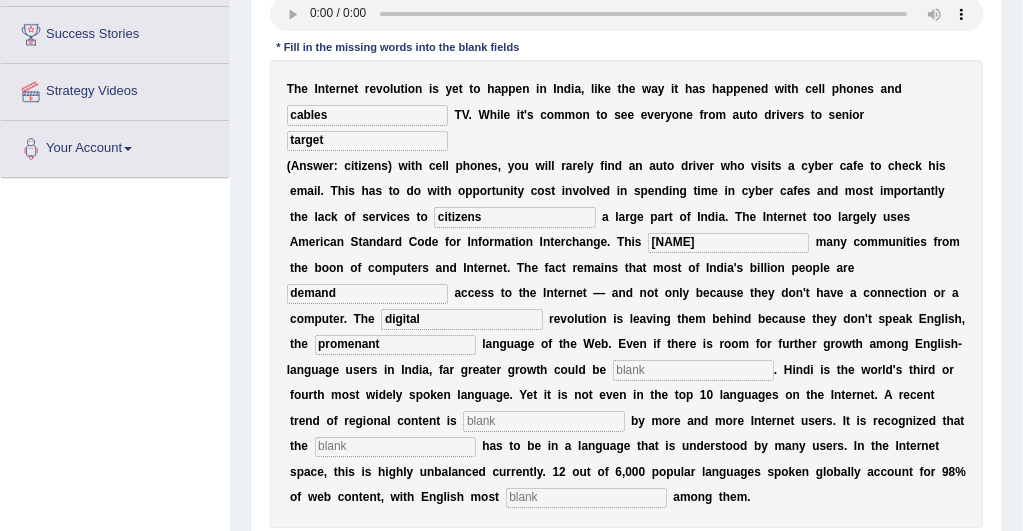 type on "promenant" 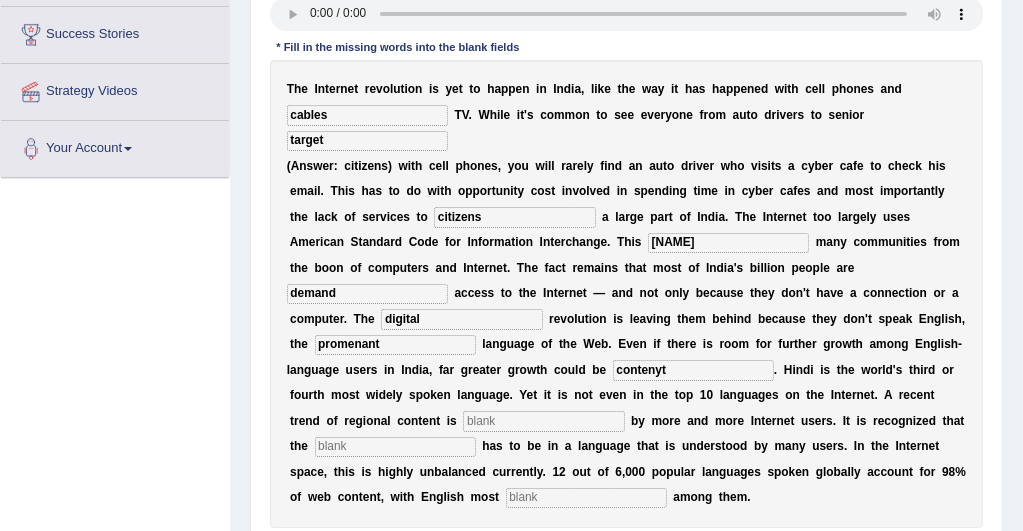 type on "contenyt" 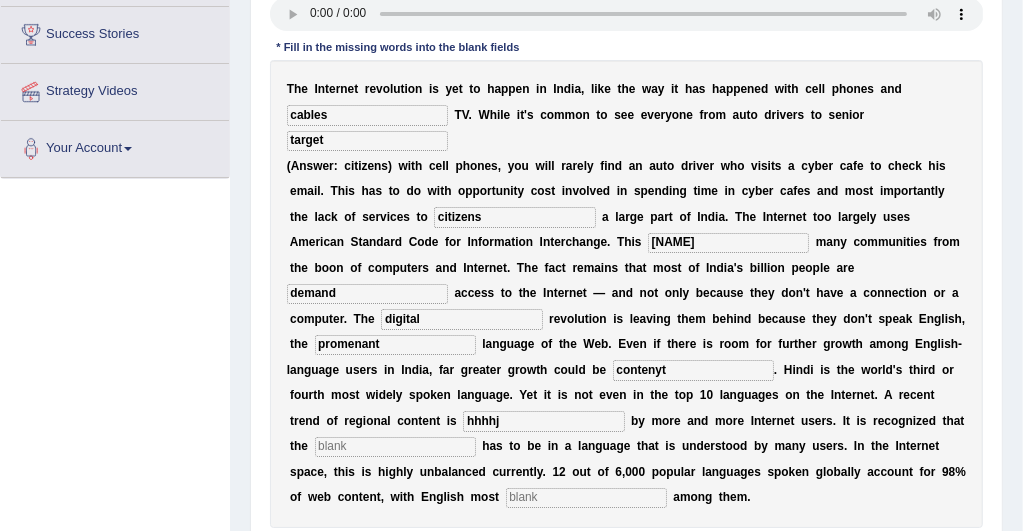 type on "hhhhj" 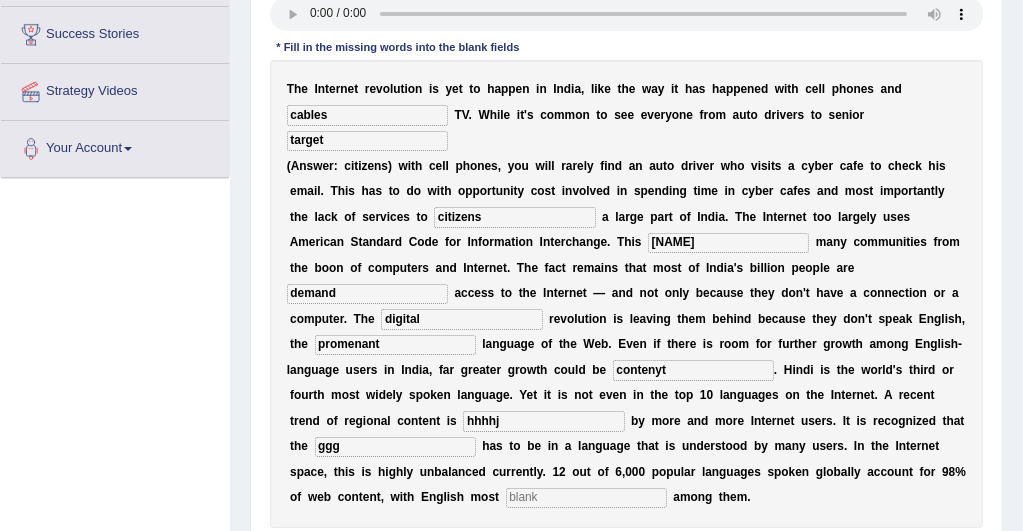 type on "ggg" 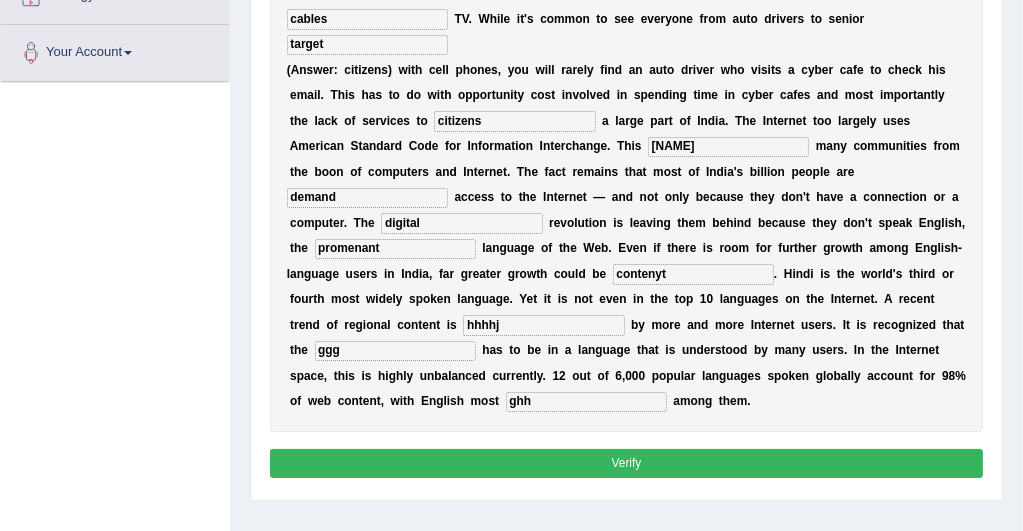 scroll, scrollTop: 440, scrollLeft: 0, axis: vertical 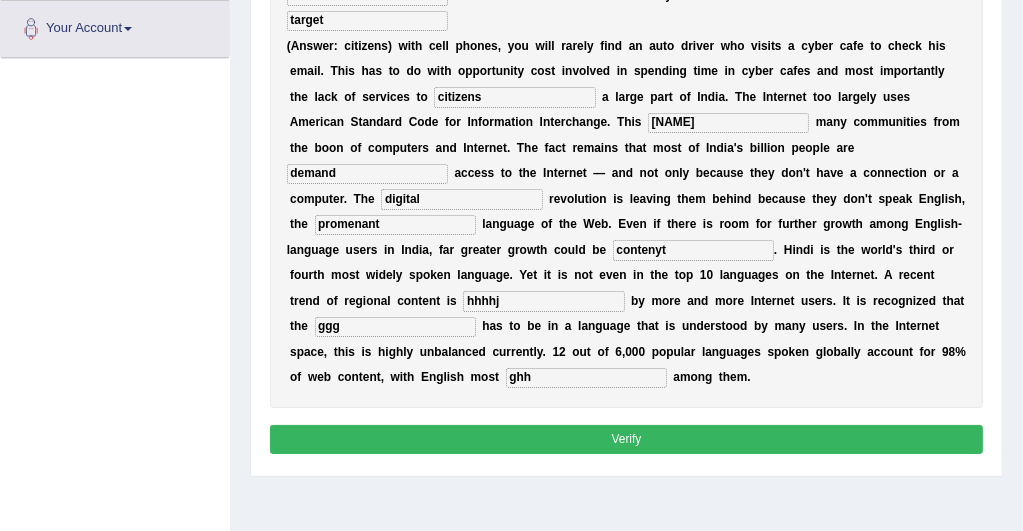 type on "ghh" 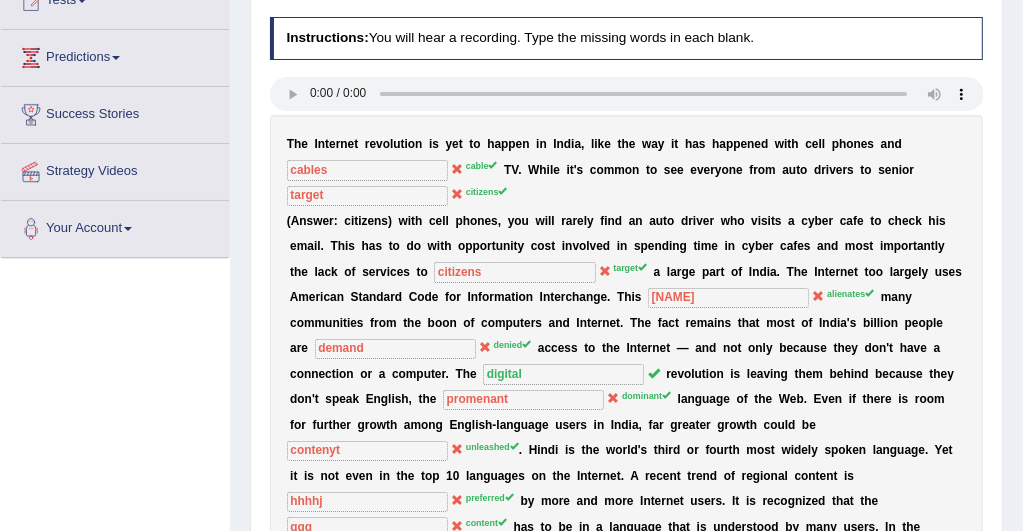 scroll, scrollTop: 200, scrollLeft: 0, axis: vertical 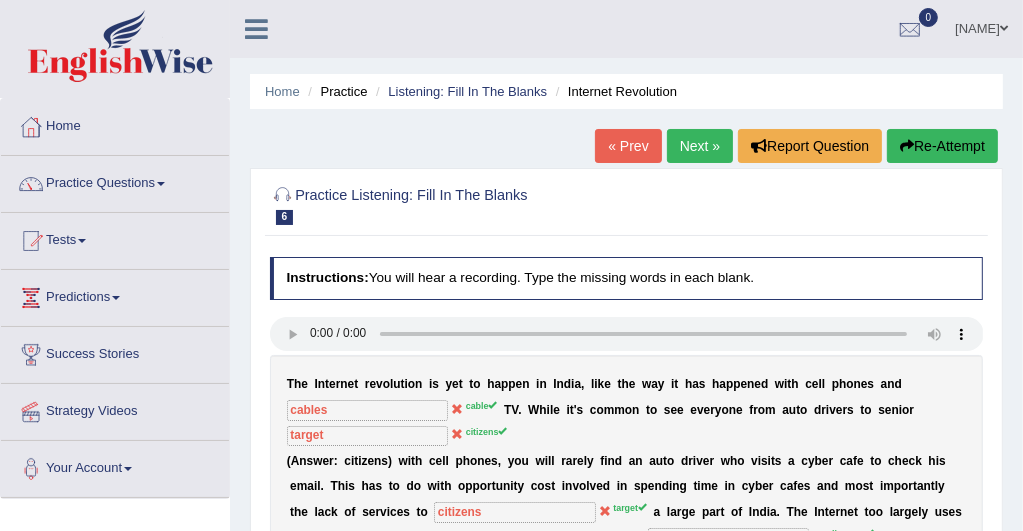 click on "Next »" at bounding box center (700, 146) 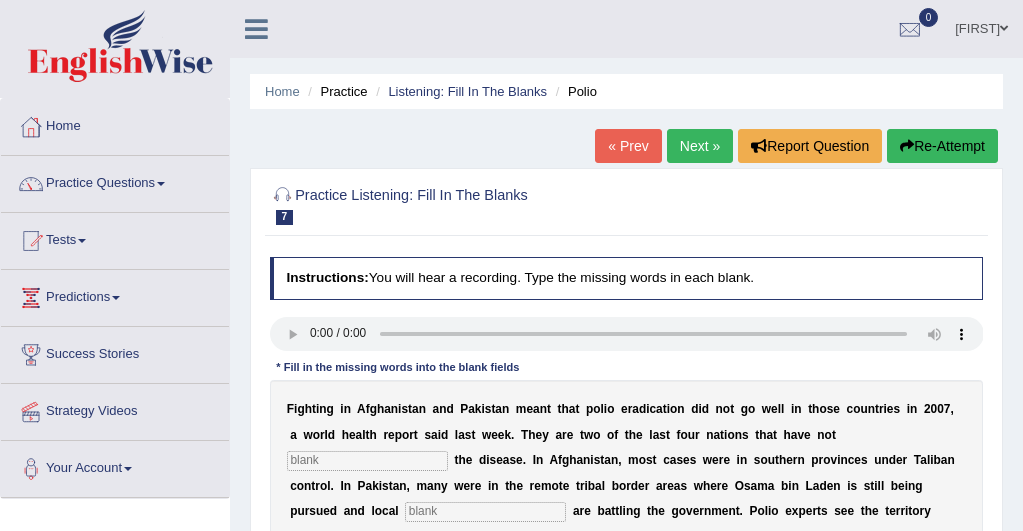 scroll, scrollTop: 0, scrollLeft: 0, axis: both 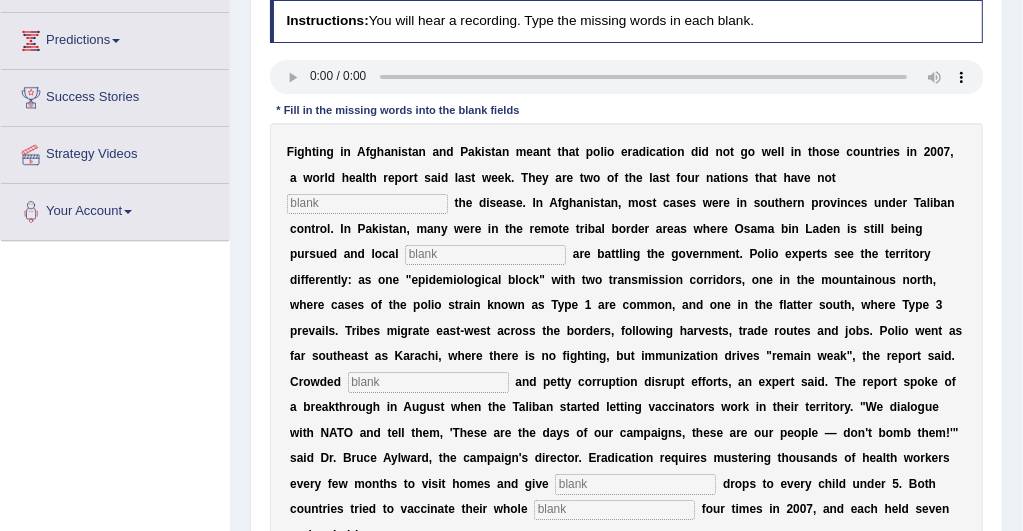 click at bounding box center [367, 204] 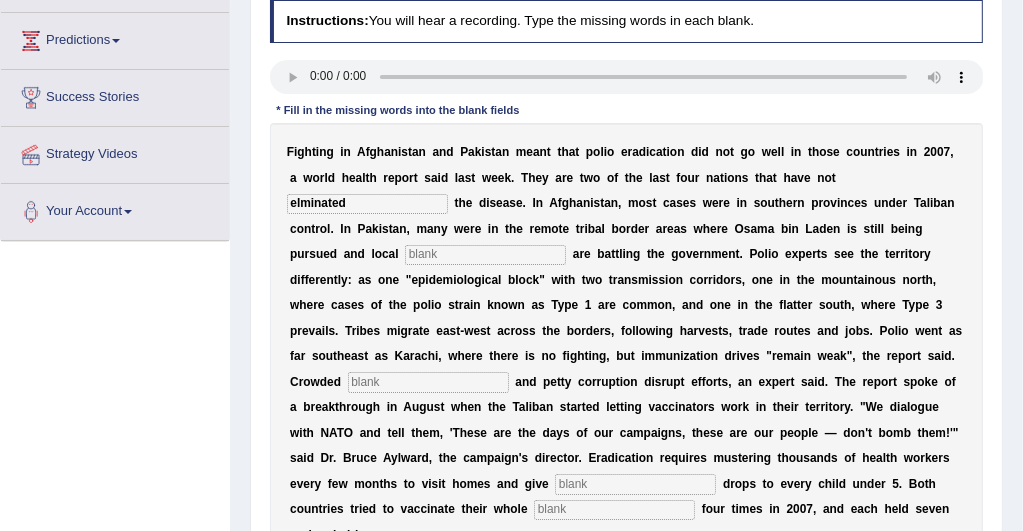 type on "elminated" 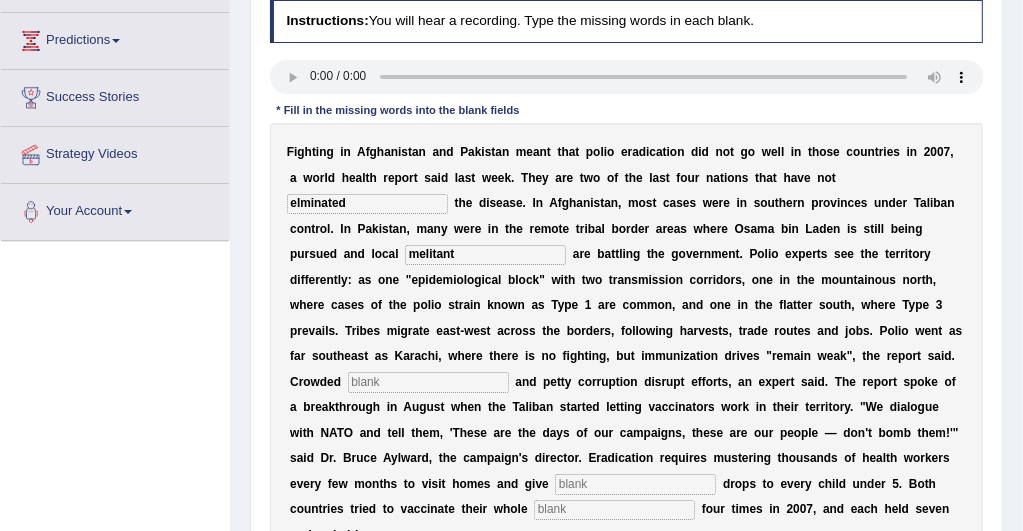 type on "melitant" 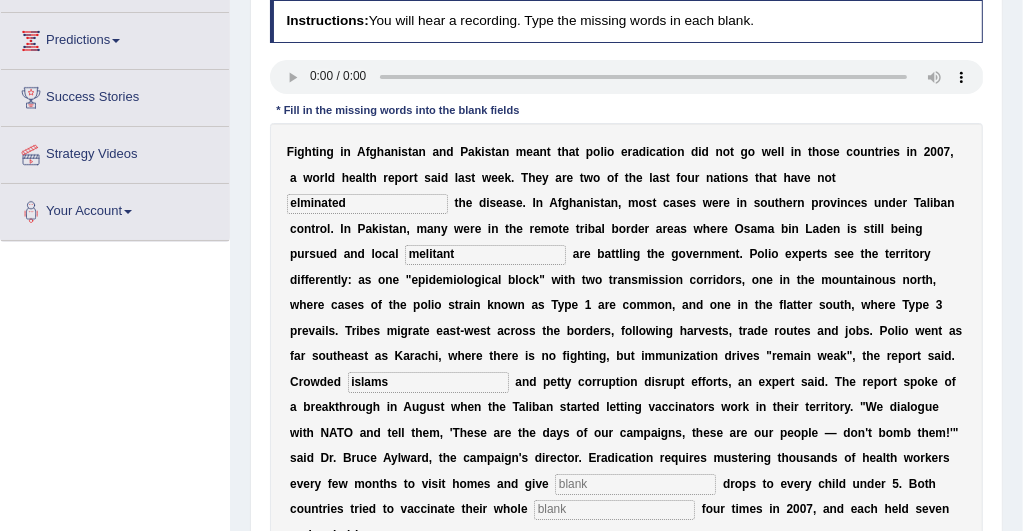 type on "islams" 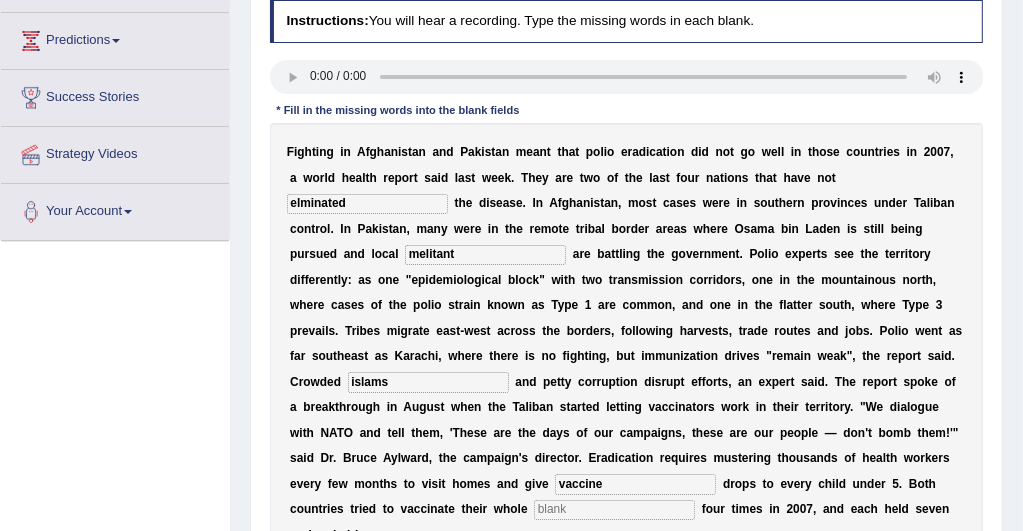 type on "vaccine" 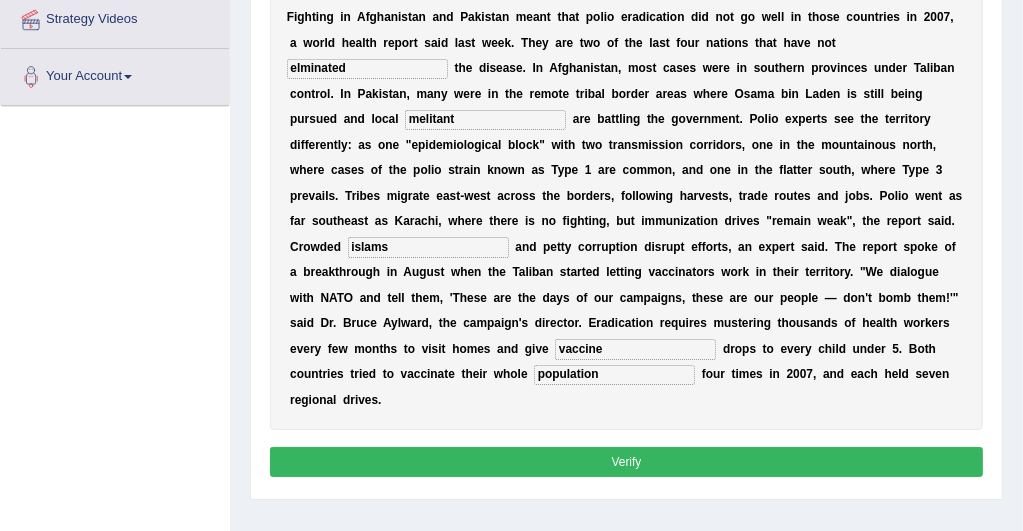 scroll, scrollTop: 417, scrollLeft: 0, axis: vertical 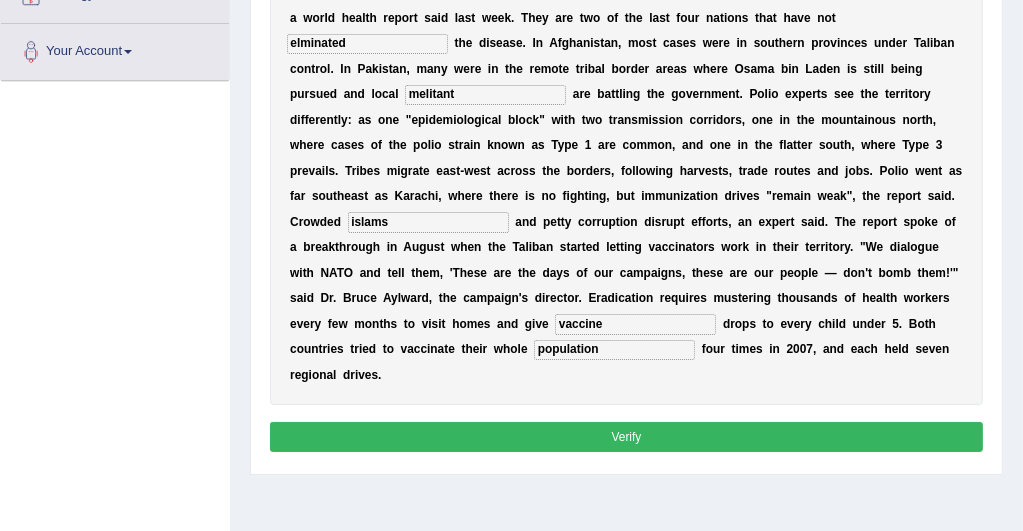 type on "population" 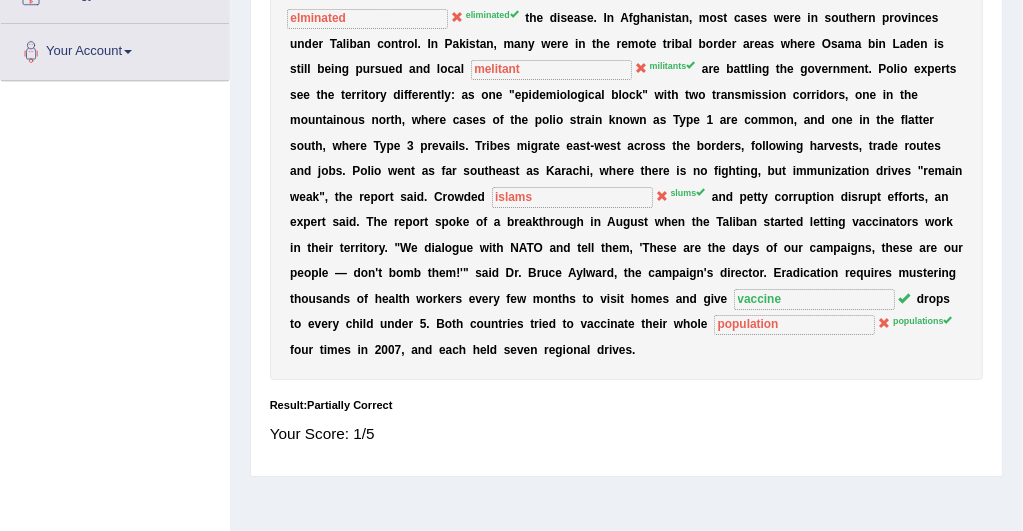 click on "F i g h t i n g    i n    A f g h a n i s t a n    a n d    P a k i s t a n    m e a n t    t h a t    p o l i o    e r a d i c a t i o n    d i d    n o t    g o    w e l l    i n    t h o s e    c o u n t r i e s    i n    2 0 0 7 ,    a    w o r l d    h e a l t h    r e p o r t    s a i d    l a s t    w e e k .    T h e y    a r e    t w o    o f    t h e    l a s t    f o u r    n a t i o n s    t h a t    h a v e    n o t    elminated   eliminated    t h e    d i s e a s e .    I n    A f g h a n i s t a n ,    m o s t    c a s e s    w e r e    i n    s o u t h e r n    p r o v i n c e s    u n d e r    T a l i b a n    c o n t r o l .    I n    P a k i s t a n ,    m a n y    w e r e    i n    t h e    r e m o t e    t r i b a l    b o r d e r    a r e a s    w h e r e    O s a m a    b i n    L a d e n    i s    s t i l l    b e i n g    p u r s u e d    a n d    l o c a l    melitant   militants    a r e    b a t t l i n g" at bounding box center (627, 159) 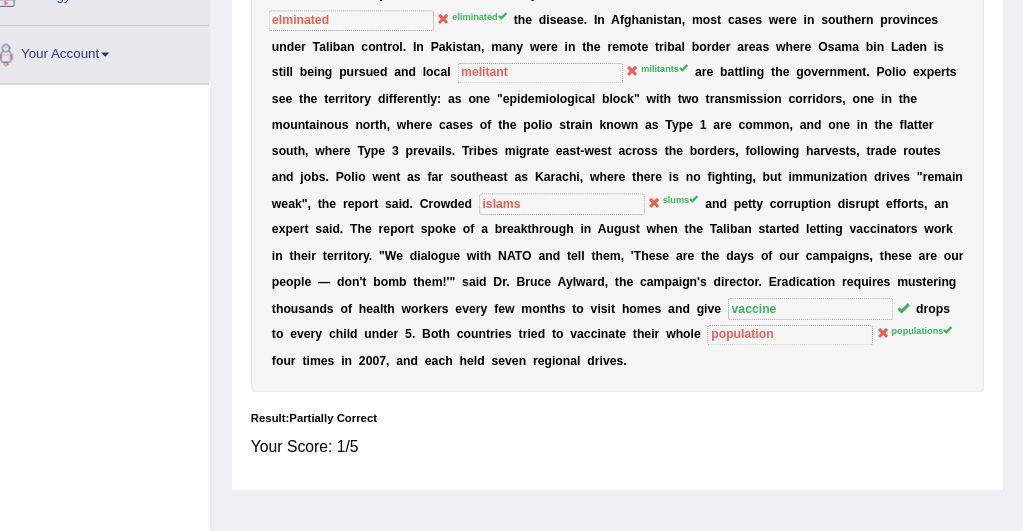 scroll, scrollTop: 415, scrollLeft: 0, axis: vertical 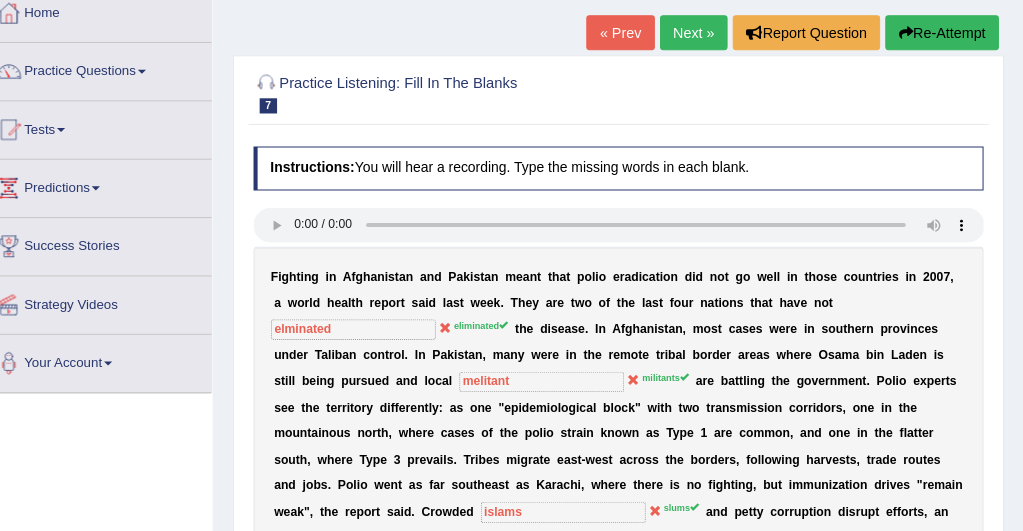 click on "Re-Attempt" at bounding box center (942, 32) 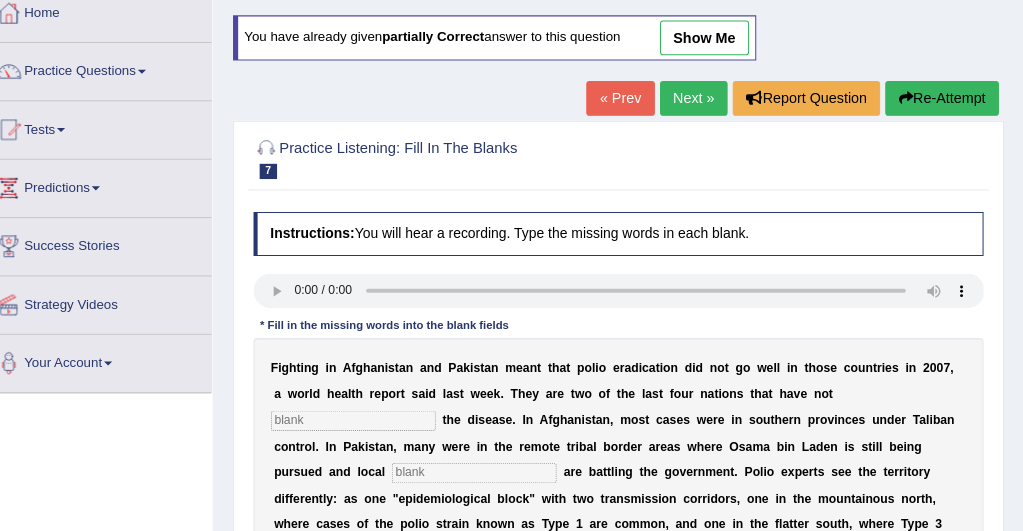 click at bounding box center (367, 411) 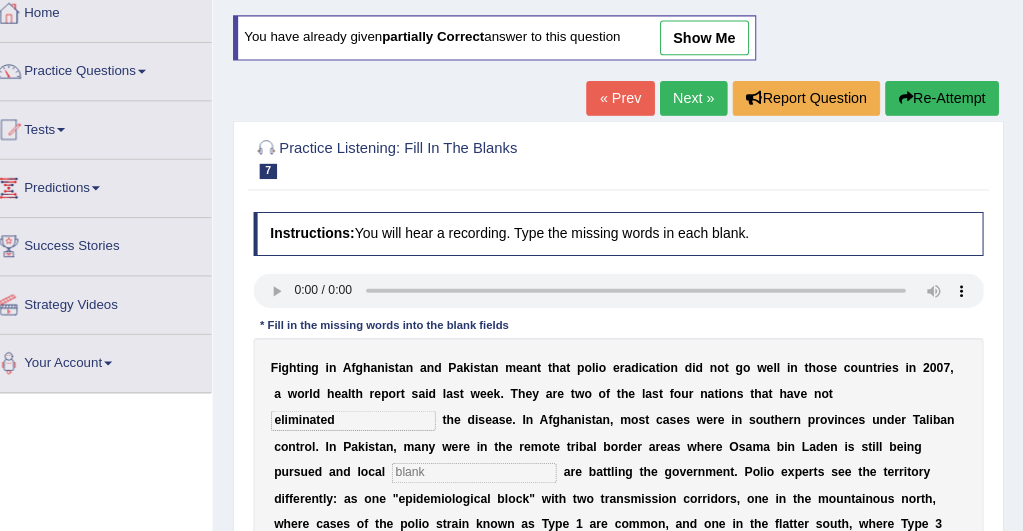 type on "eliminated" 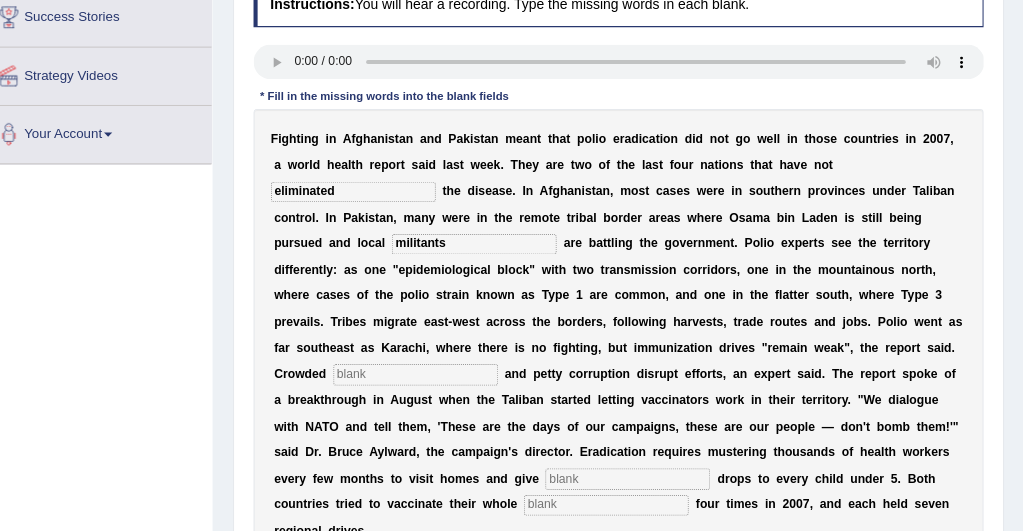 scroll, scrollTop: 335, scrollLeft: 0, axis: vertical 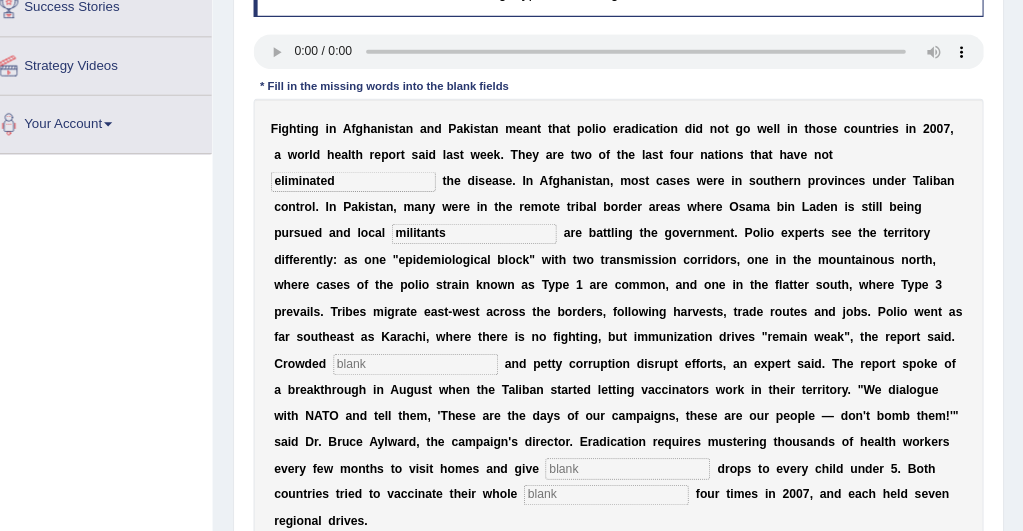 type on "militants" 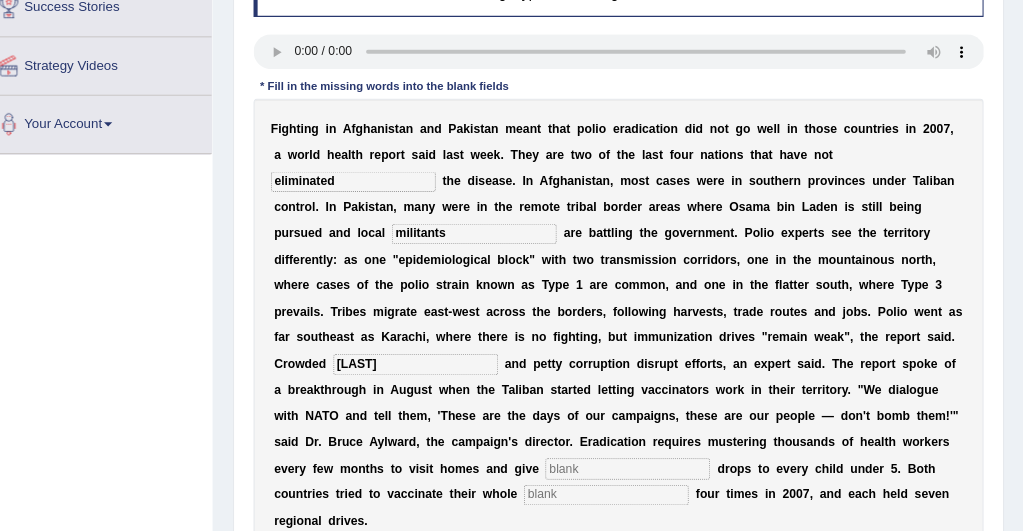 type on "eslams" 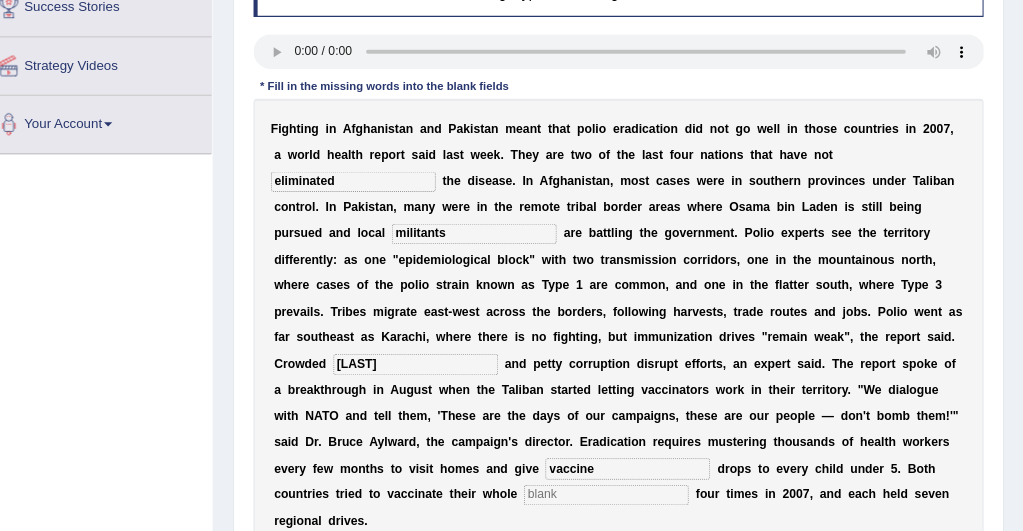 type on "vaccine" 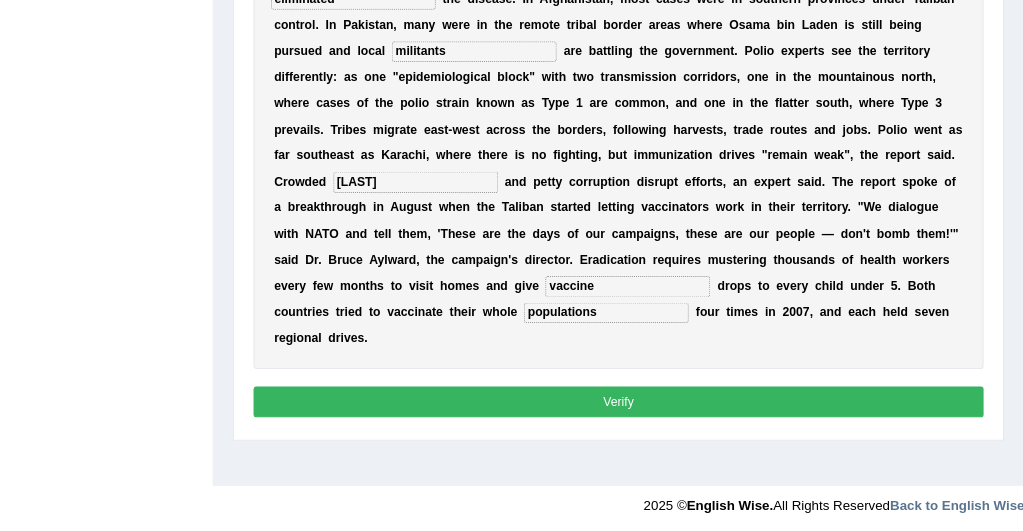 scroll, scrollTop: 519, scrollLeft: 0, axis: vertical 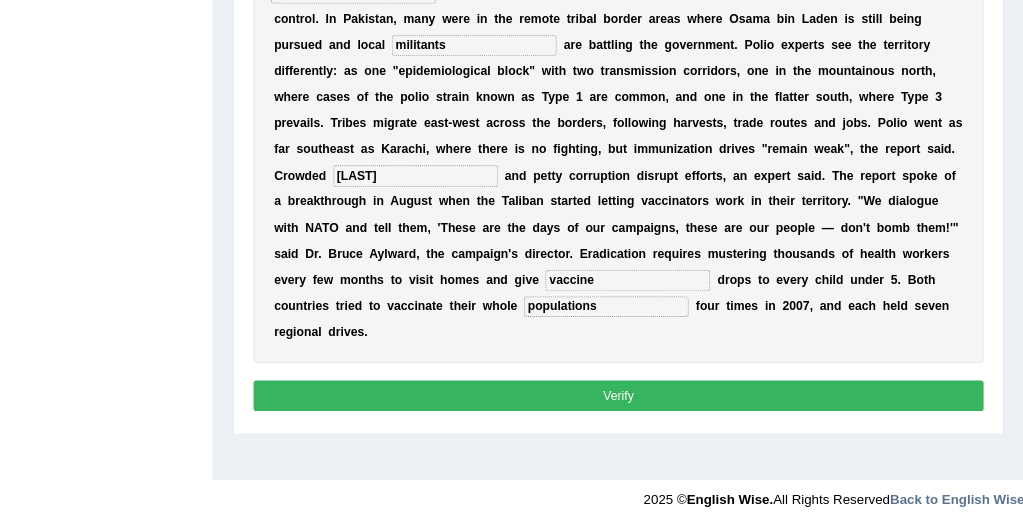 type on "populations" 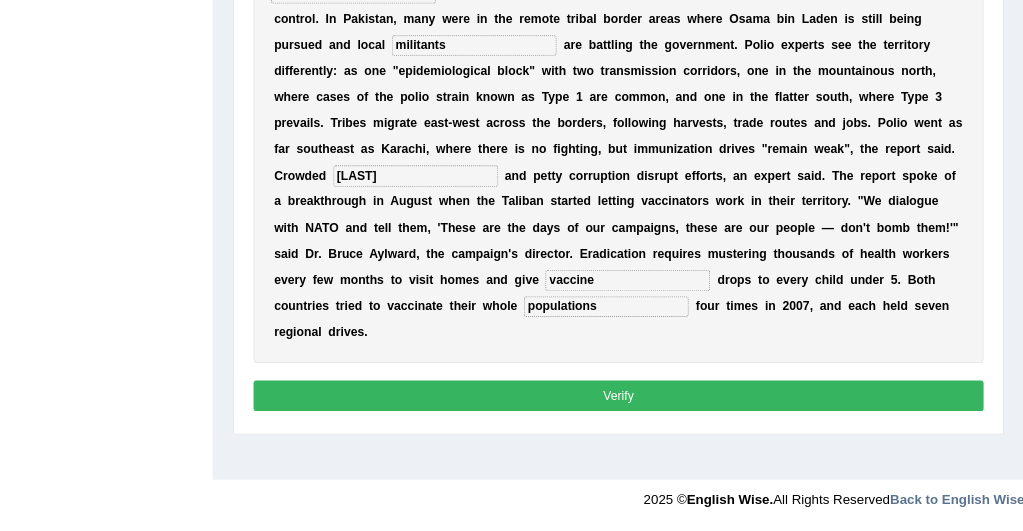 click on "Verify" at bounding box center (627, 398) 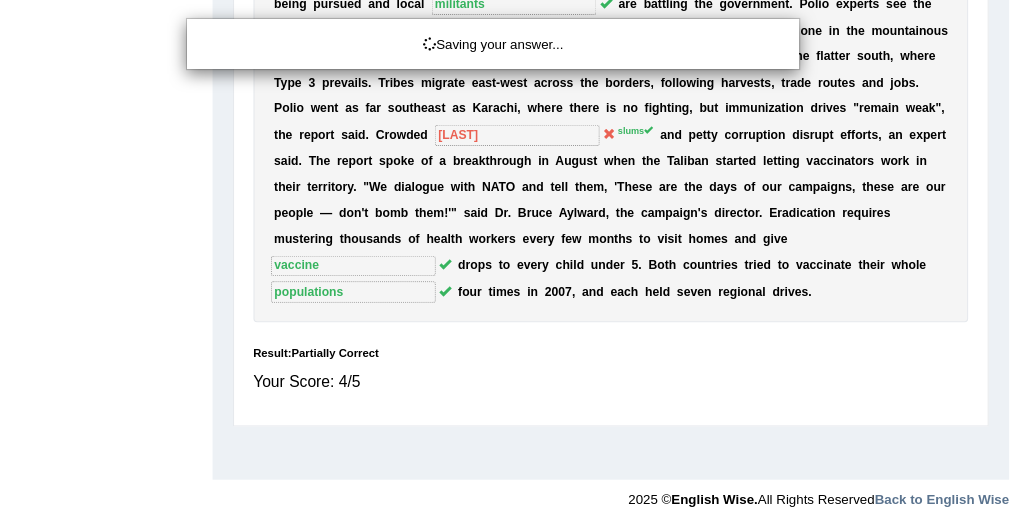 scroll, scrollTop: 479, scrollLeft: 0, axis: vertical 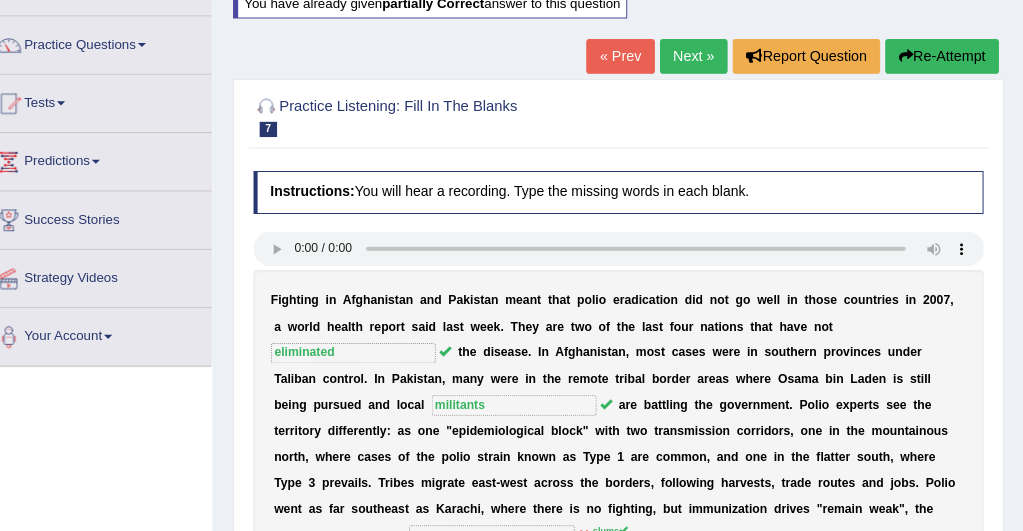 click on "Next »" at bounding box center [700, 55] 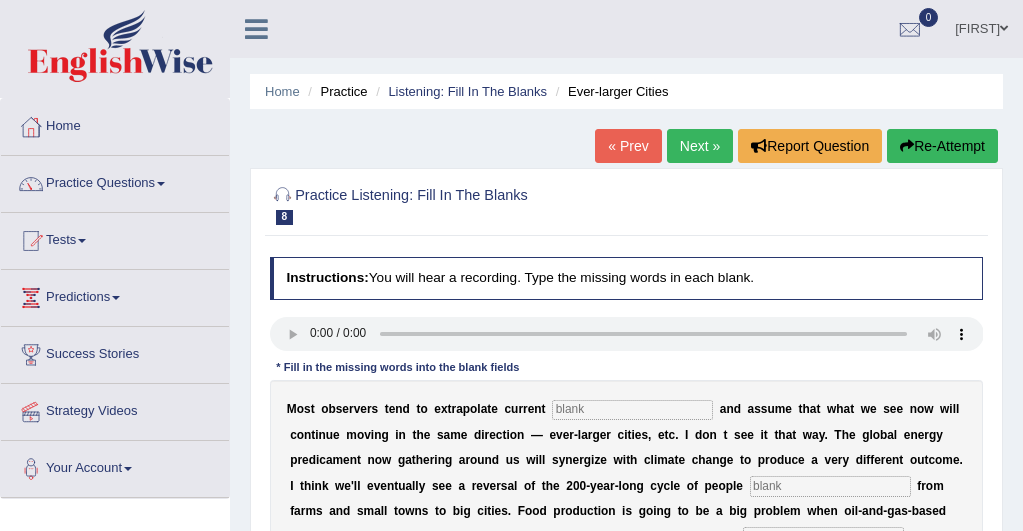 scroll, scrollTop: 0, scrollLeft: 0, axis: both 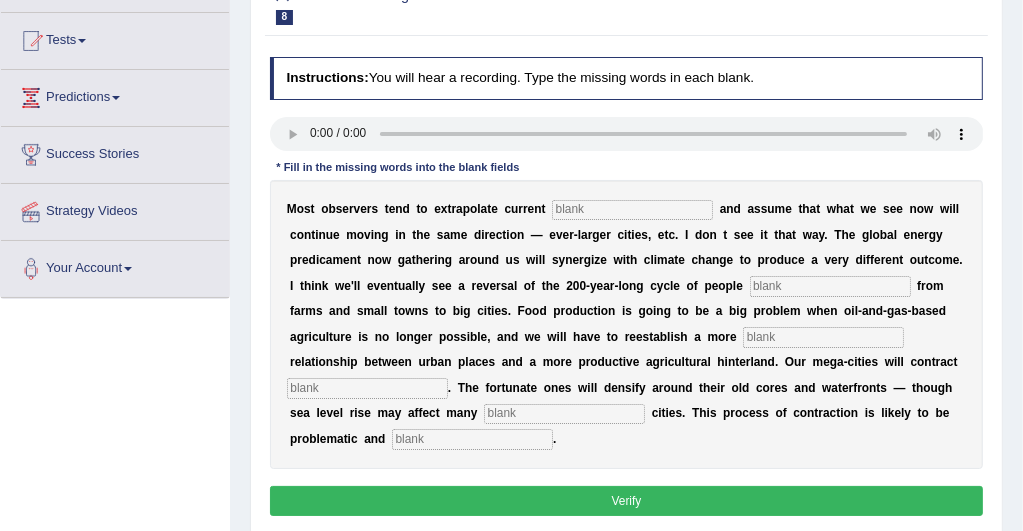click at bounding box center (632, 210) 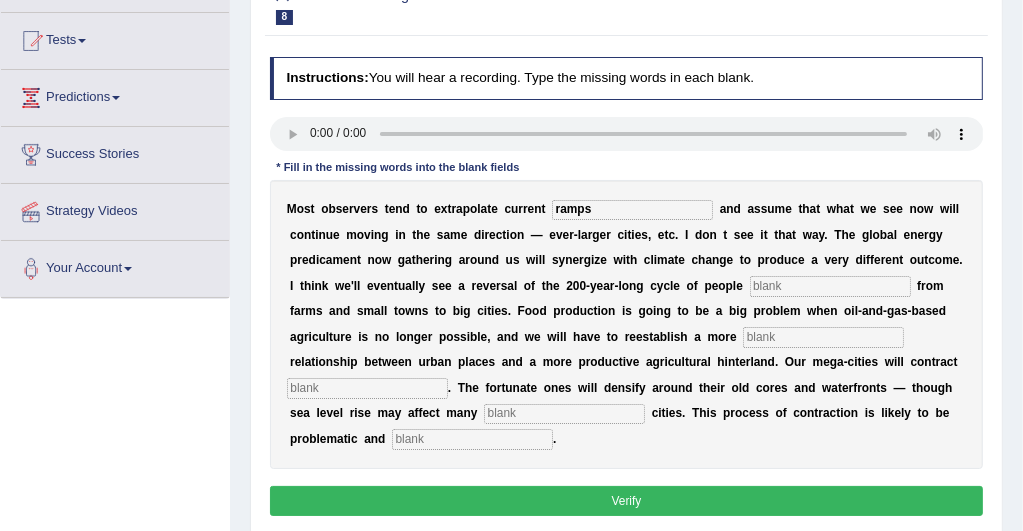 type on "ramps" 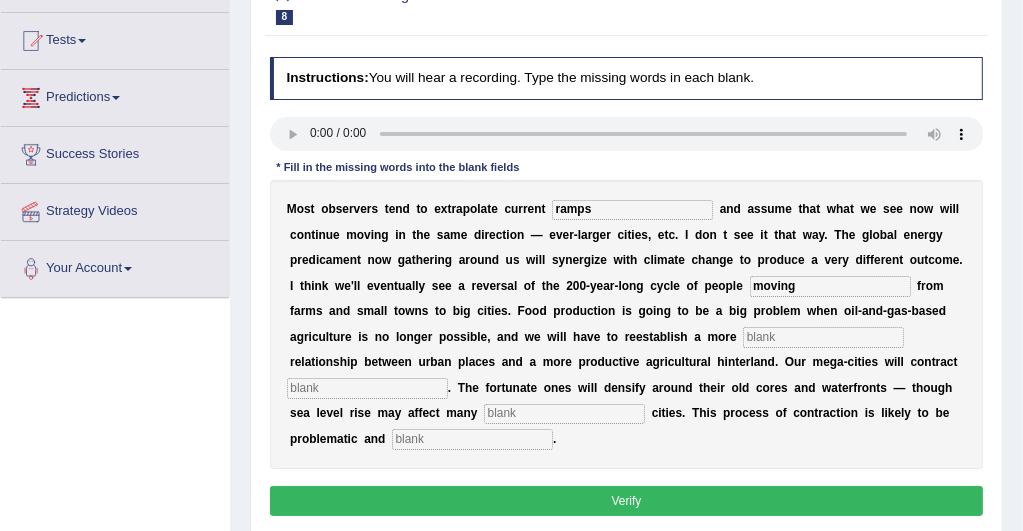 type on "moving" 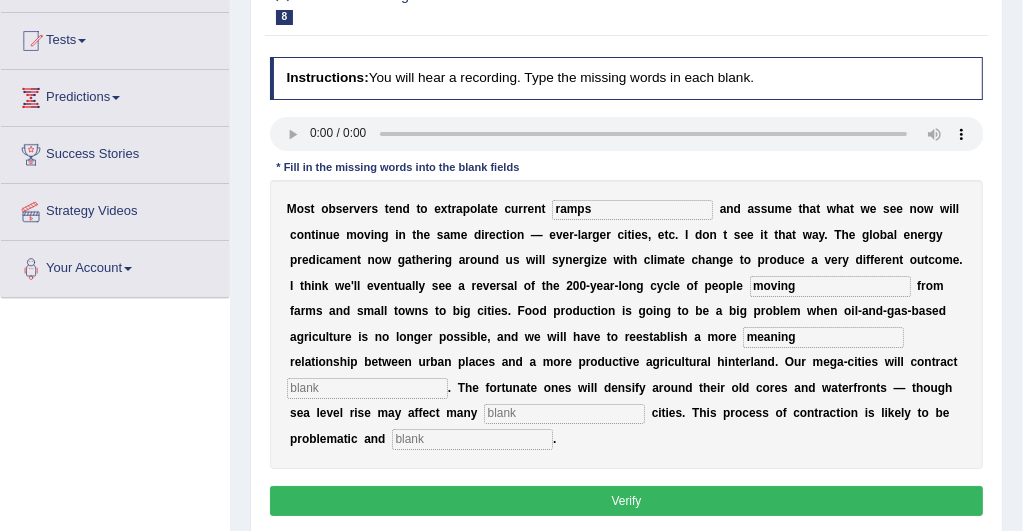 type on "meaning" 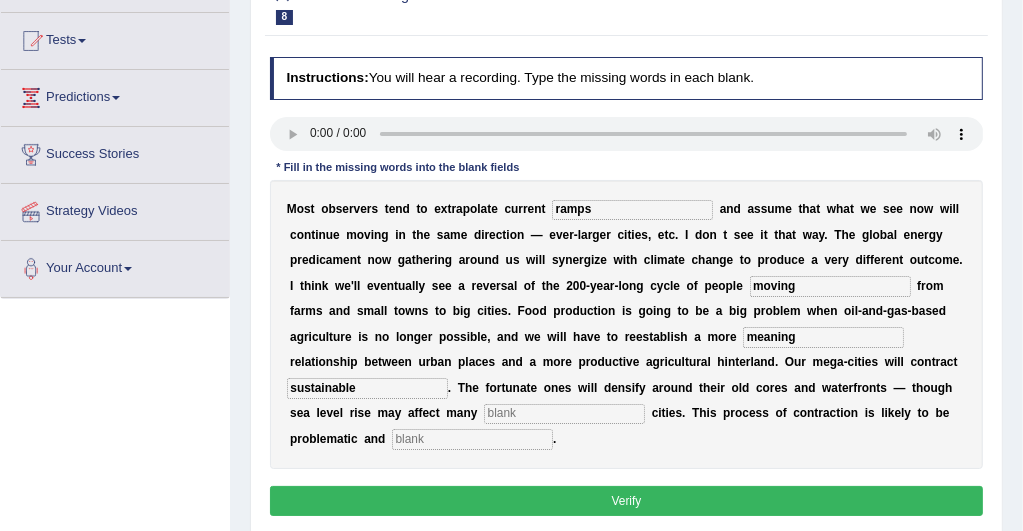 drag, startPoint x: 706, startPoint y: 361, endPoint x: 347, endPoint y: 414, distance: 362.89117 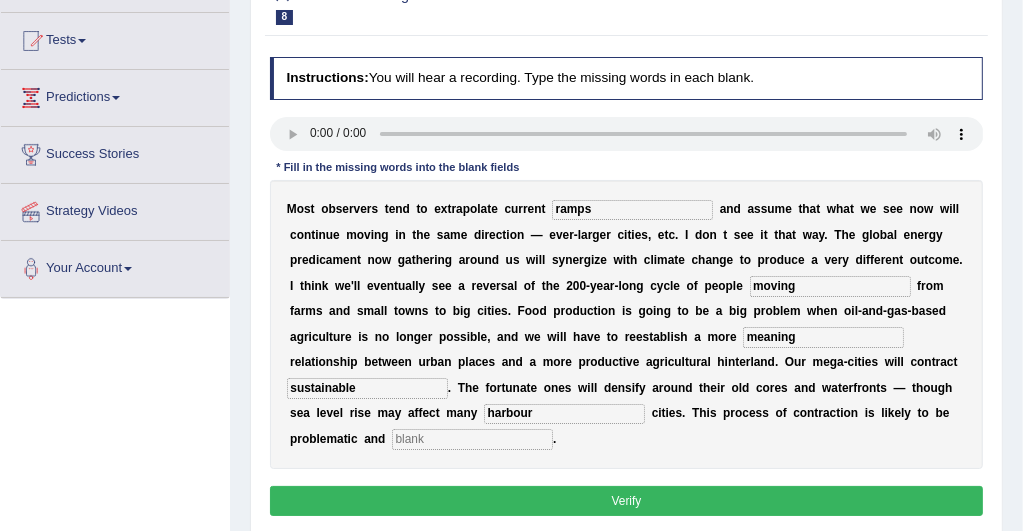 type on "harbour" 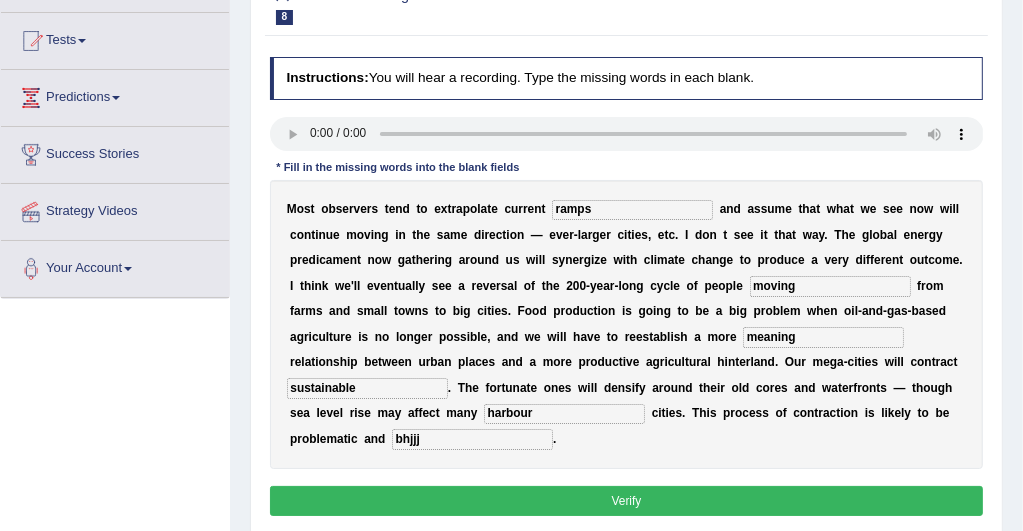 type on "bhjjj" 